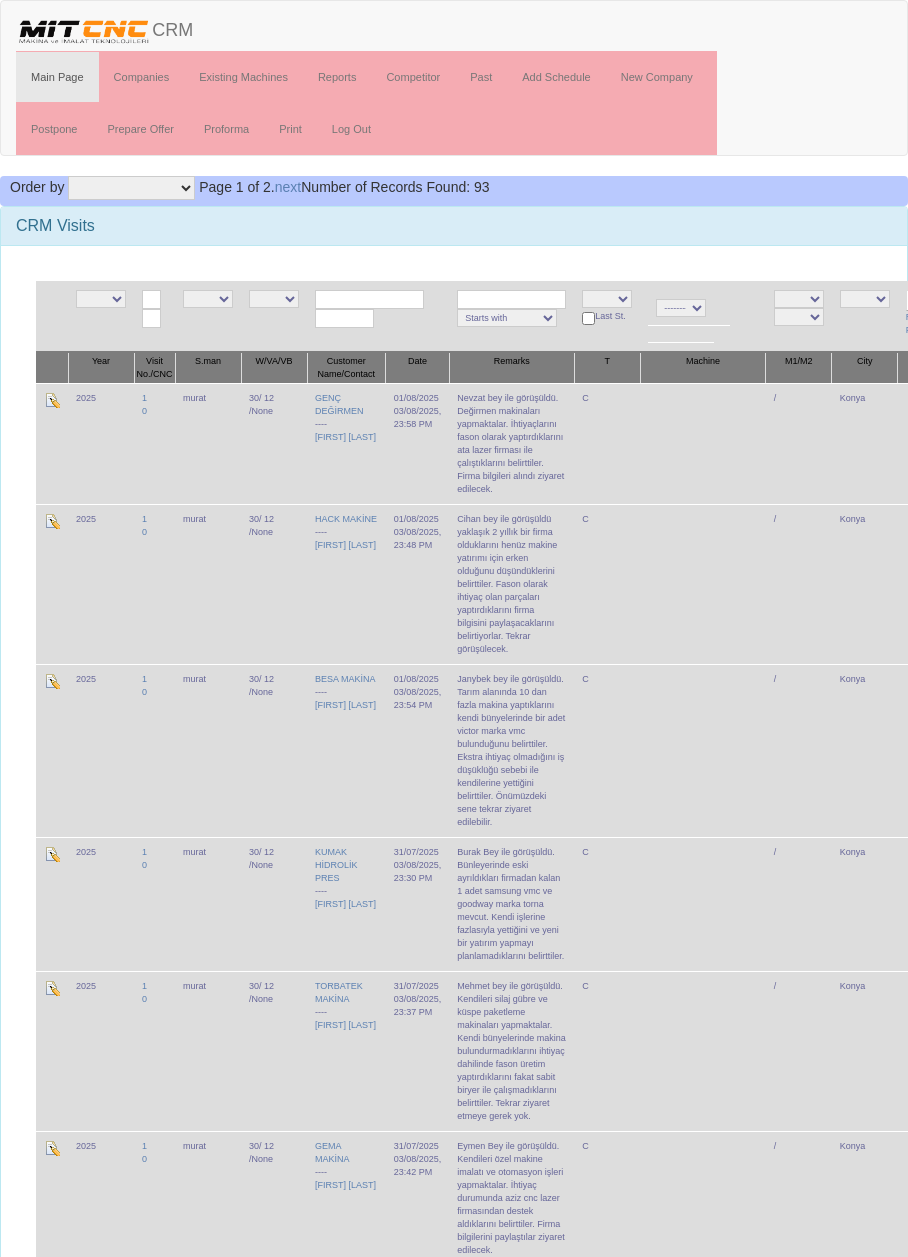scroll, scrollTop: 0, scrollLeft: 0, axis: both 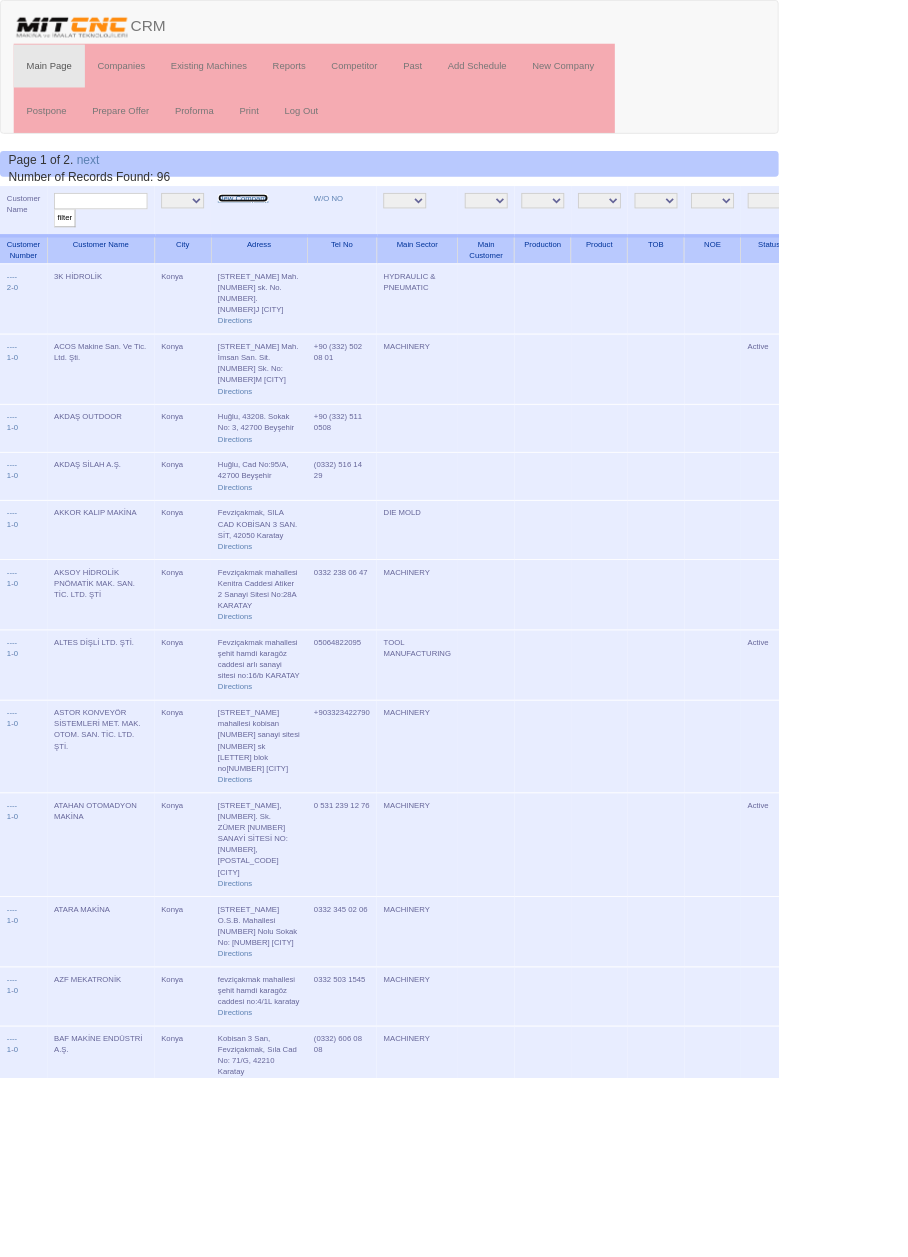 click on "New Company" at bounding box center (283, 231) 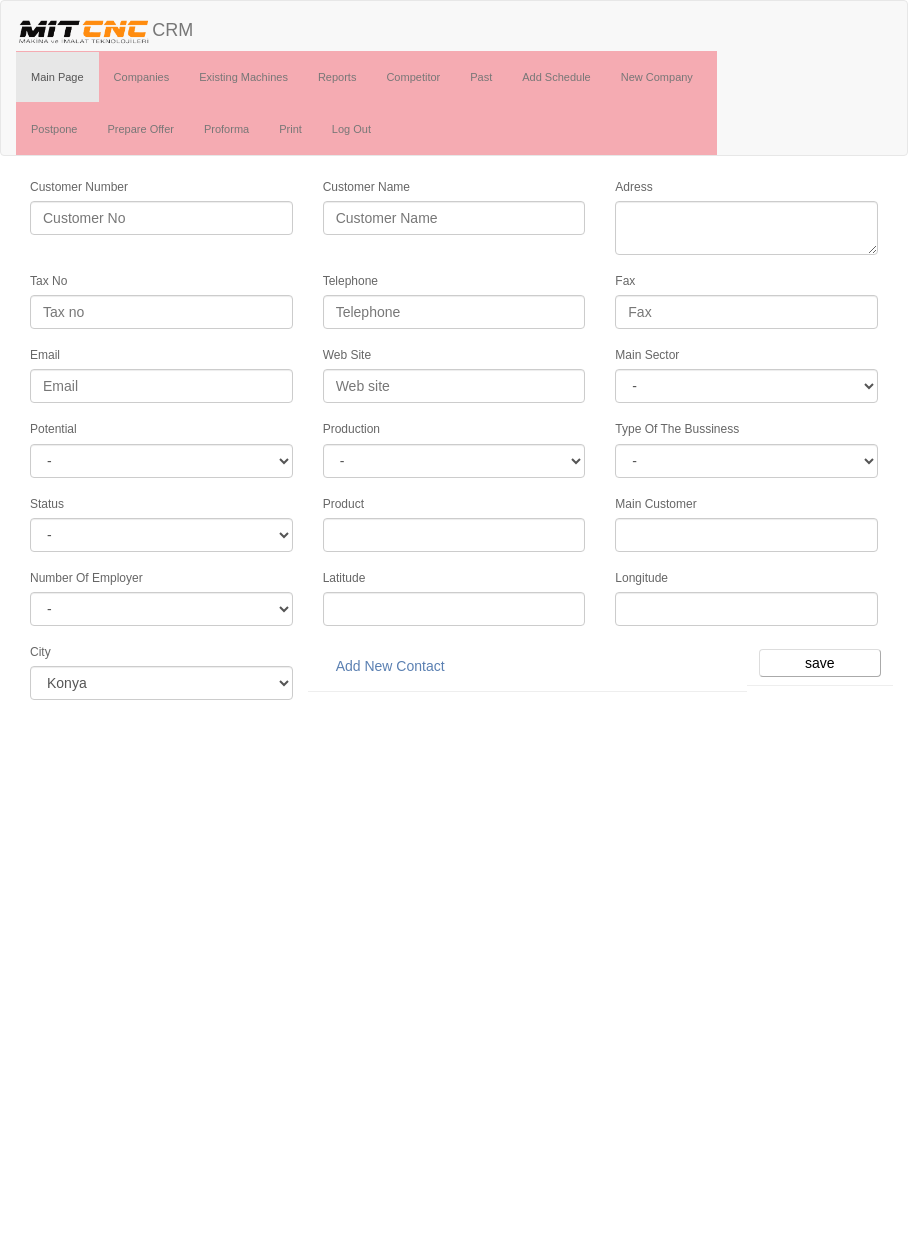 scroll, scrollTop: 0, scrollLeft: 0, axis: both 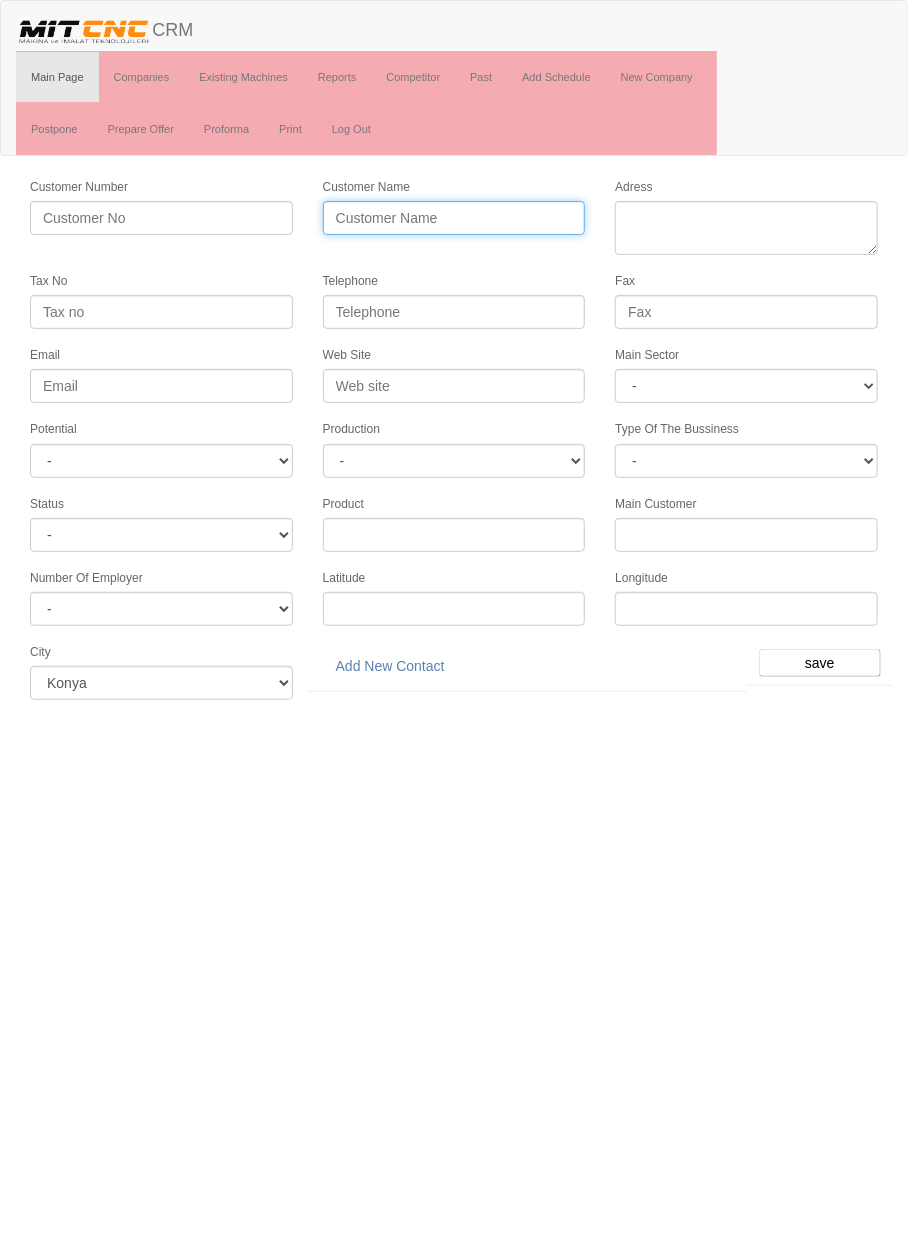 click on "Customer Name" at bounding box center [454, 218] 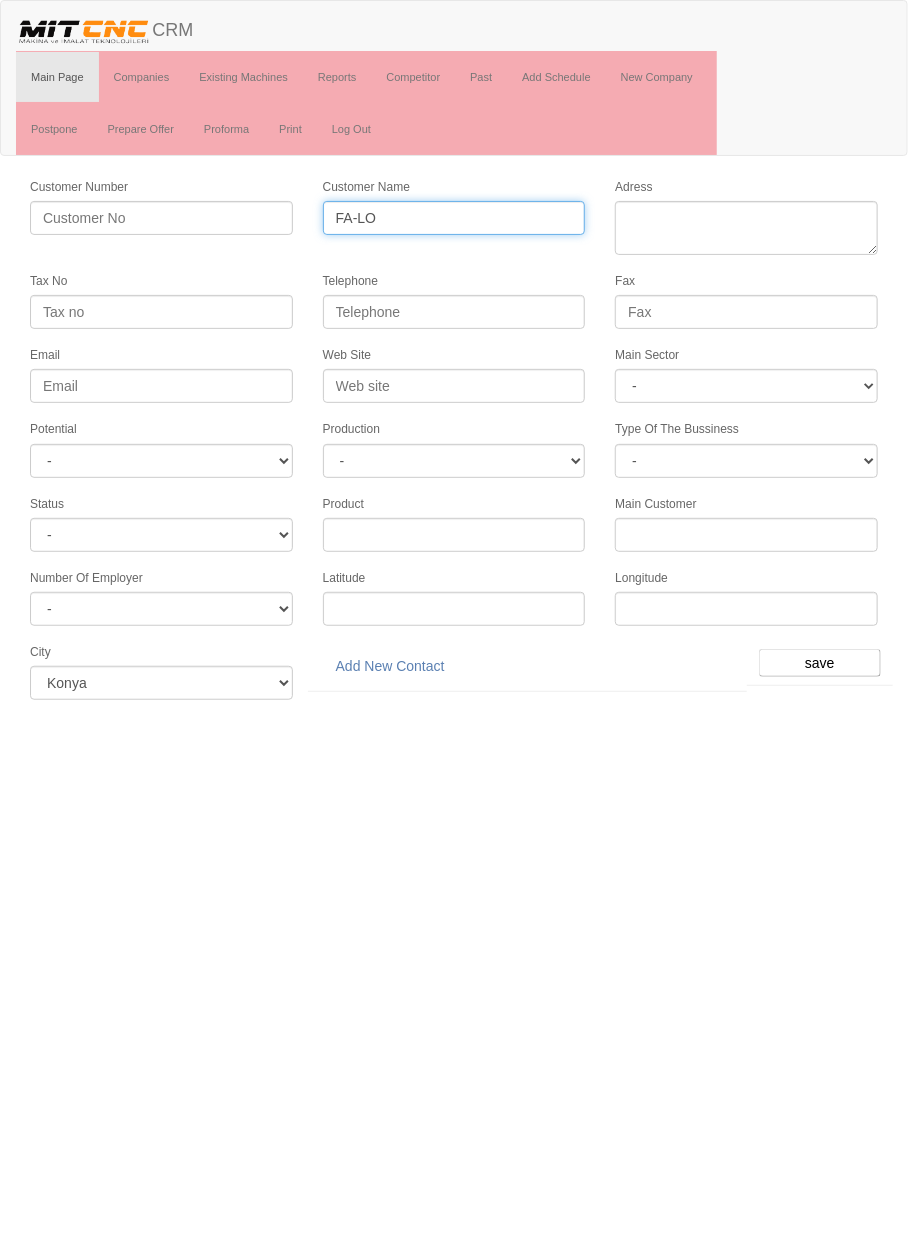 click on "FA-LO" at bounding box center (454, 218) 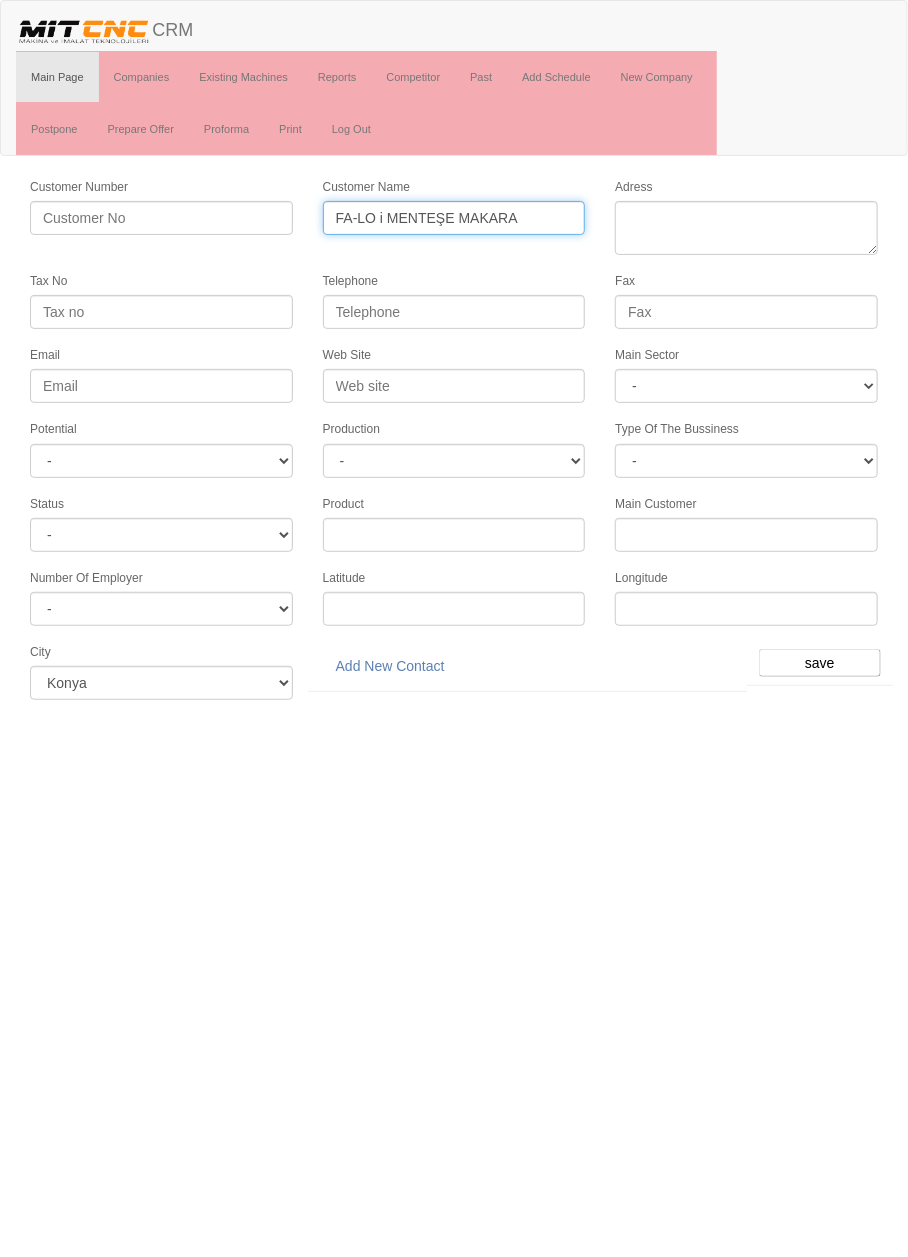 type on "FA-LO i MENTEŞE MAKARA" 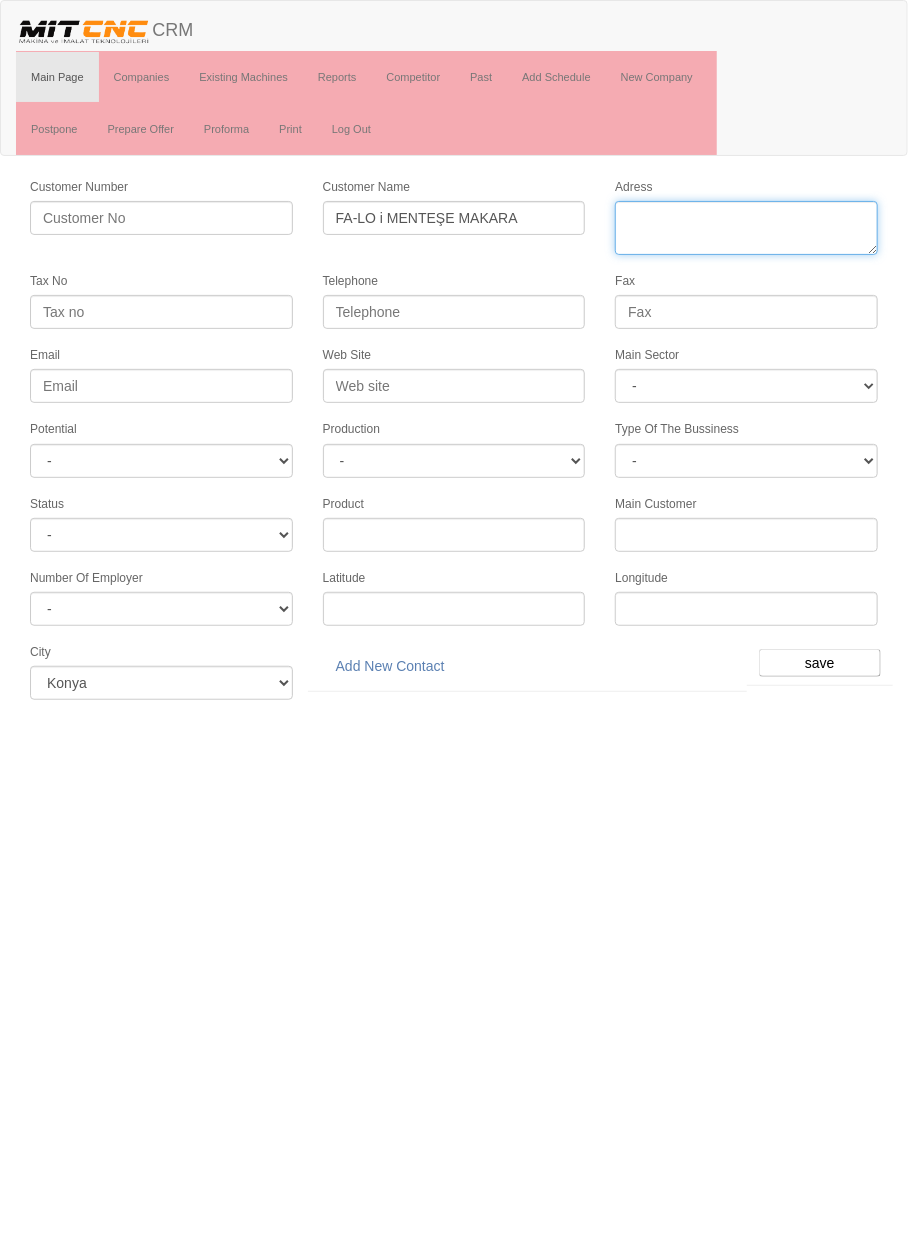 click on "Adress" at bounding box center [746, 228] 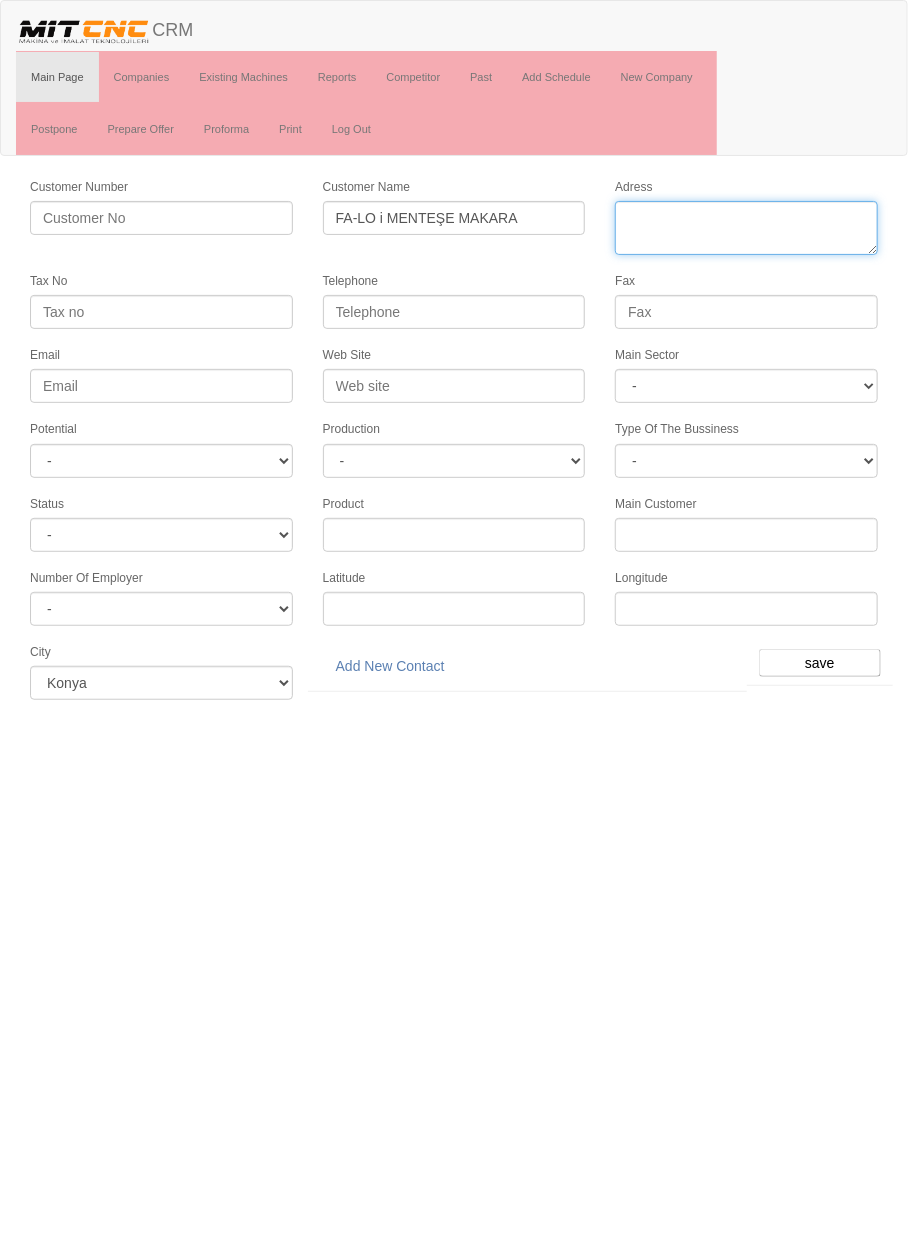 paste on "[FIRST] MAH. [NUMBER] SK. [BLOCK] NO:[NUMBER]/[LETTER] [NEIGHBORHOOD] Sit. [CITY]" 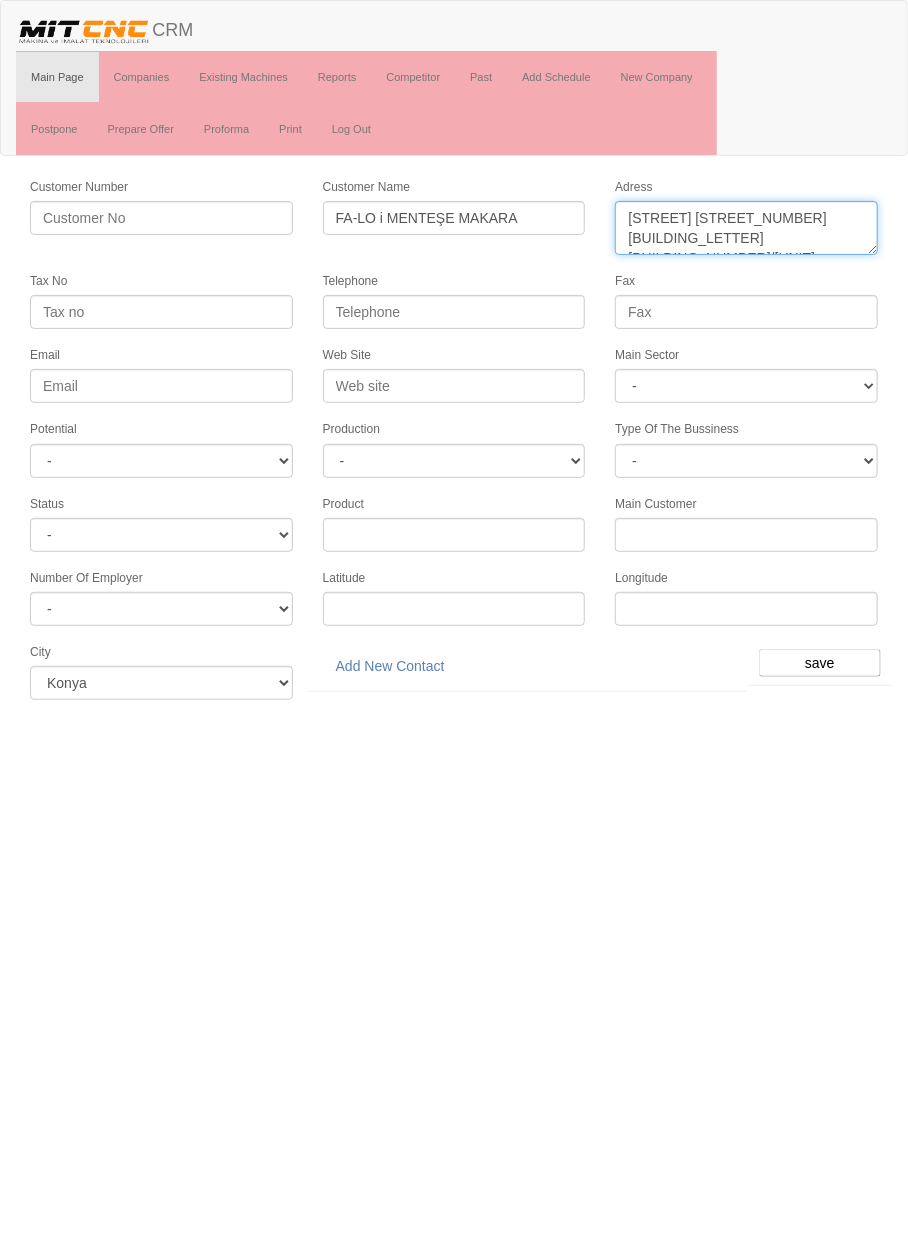 scroll, scrollTop: 11, scrollLeft: 0, axis: vertical 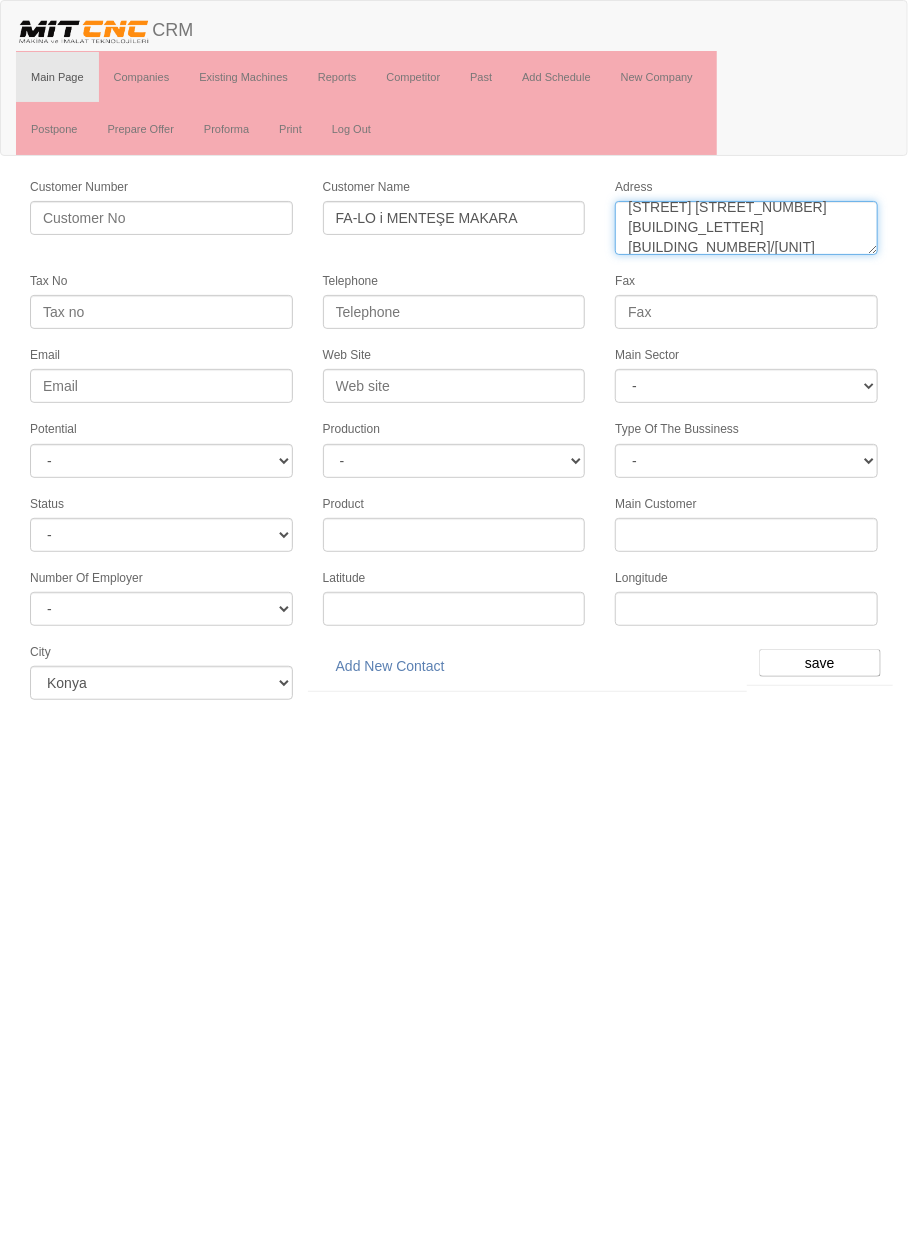 type on "FEVZİ ÇAKMAK MAH. 10768 SK. D BLOK NO:6/C Kaplamacılar San. Sit. KARATAY" 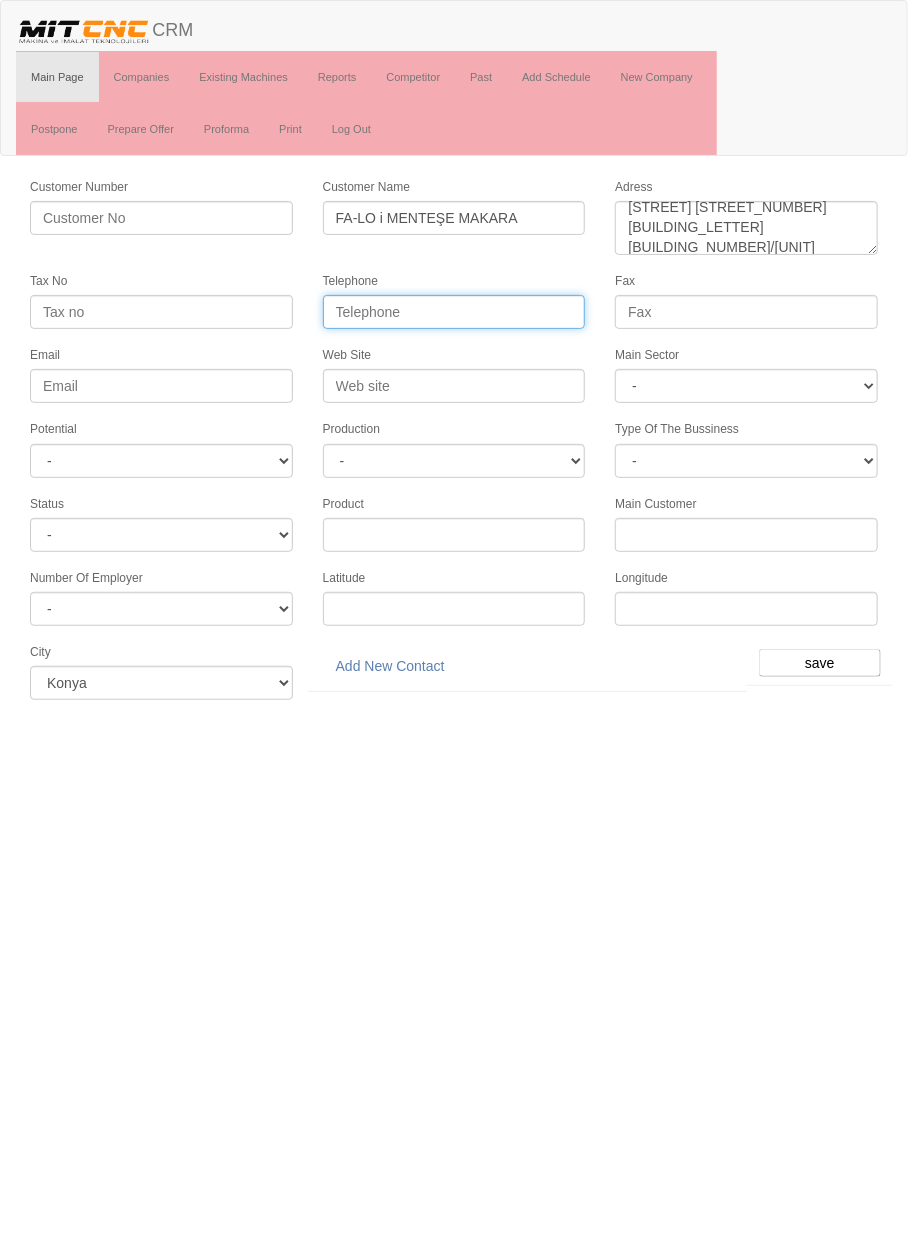 click on "Telephone" at bounding box center (454, 312) 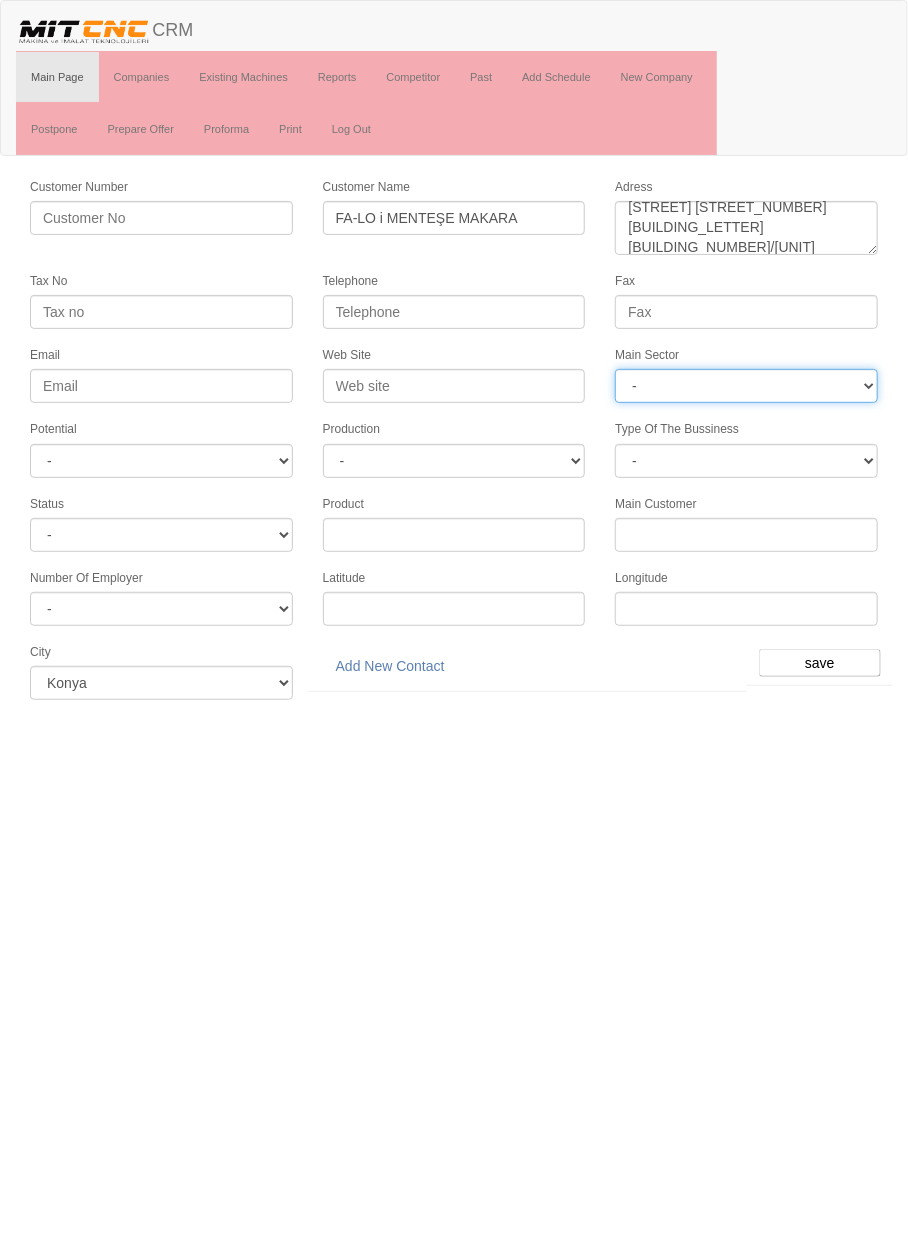 click on "-
DIE MOLD
MACHINERY
DEFENCE
ELECTRICAL COMPONENTS
MEDICAL
TOOL MANUFACTURING
JEWELERY
AGRICULTURE
AUTOMOTIVE
WHITE GOODS
HYDRAULIC & PNEUMATIC
CASTING
STAMPING DIE
AEROSPACE
CONSTRUCTION MAC.
GEN. PART. MAN.
EDUCATION
LASER POTENTIALS
FURNUTURE" at bounding box center (746, 386) 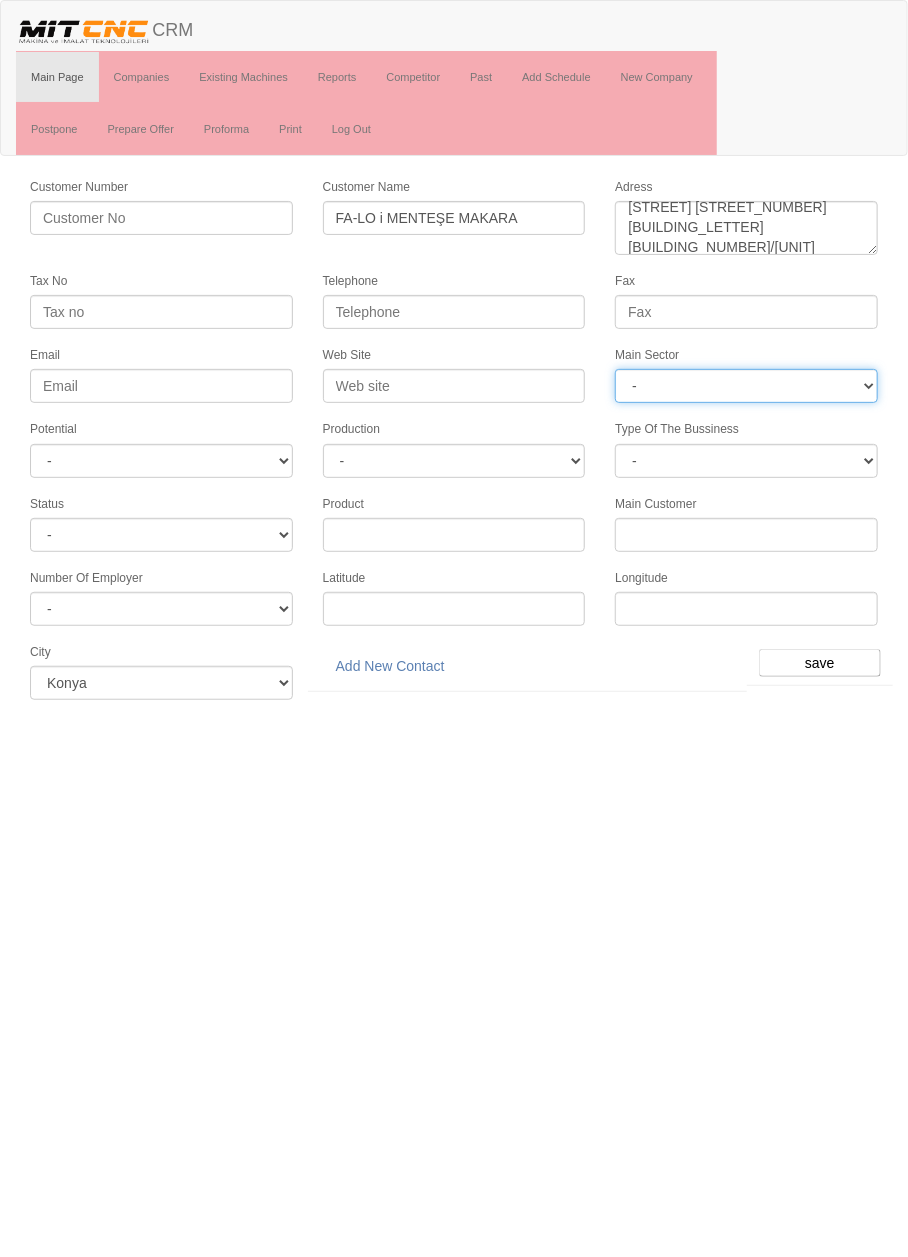 select on "370" 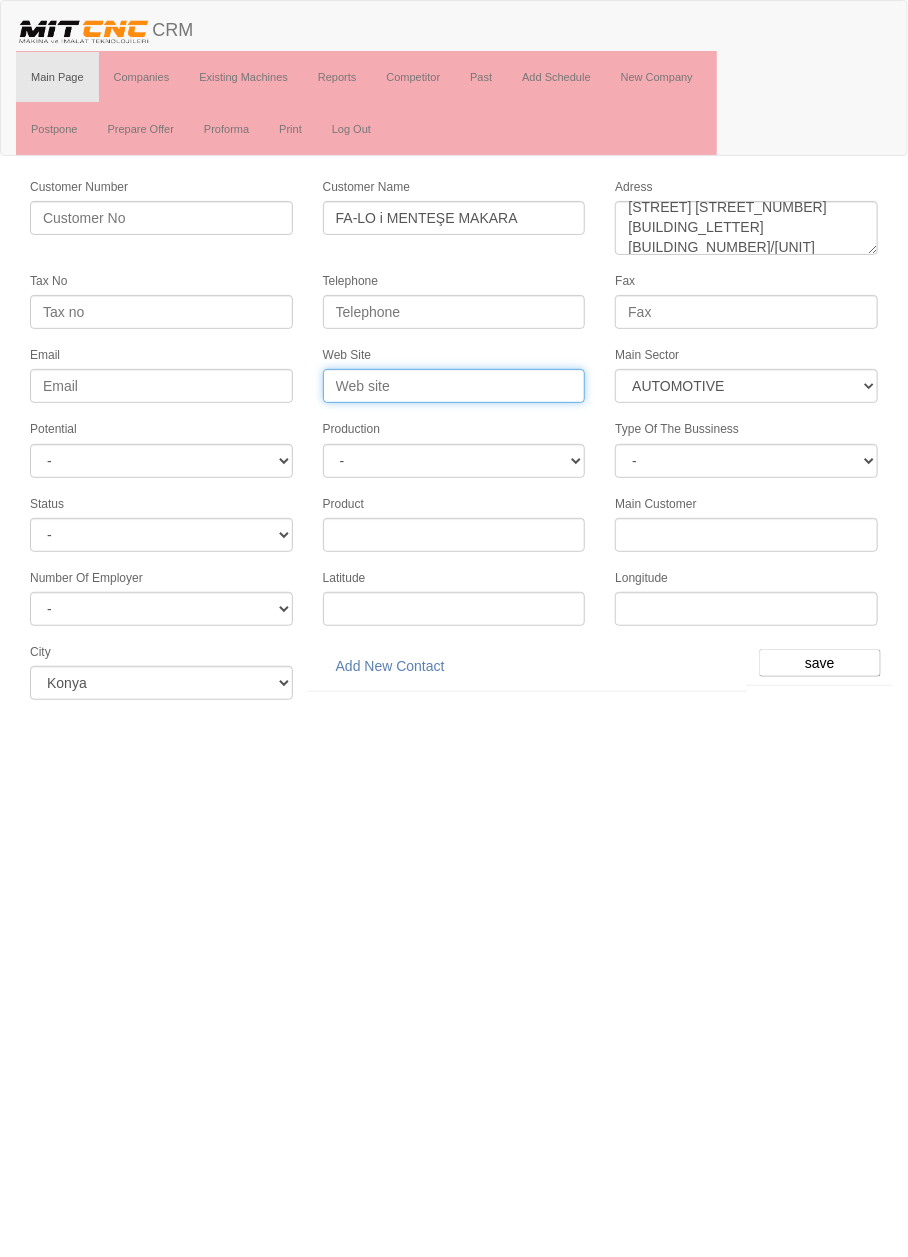click on "Web Site" at bounding box center (454, 386) 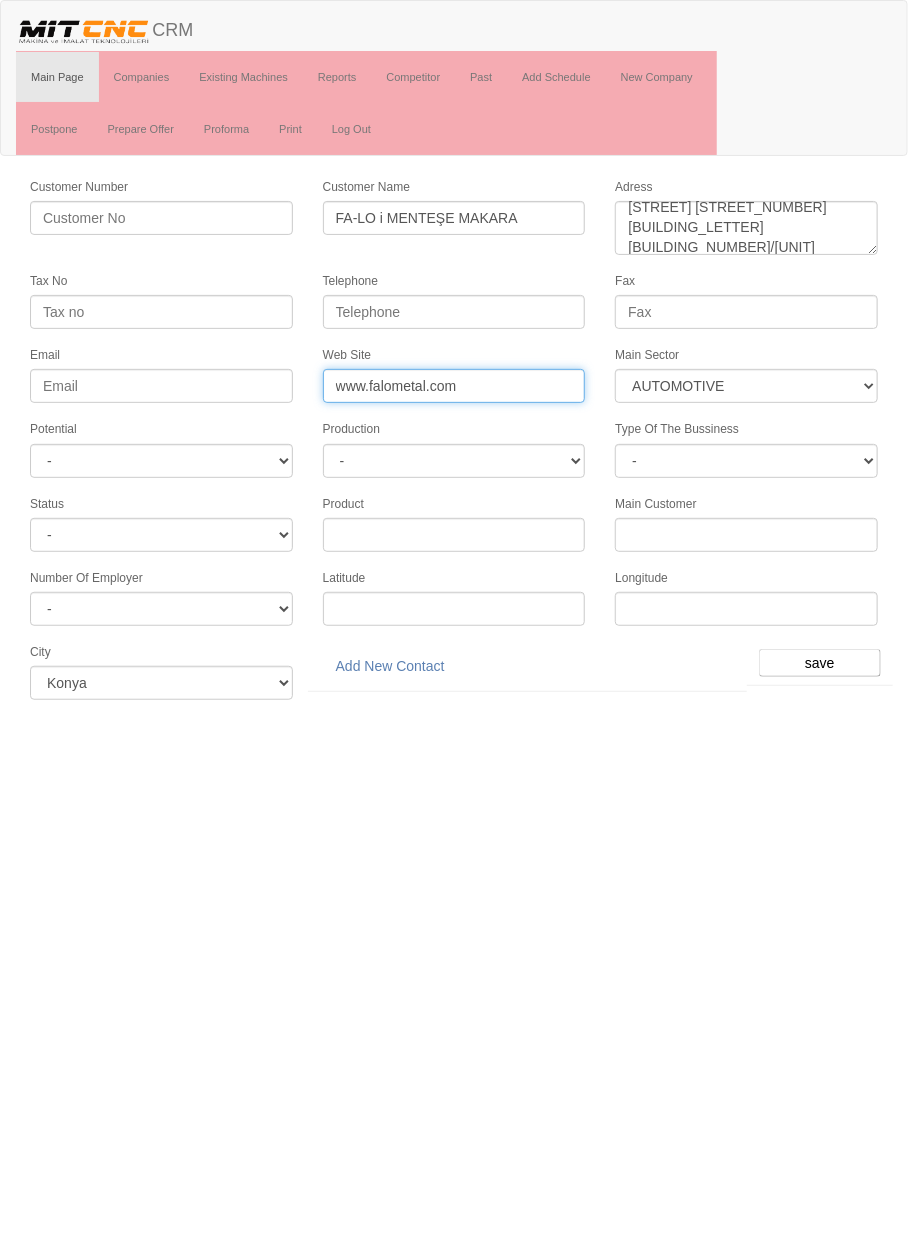 type on "www.falometal.com" 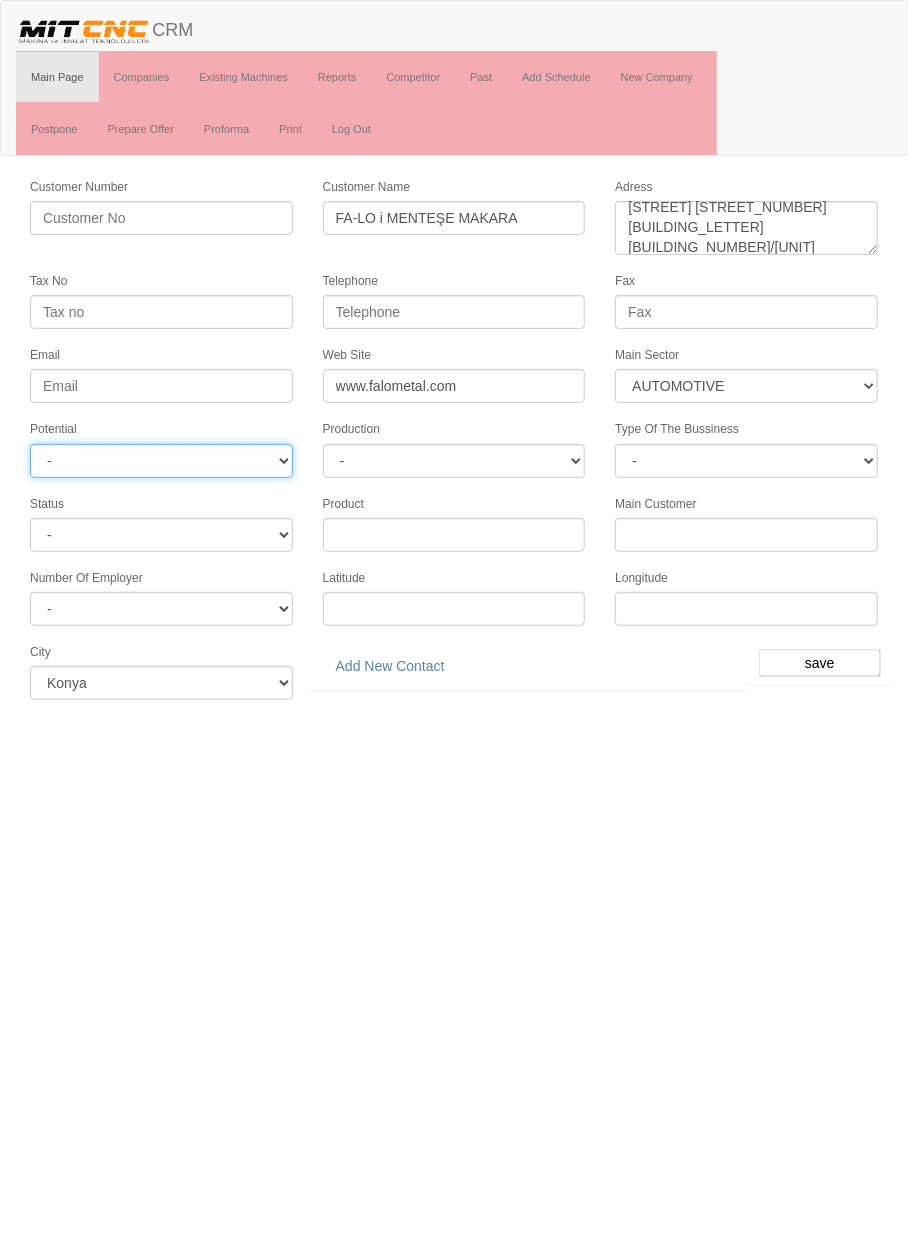 click on "-
A1
A2
A3
B1
B2
B3
C1
C2
C3" at bounding box center [161, 461] 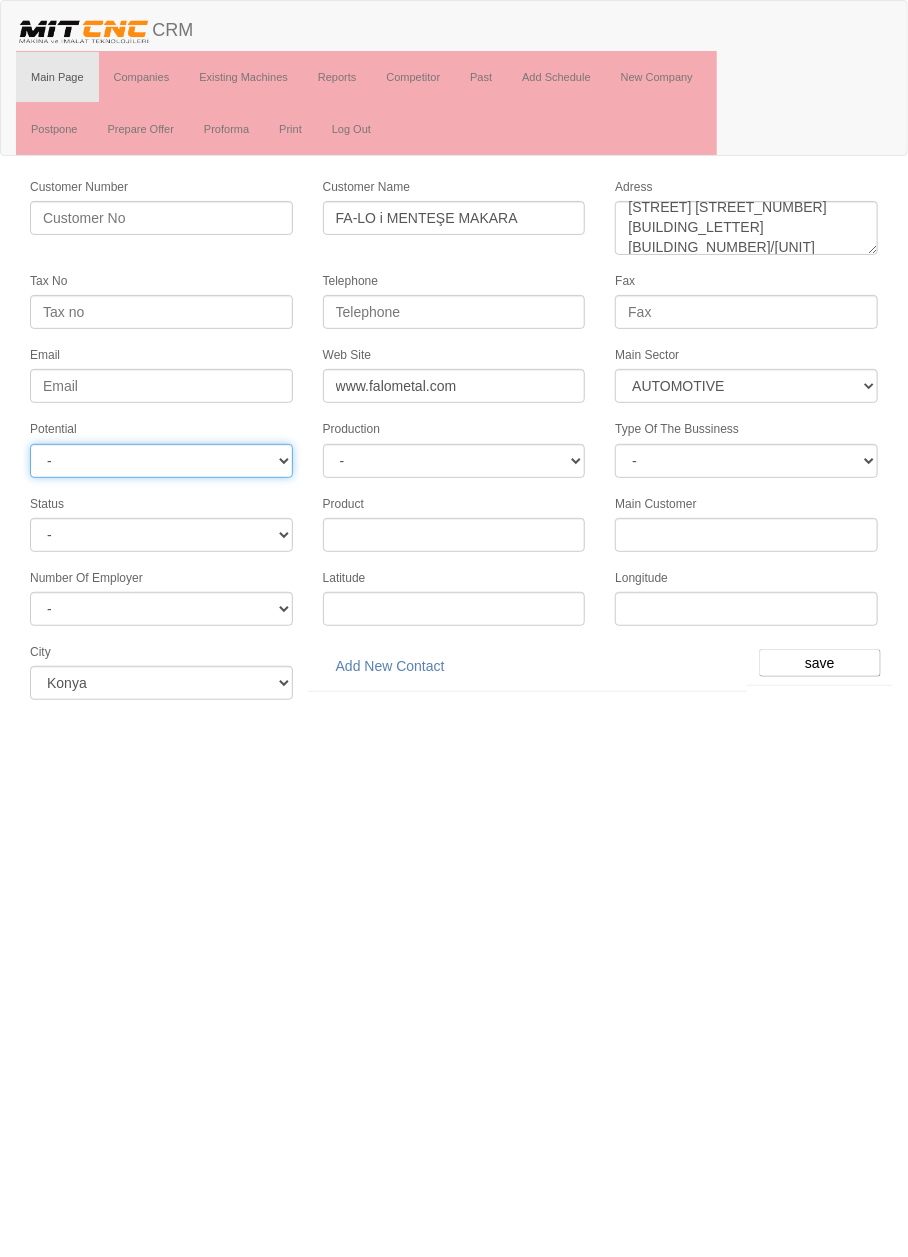 select on "3" 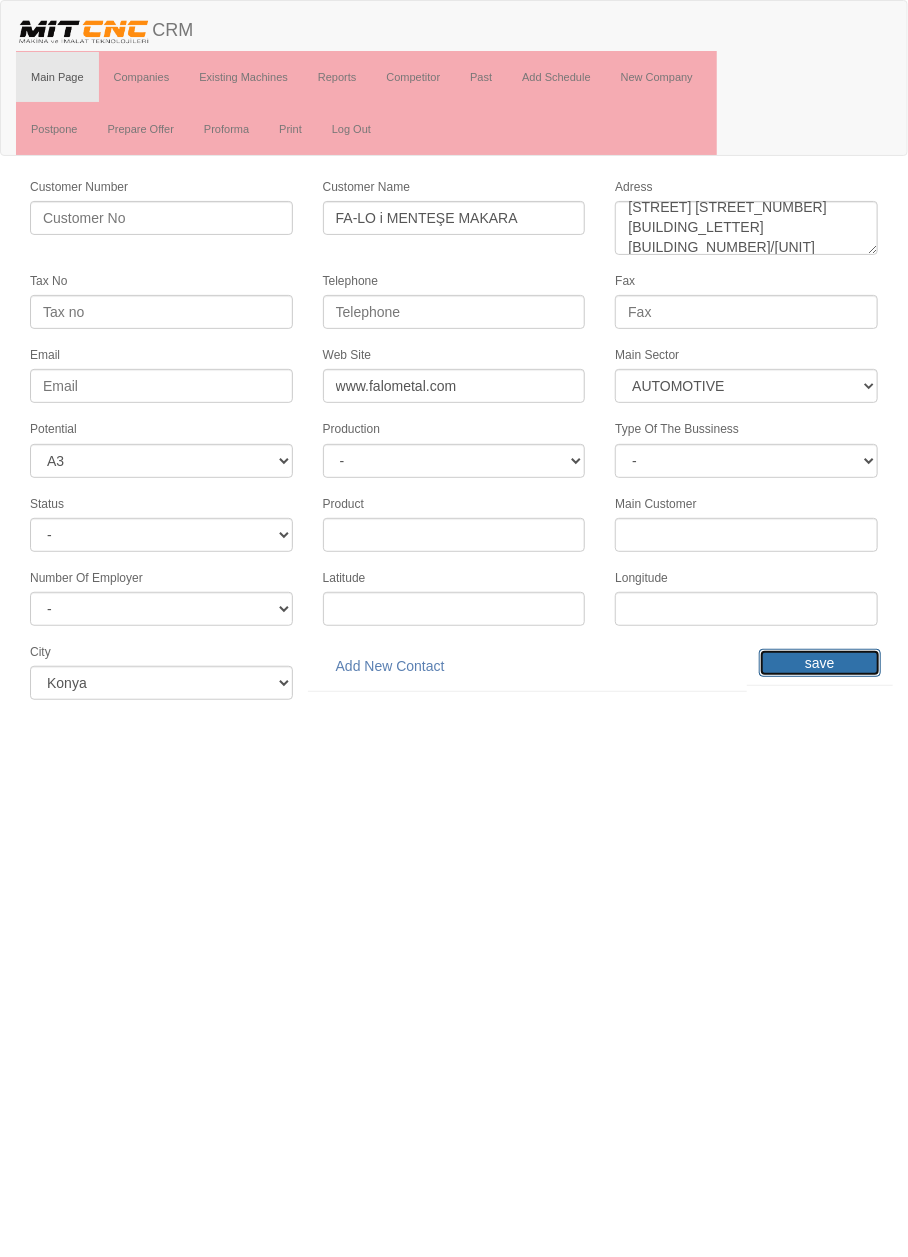 click on "save" at bounding box center (820, 663) 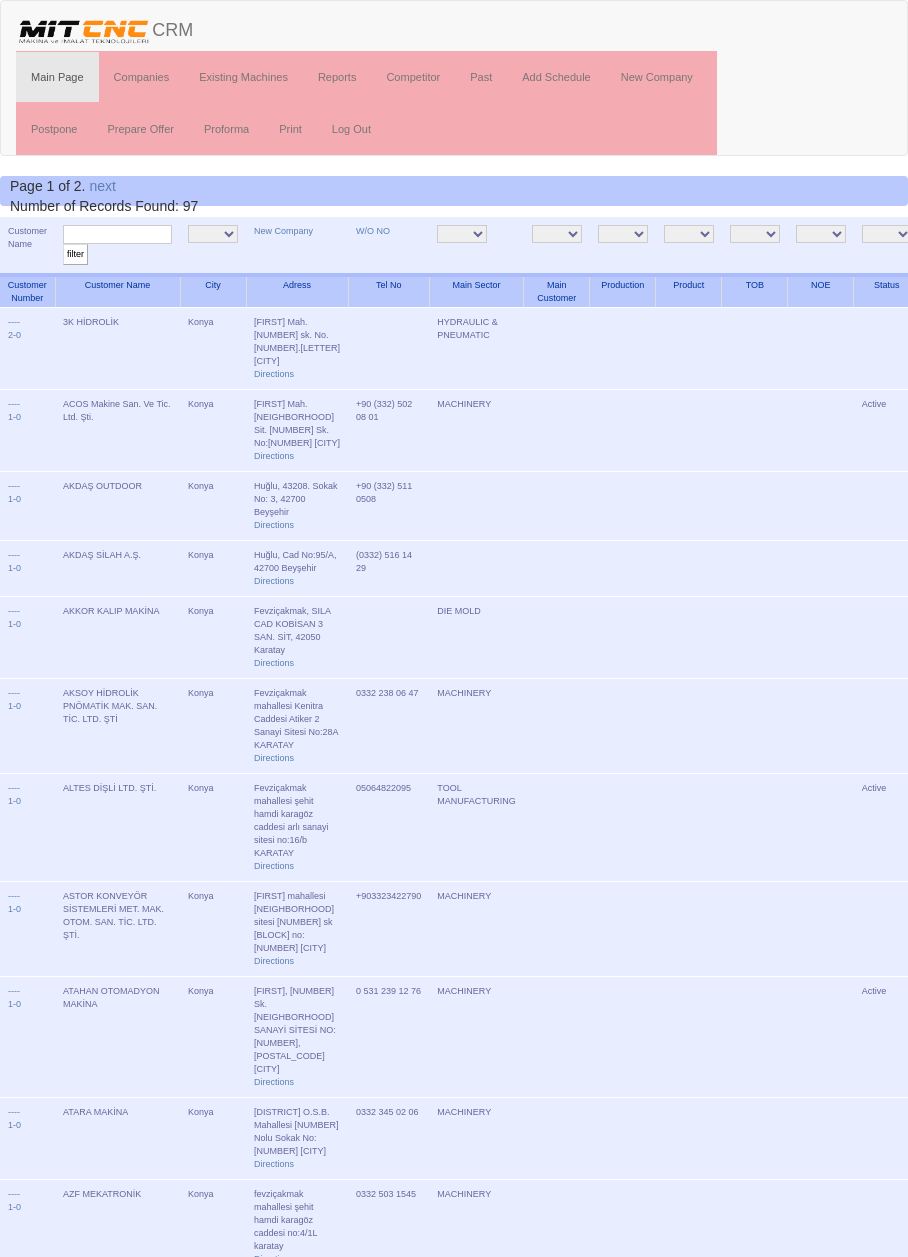 scroll, scrollTop: 0, scrollLeft: 0, axis: both 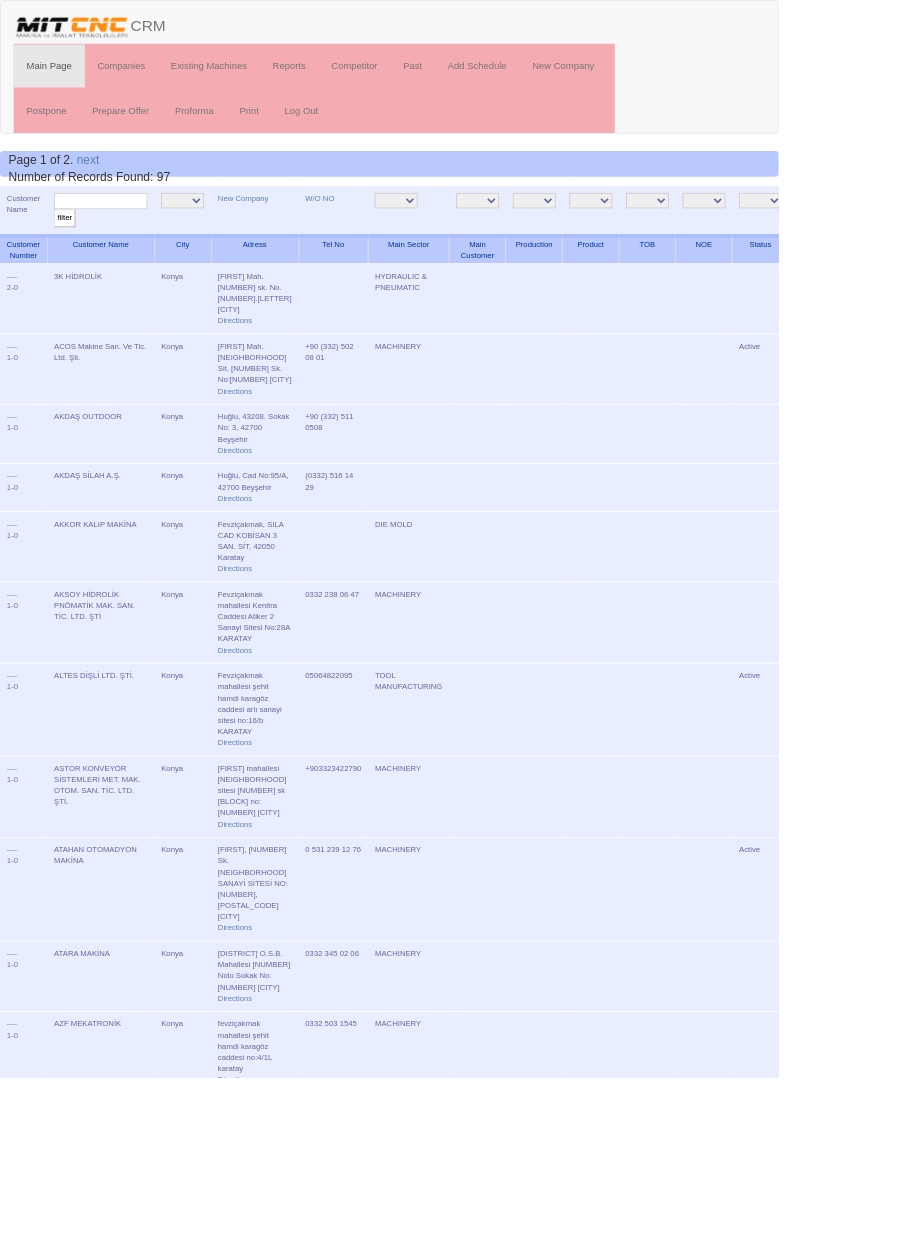 click at bounding box center [117, 234] 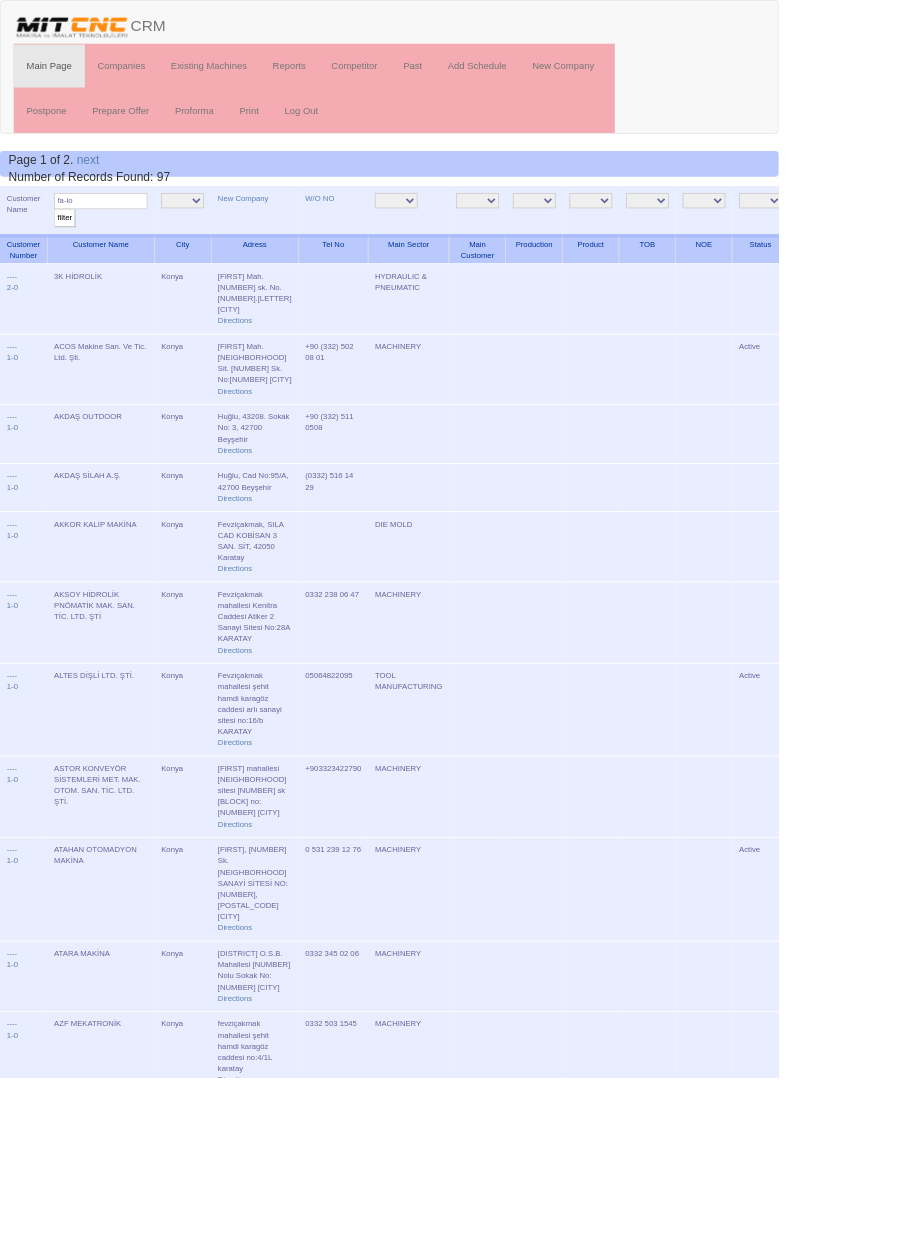 type on "fa-lo" 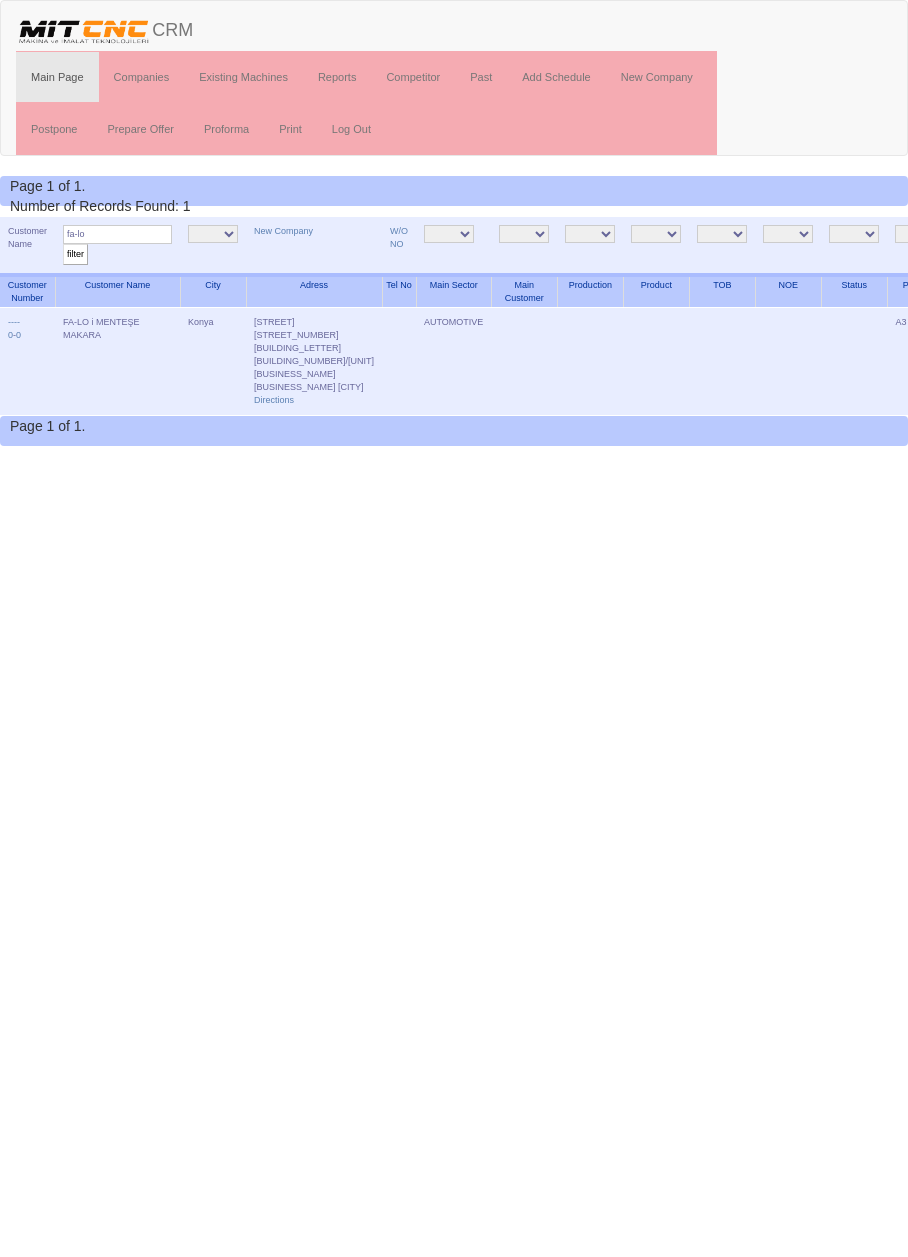 scroll, scrollTop: 0, scrollLeft: 0, axis: both 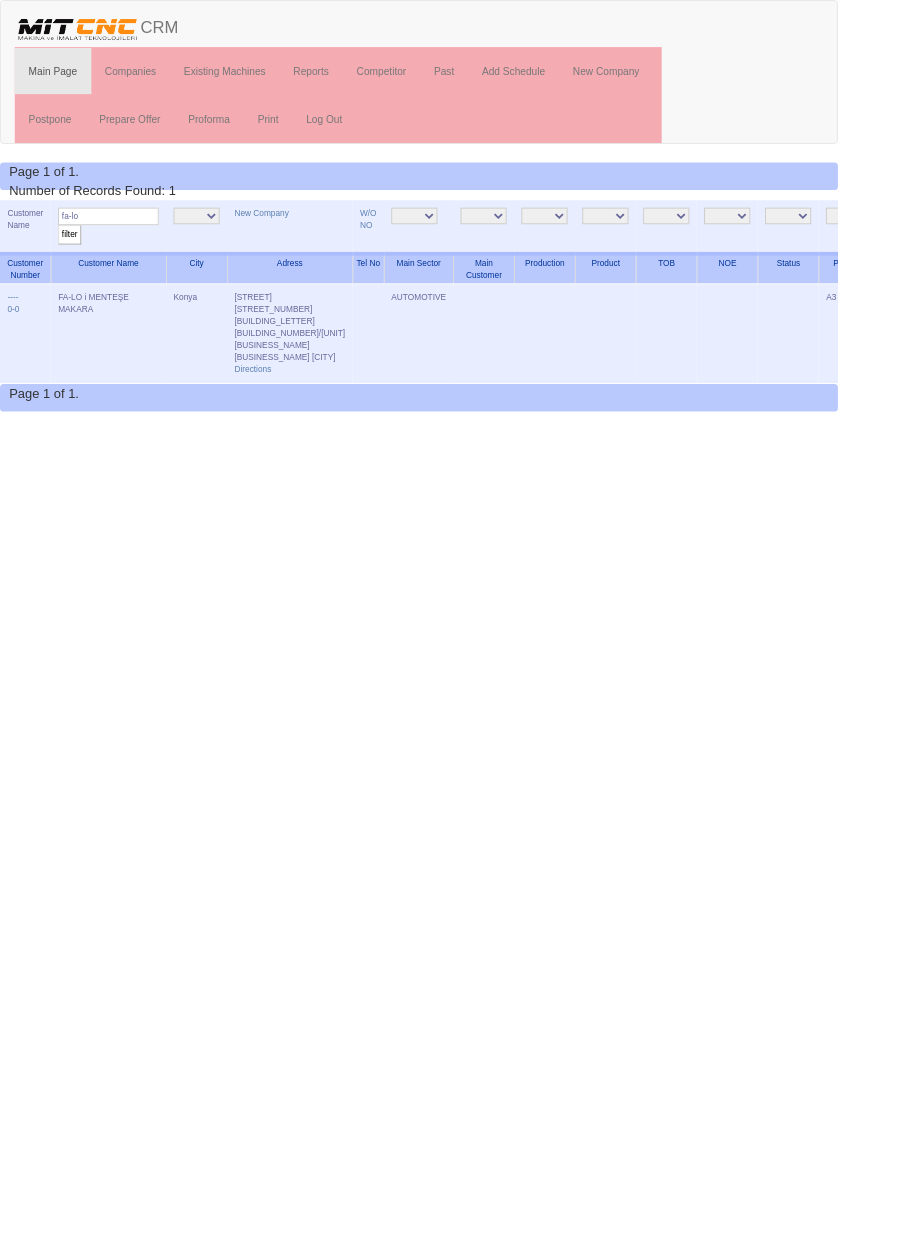 click on "Edit" at bounding box center [1035, 322] 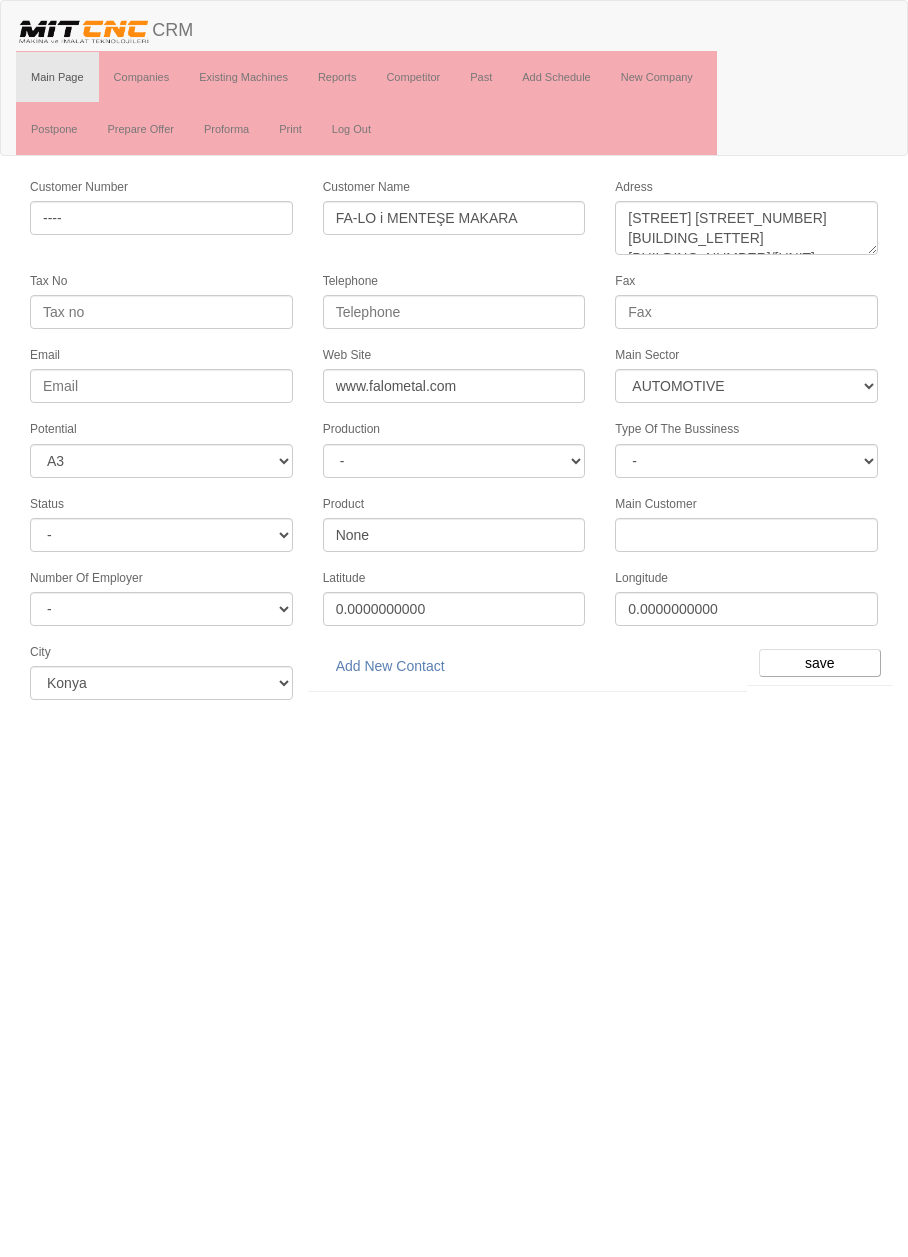 select on "370" 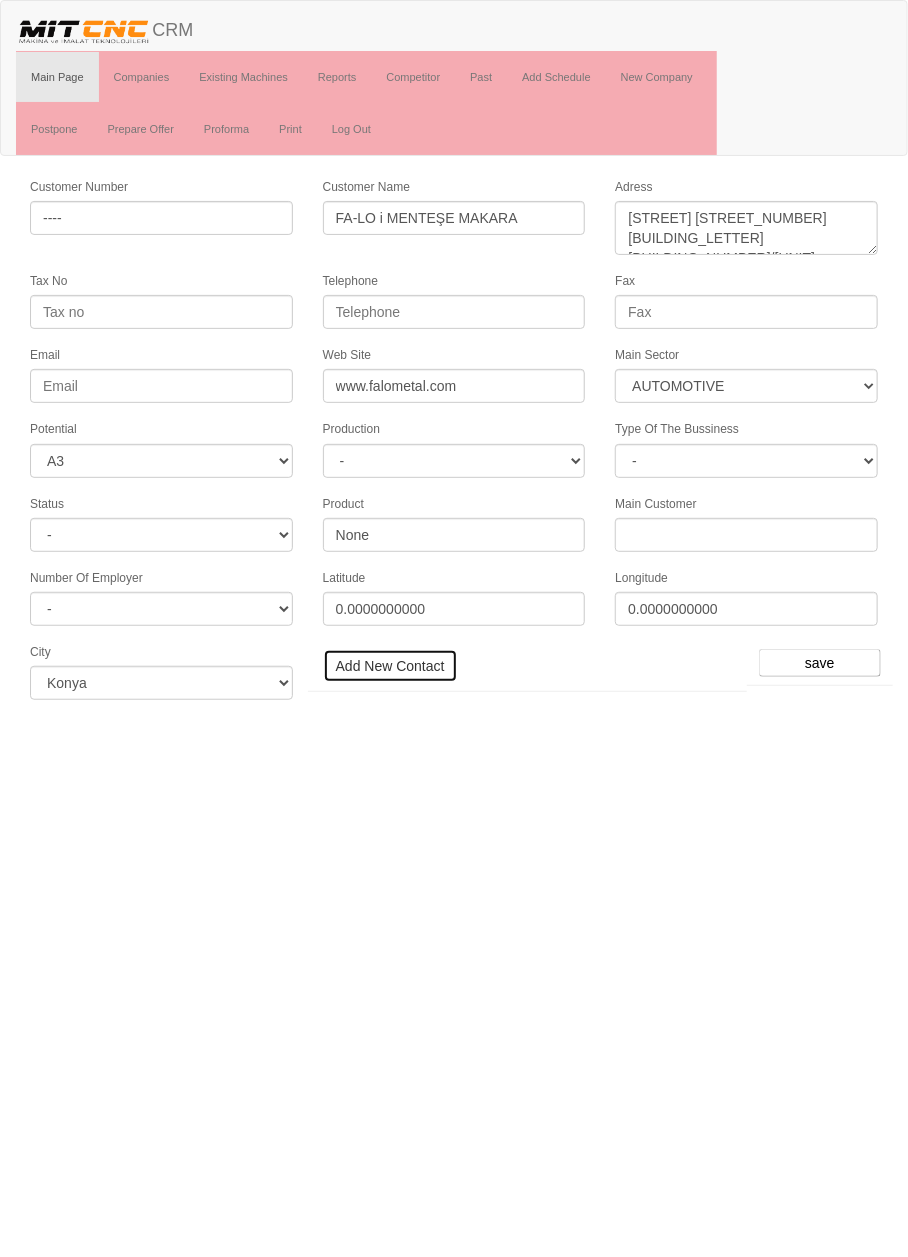 click on "Add New Contact" at bounding box center [390, 666] 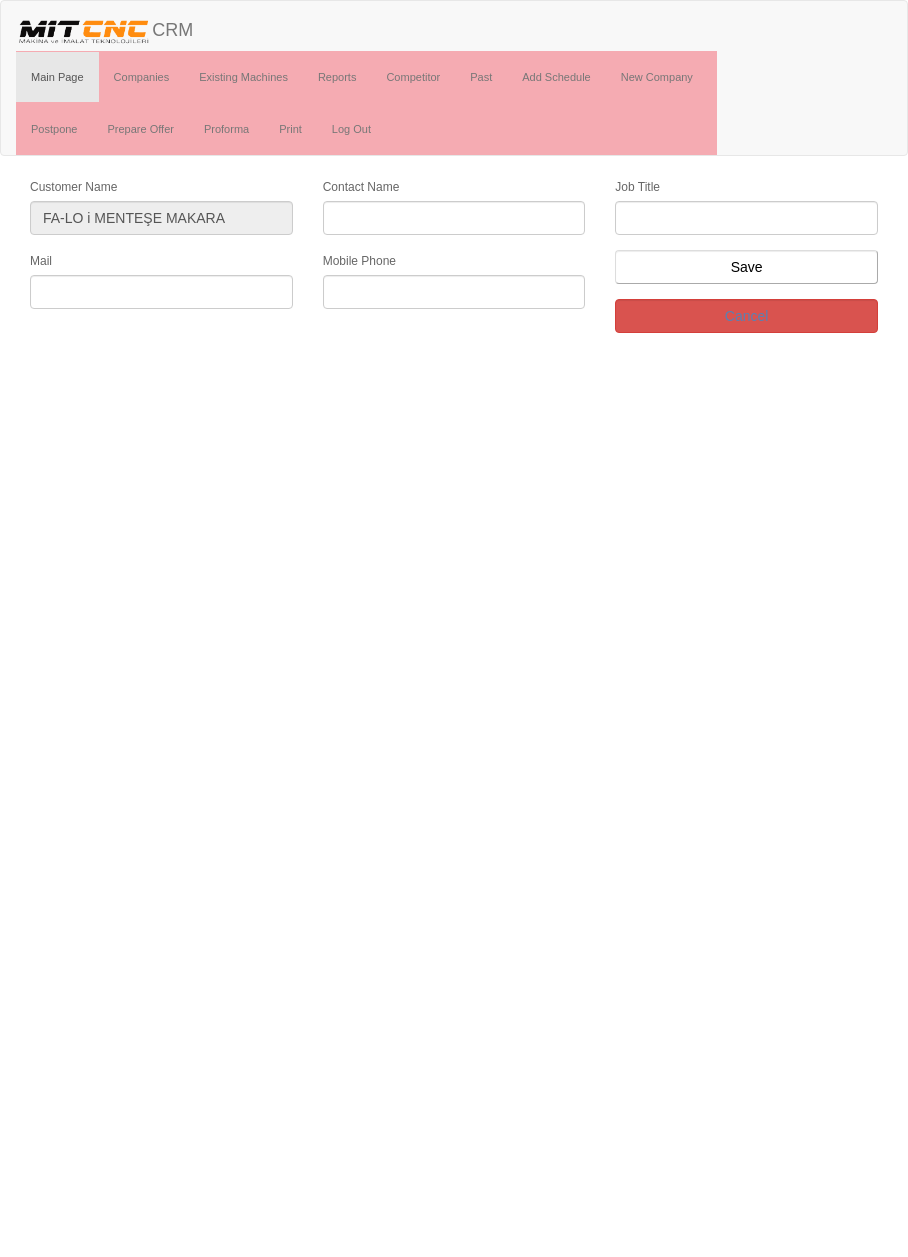 scroll, scrollTop: 0, scrollLeft: 0, axis: both 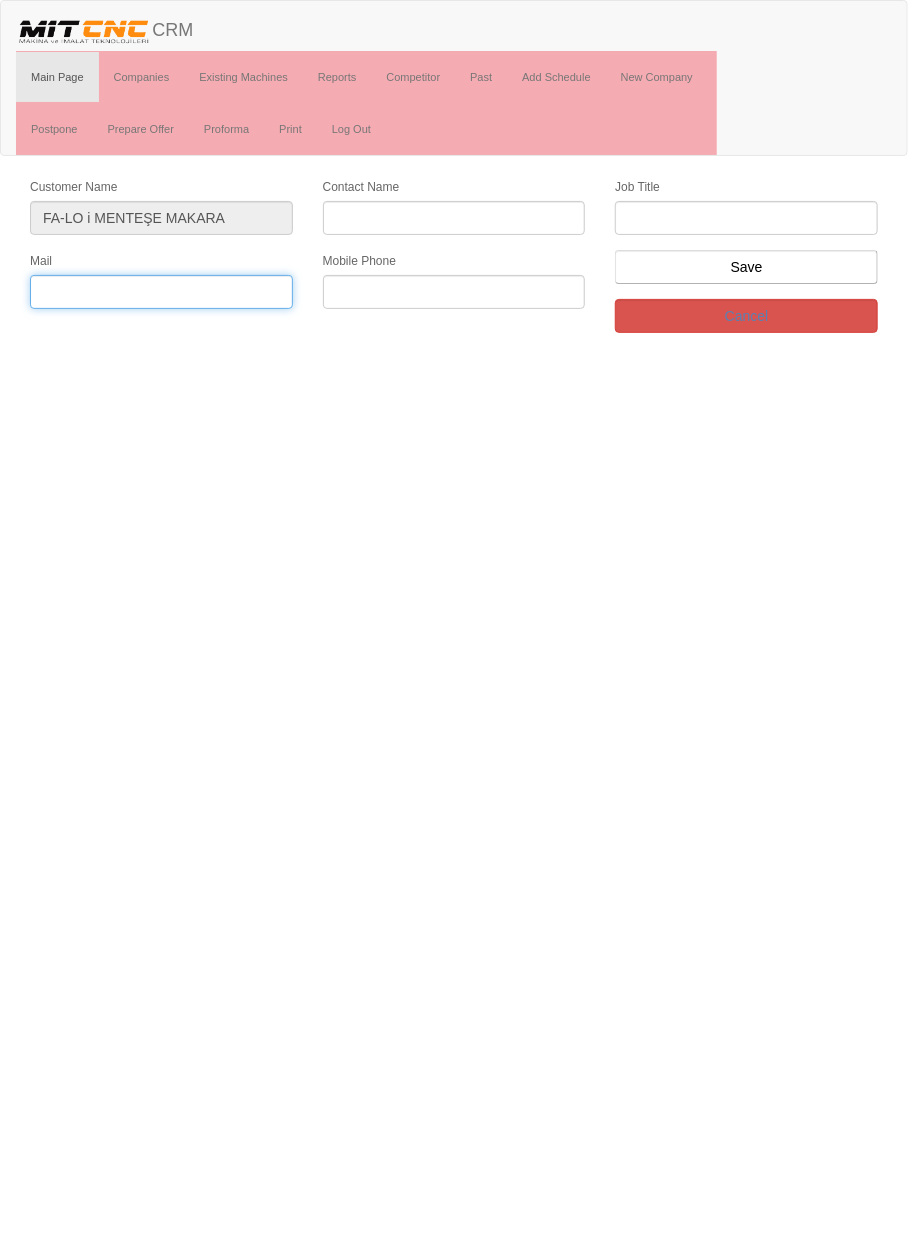 click at bounding box center (161, 292) 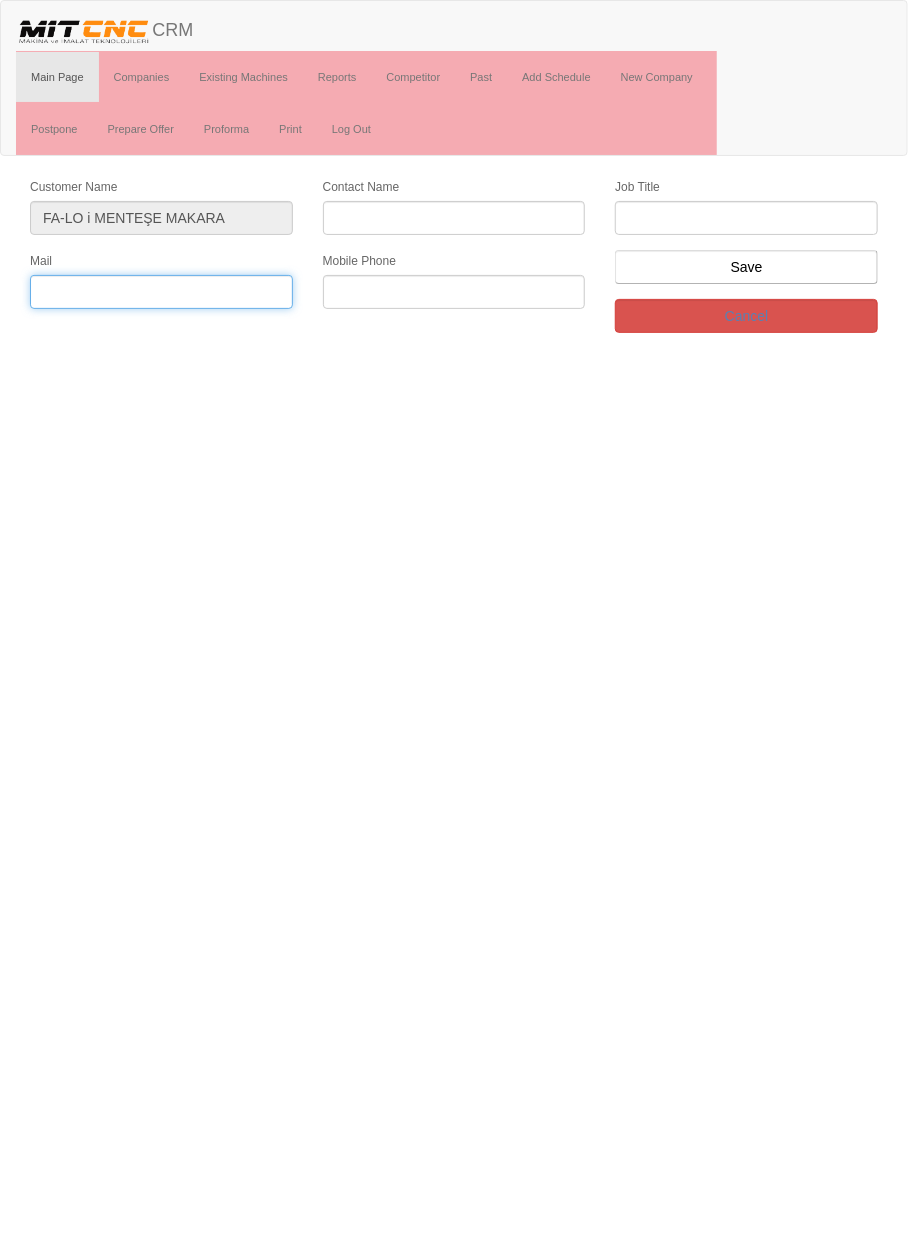 paste on "falokonya@example.com" 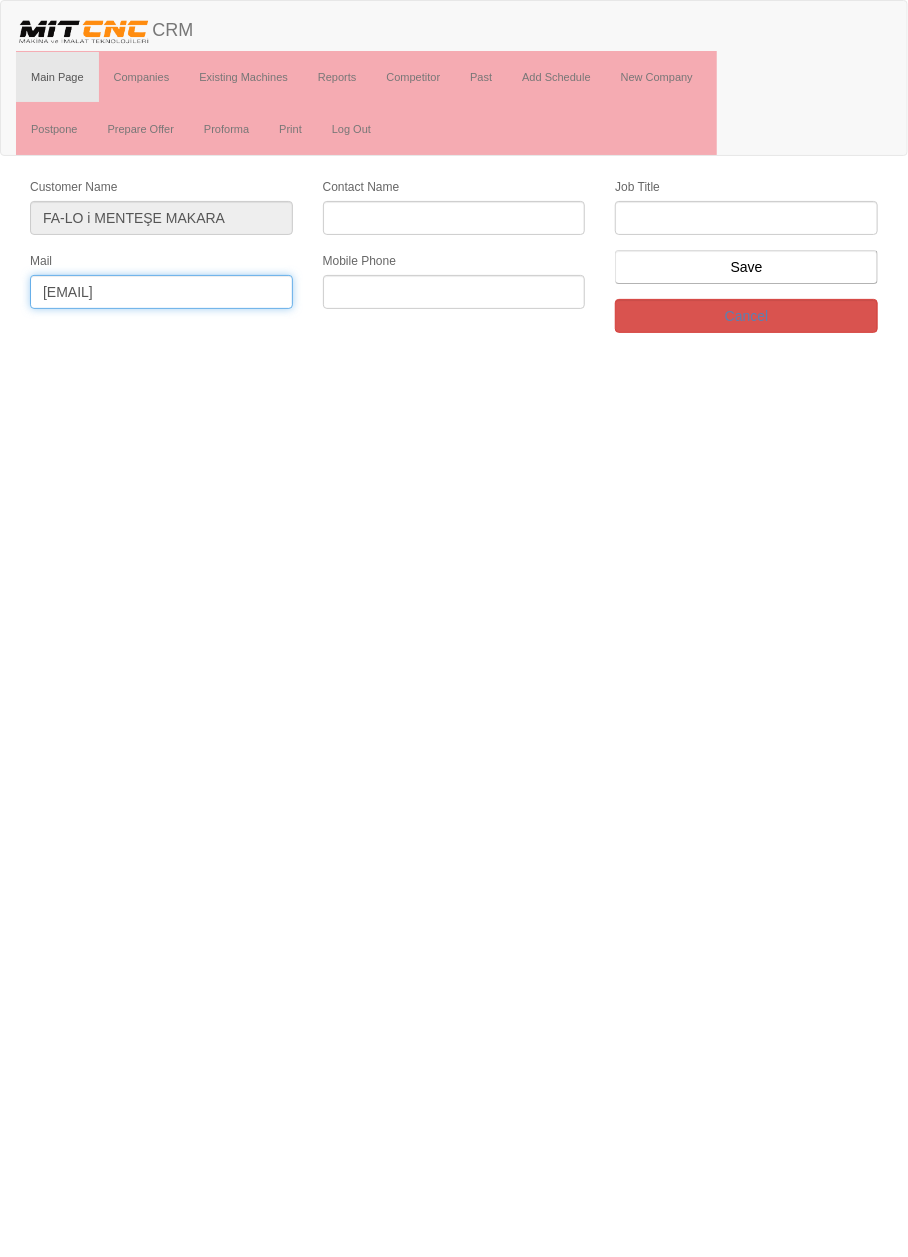 type on "falokonya@example.com" 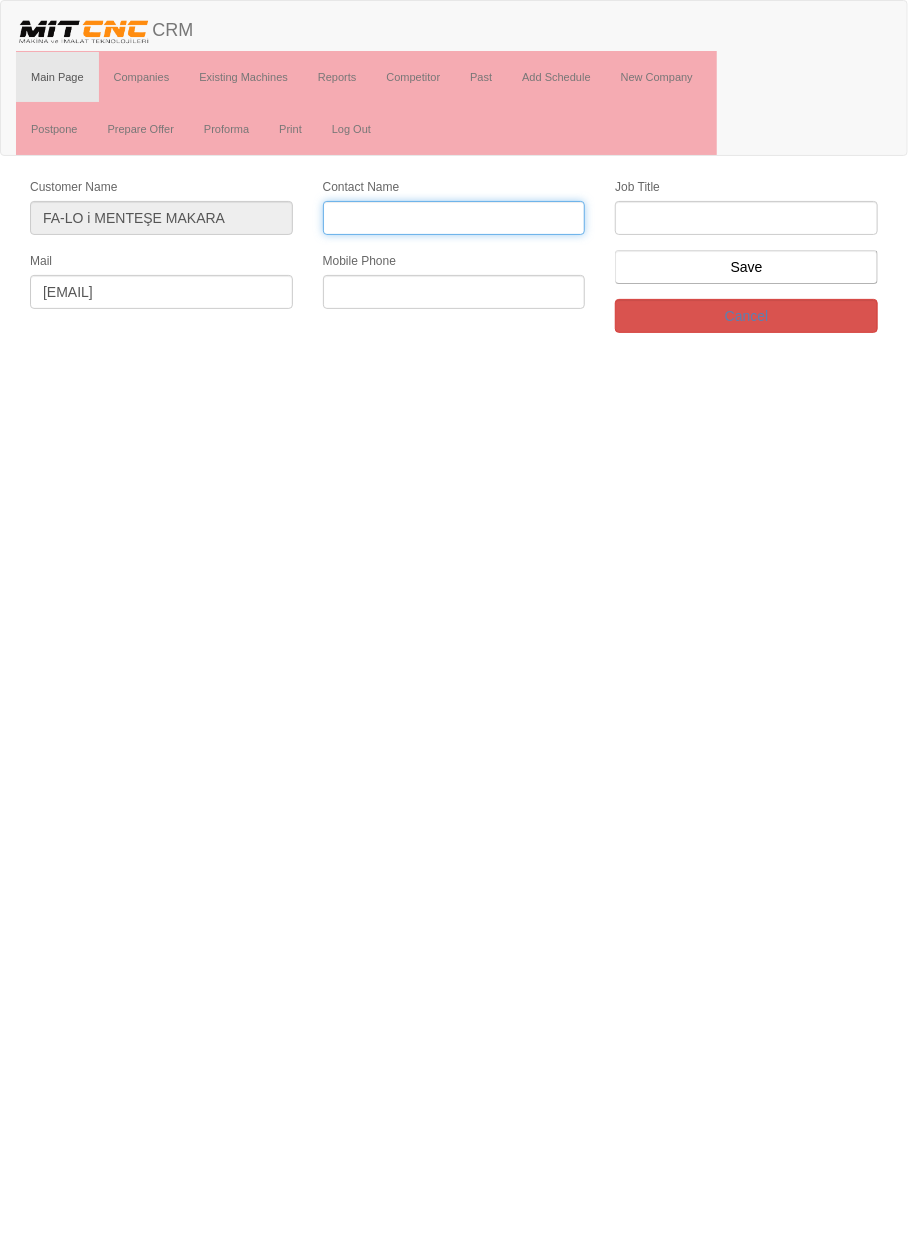 click on "Contact Name" at bounding box center [454, 218] 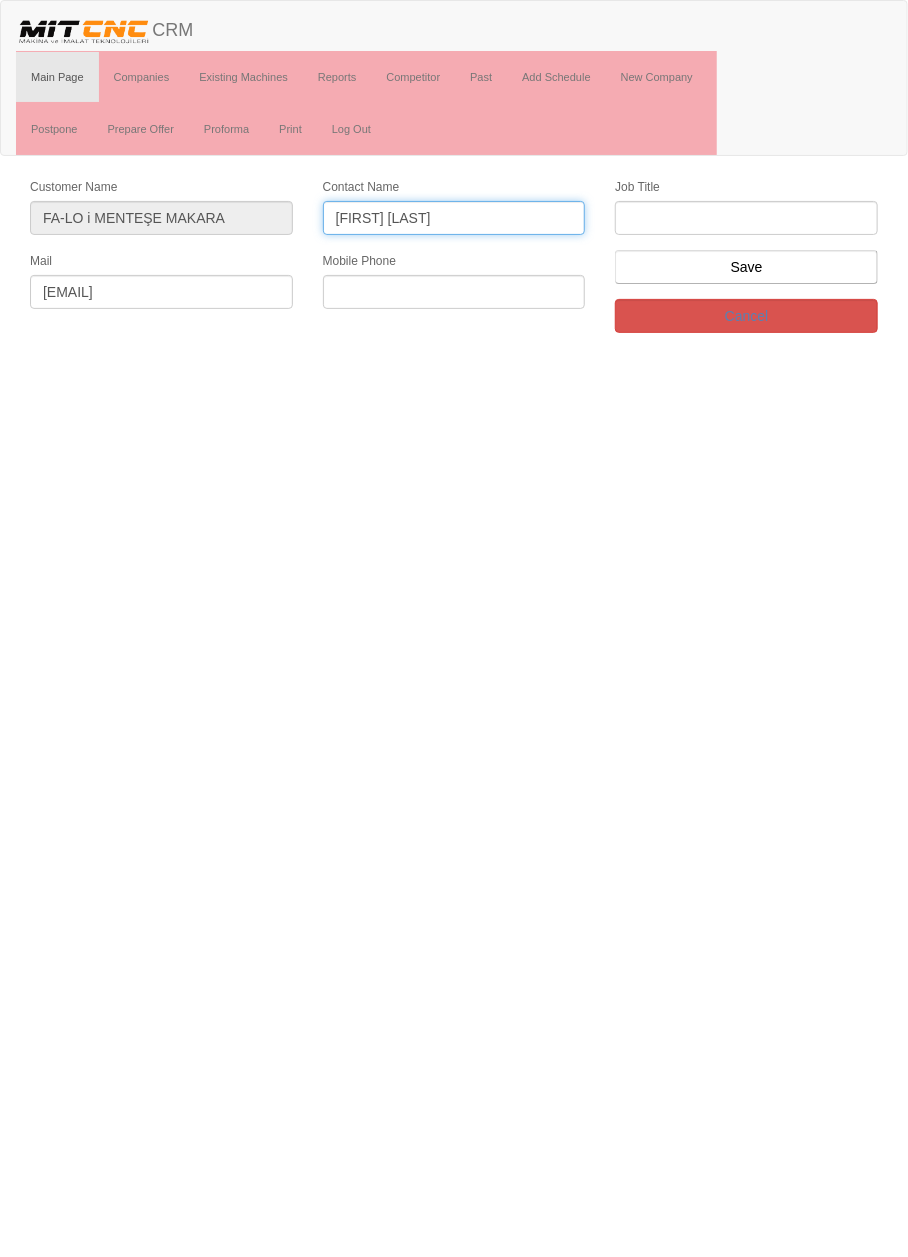 type on "[FIRST] [LAST]" 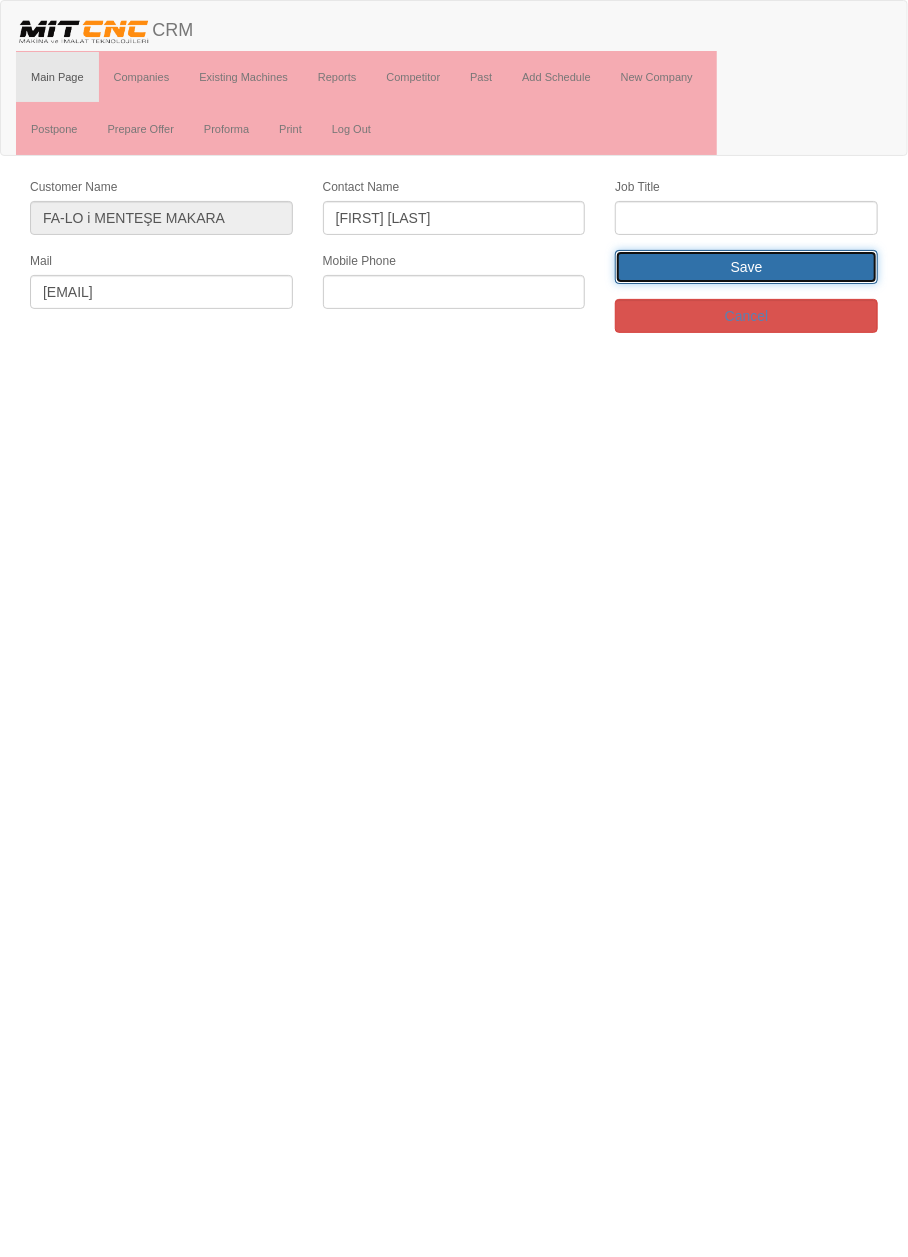 click on "Save" at bounding box center (746, 267) 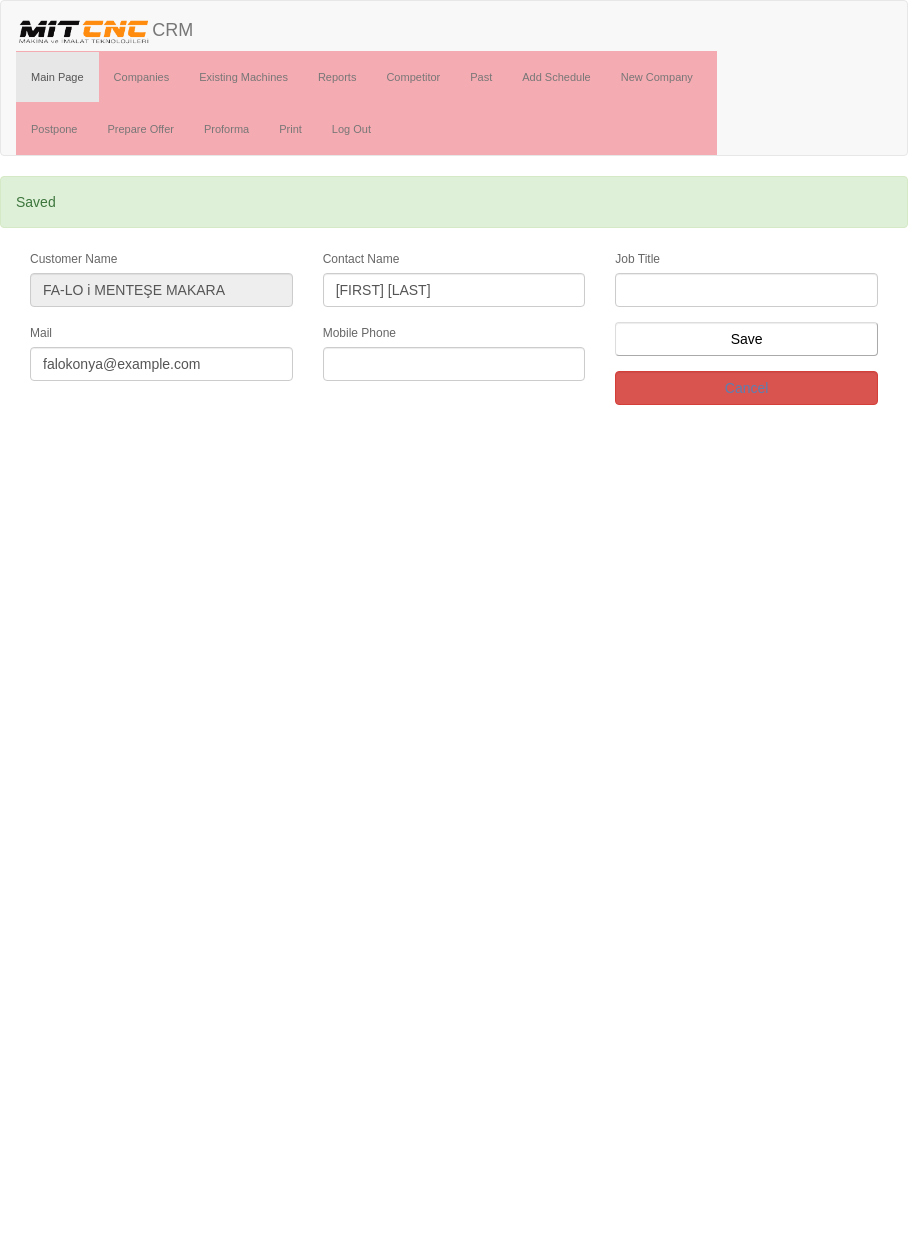 scroll, scrollTop: 0, scrollLeft: 0, axis: both 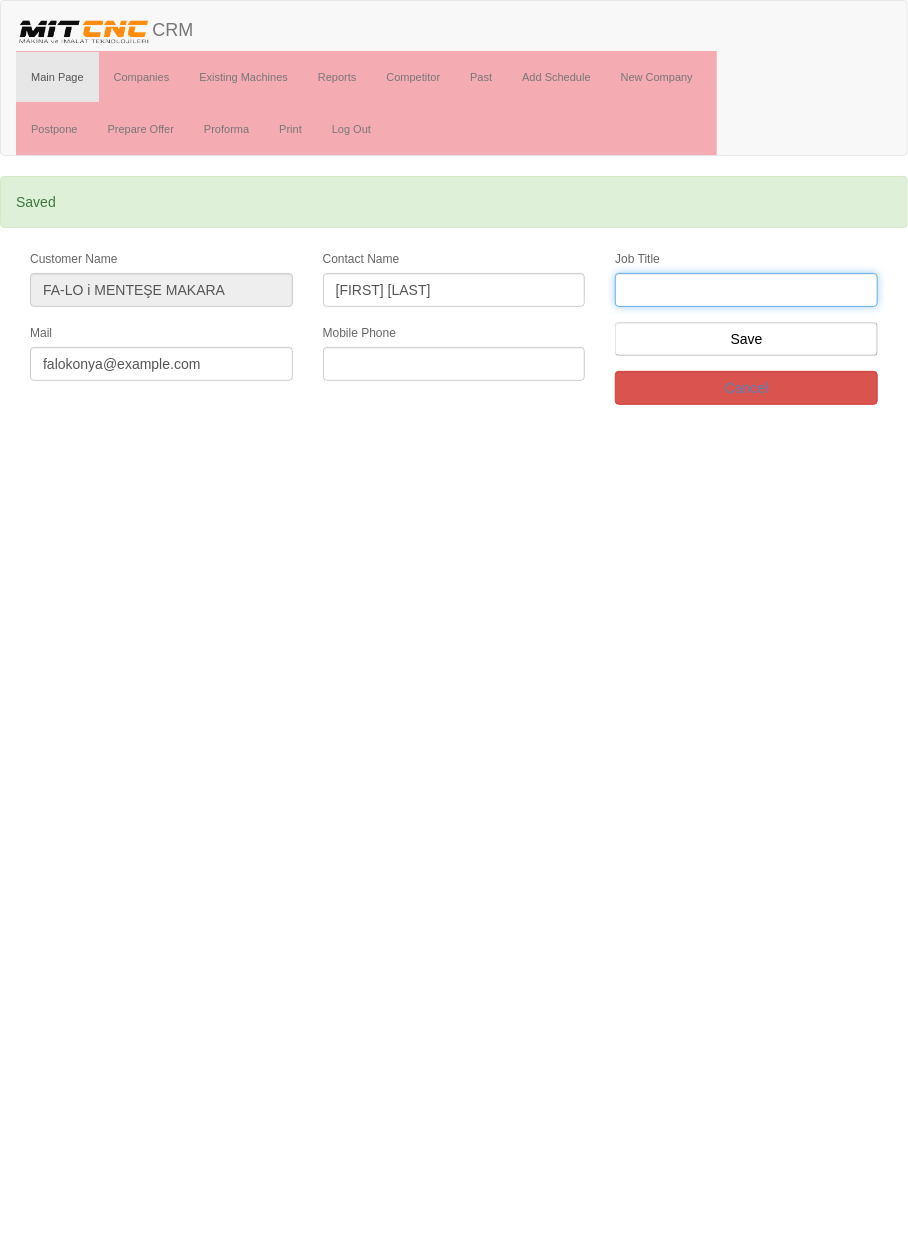click at bounding box center [746, 290] 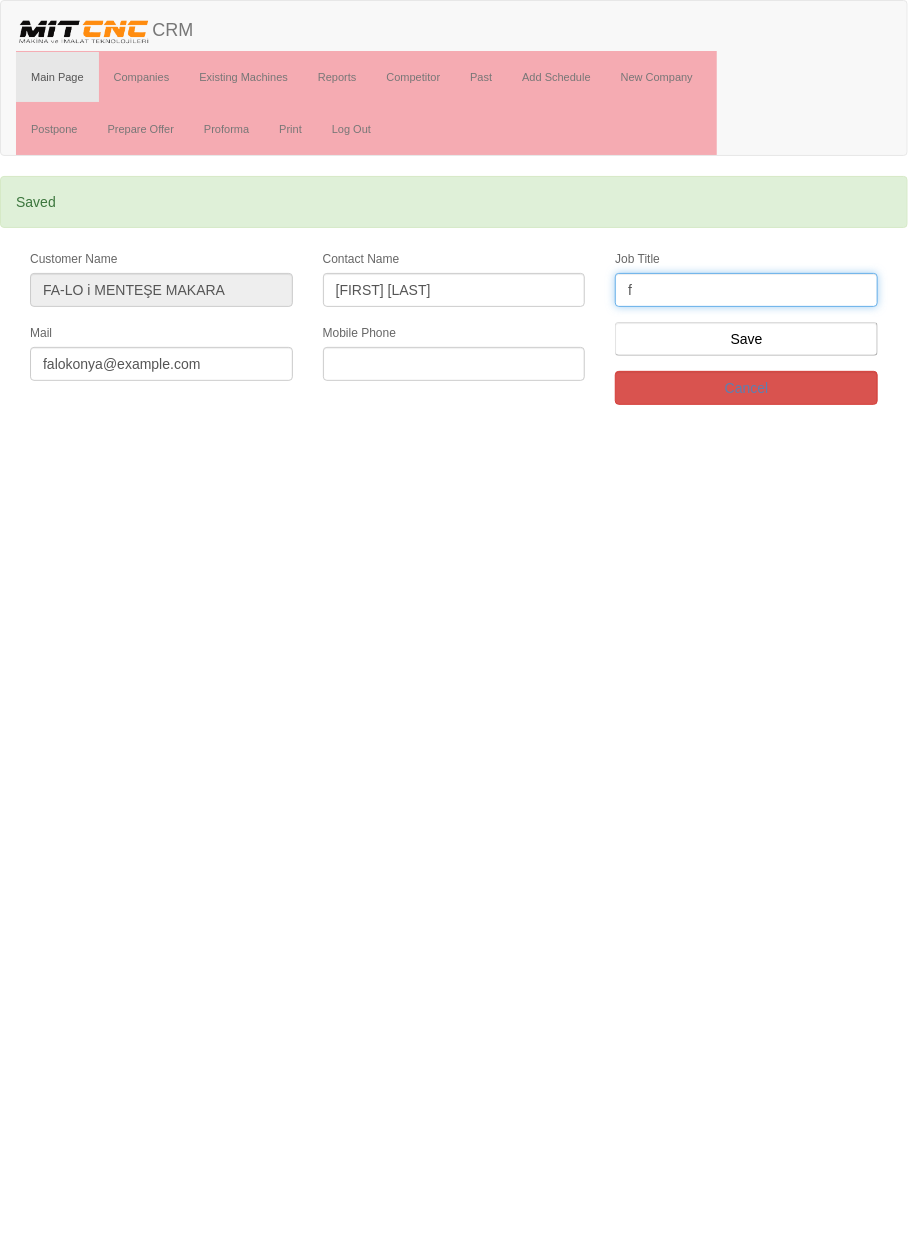 type on "fi" 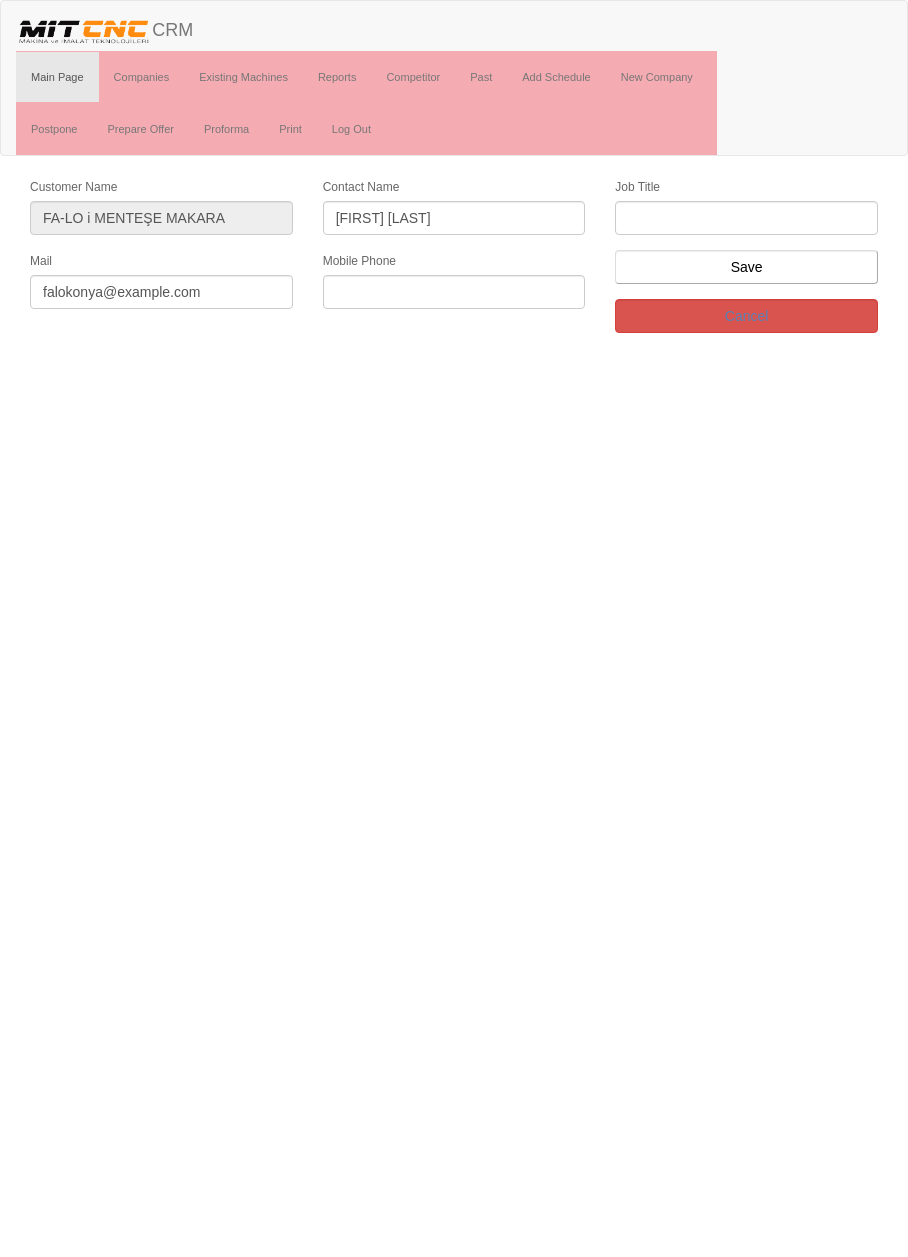 scroll, scrollTop: 0, scrollLeft: 0, axis: both 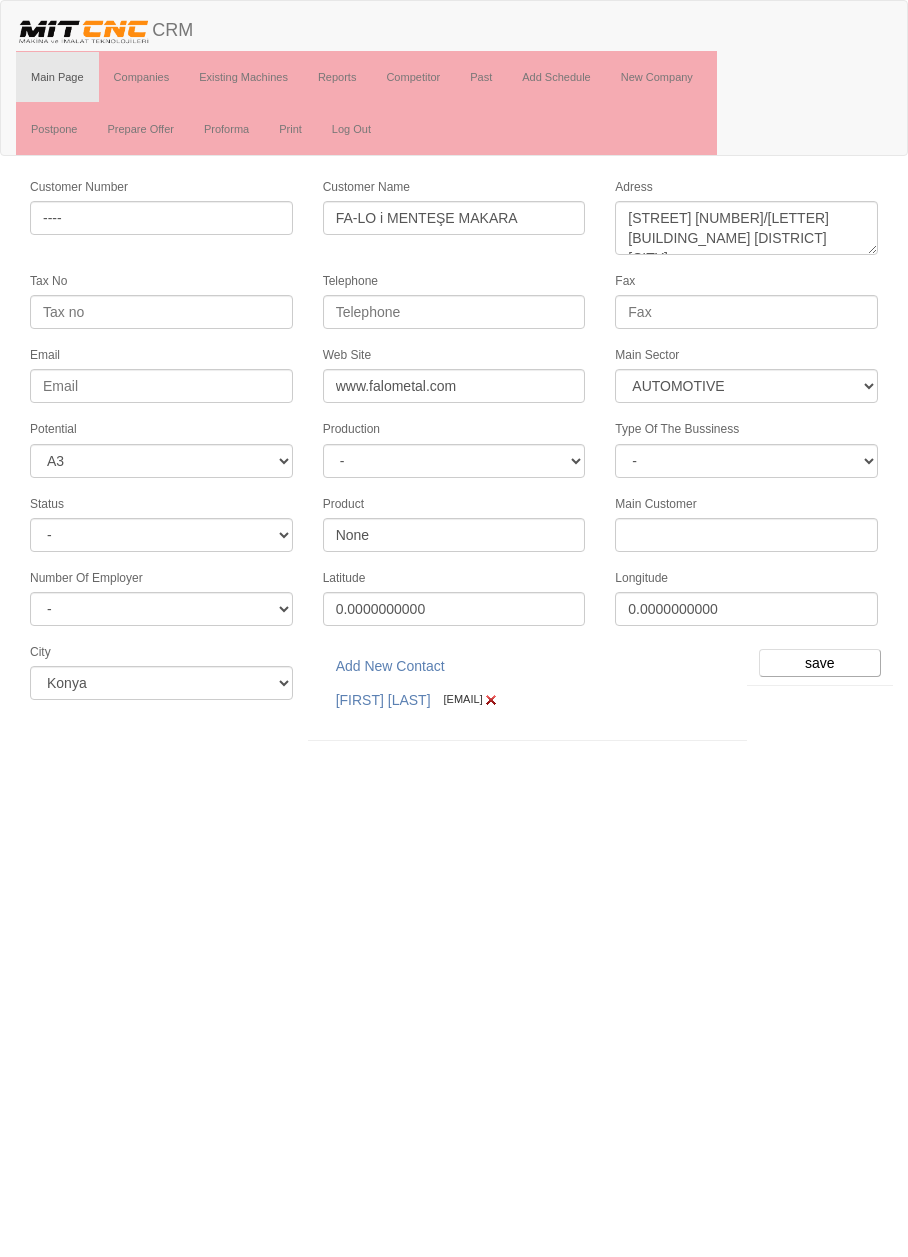 select on "370" 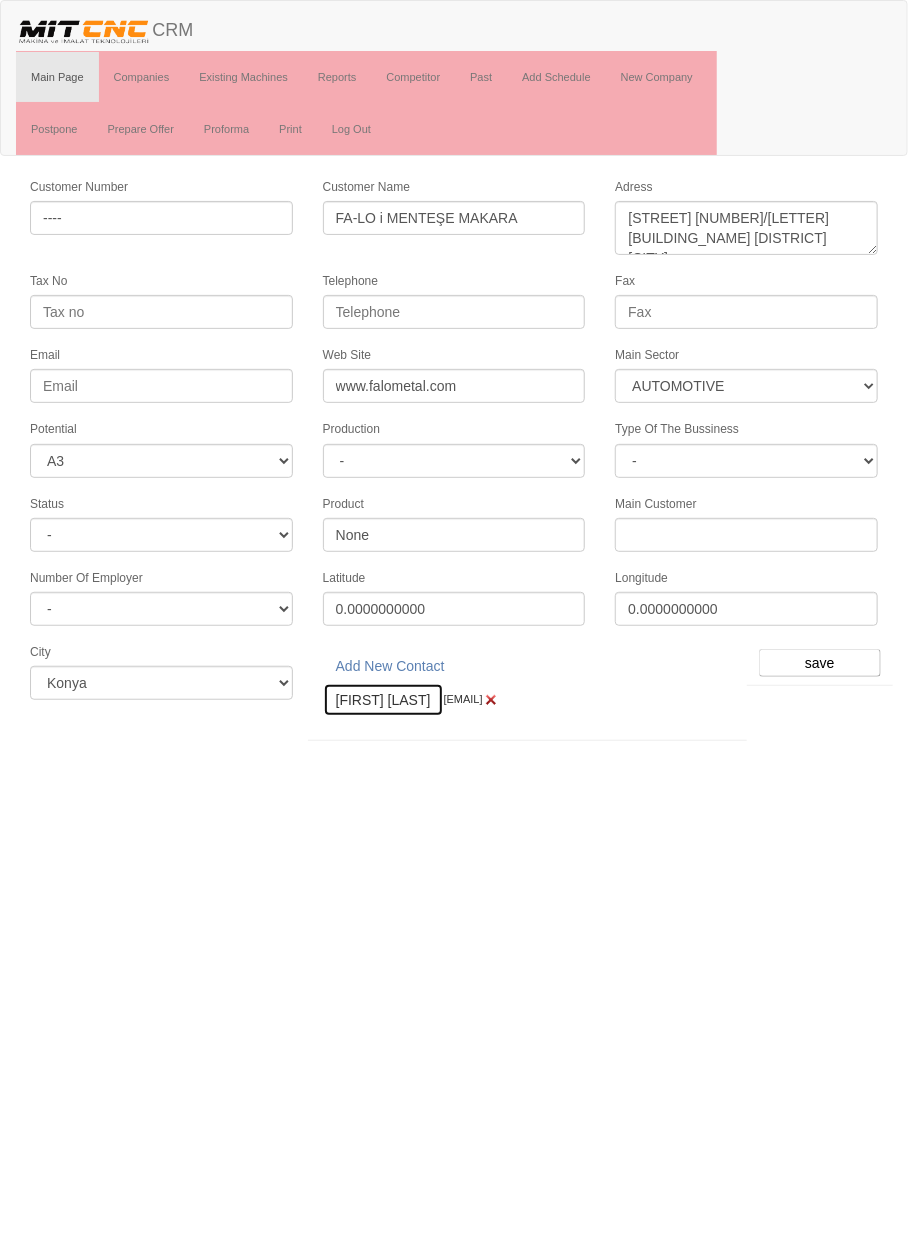 click on "[FIRST] [LAST]" at bounding box center (383, 700) 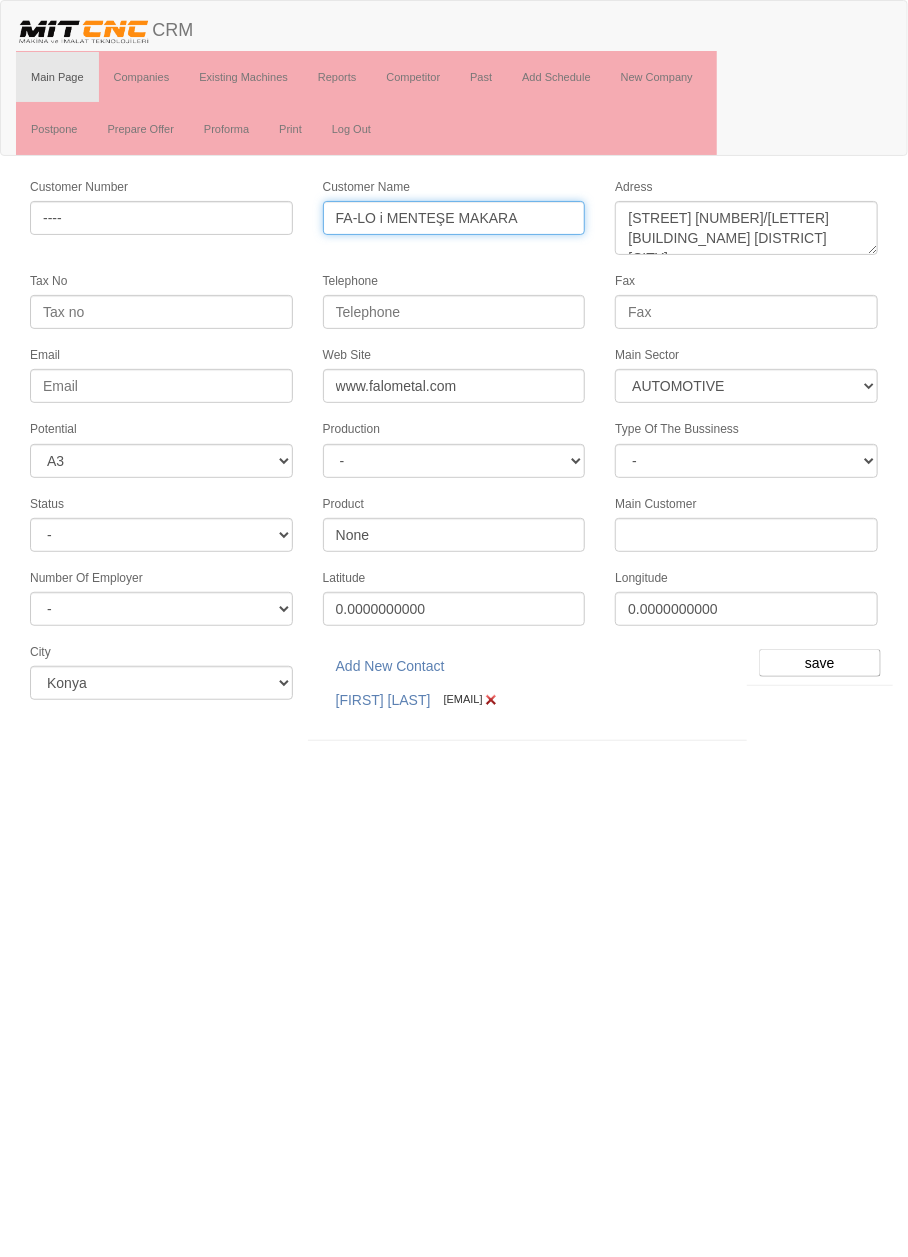 click on "FA-LO i MENTEŞE MAKARA" at bounding box center [454, 218] 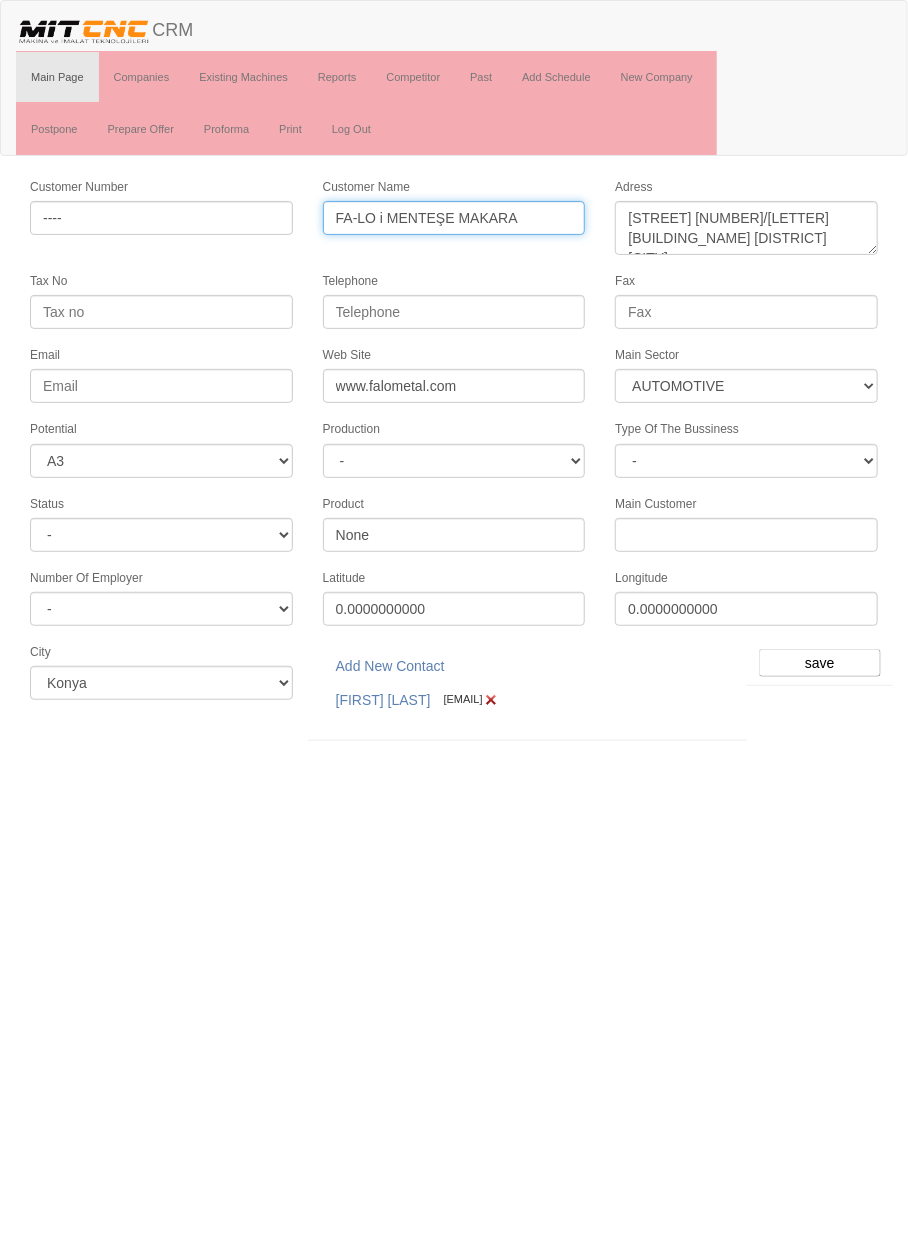 click on "FA-LO i MENTEŞE MAKARA" at bounding box center (454, 218) 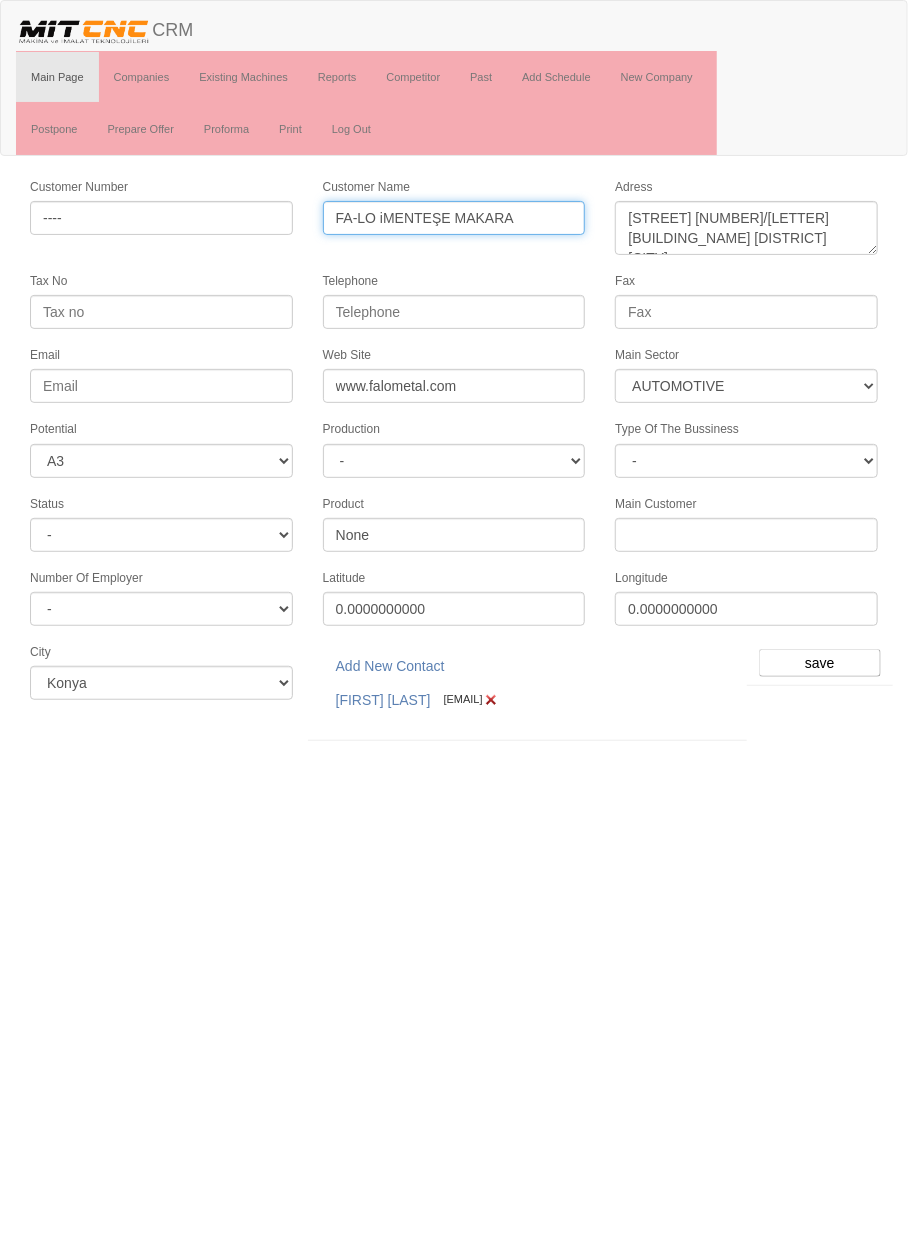 type on "FA-LO MENTEŞE MAKARA" 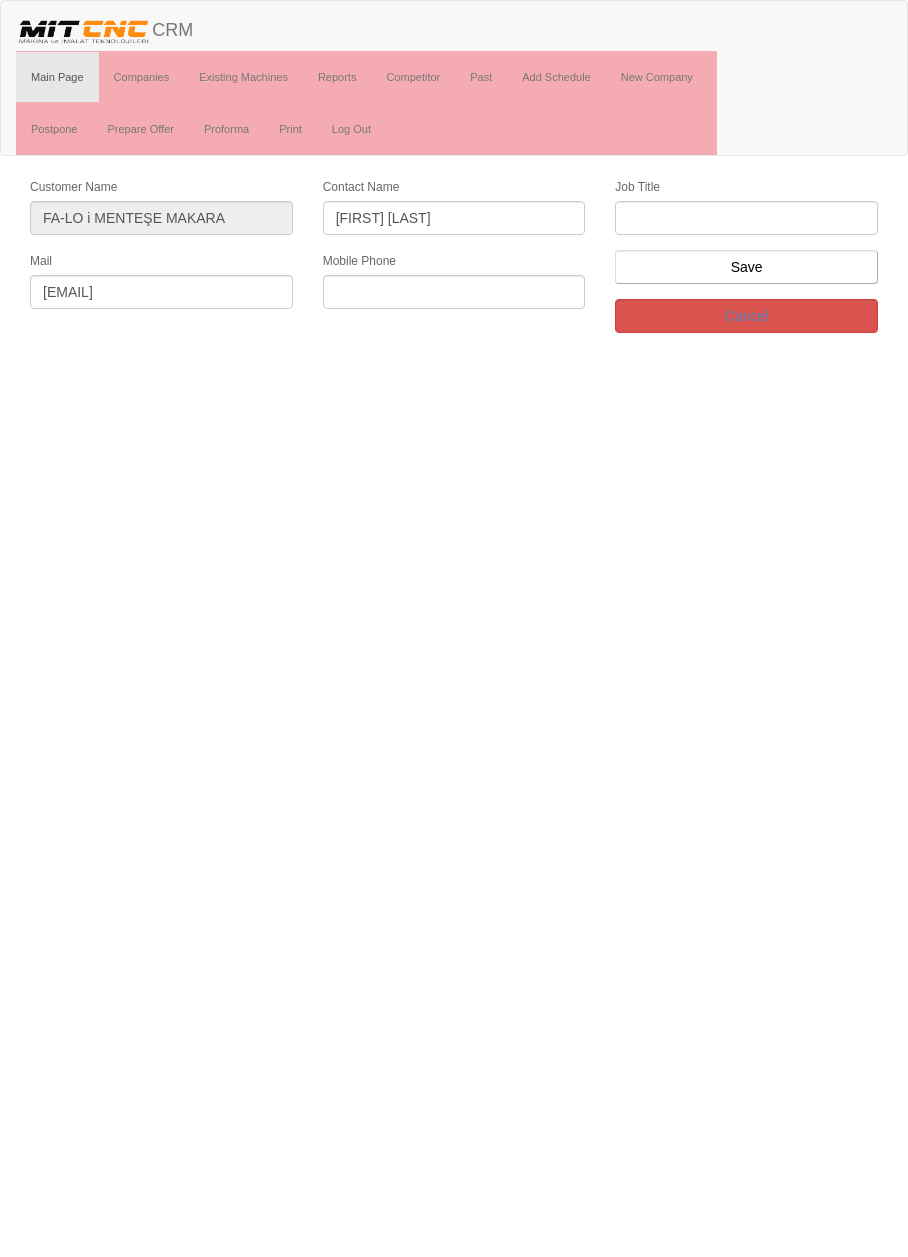 scroll, scrollTop: 0, scrollLeft: 0, axis: both 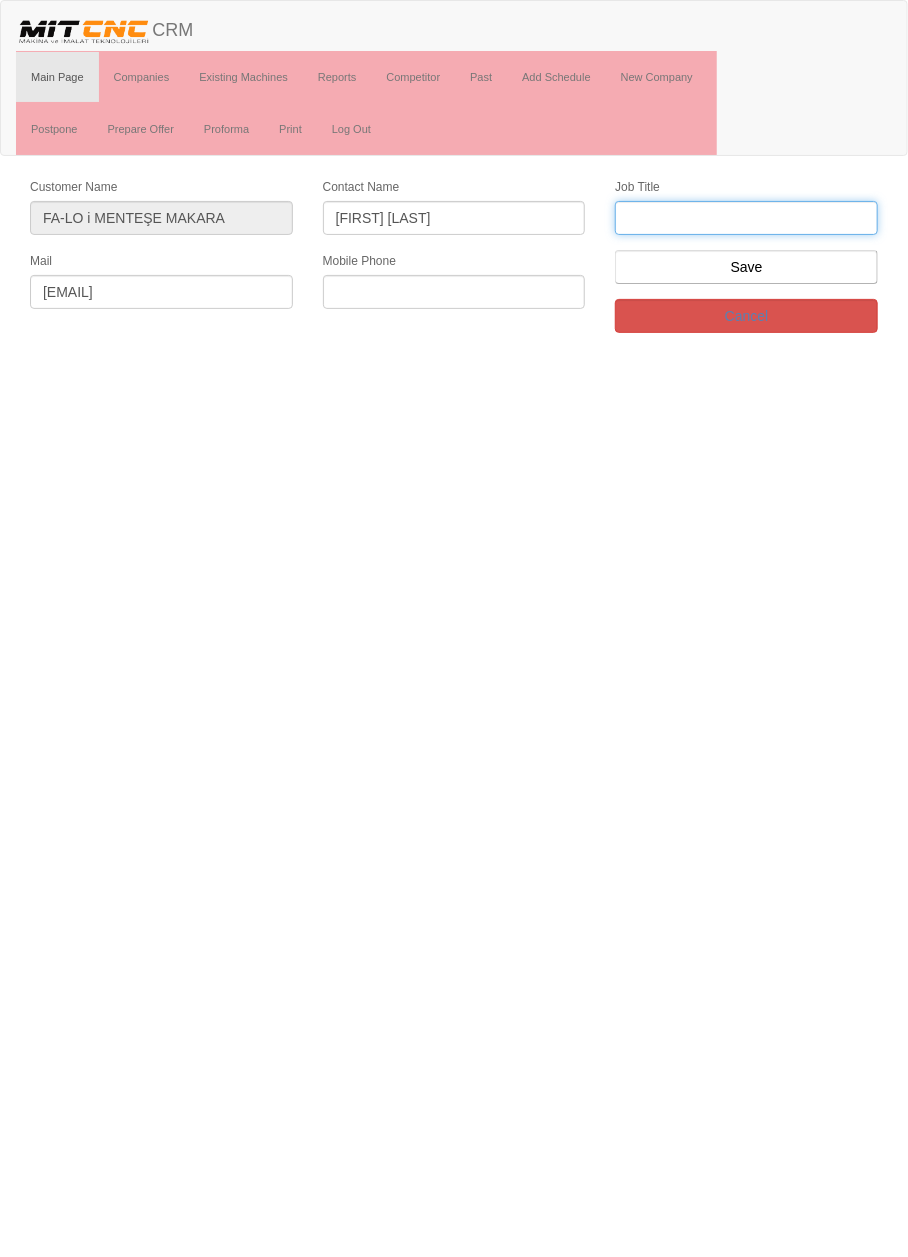 click at bounding box center (746, 218) 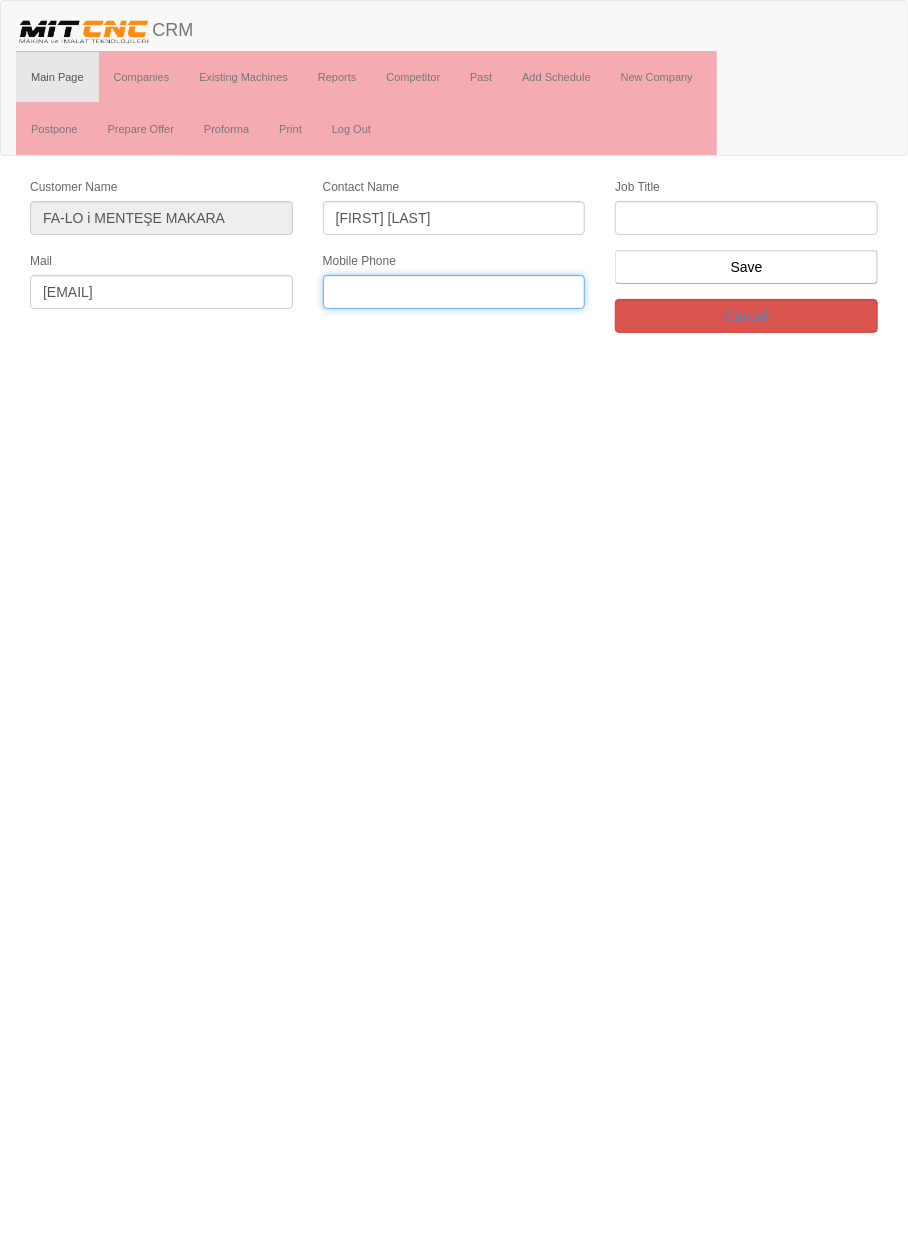 click at bounding box center (454, 292) 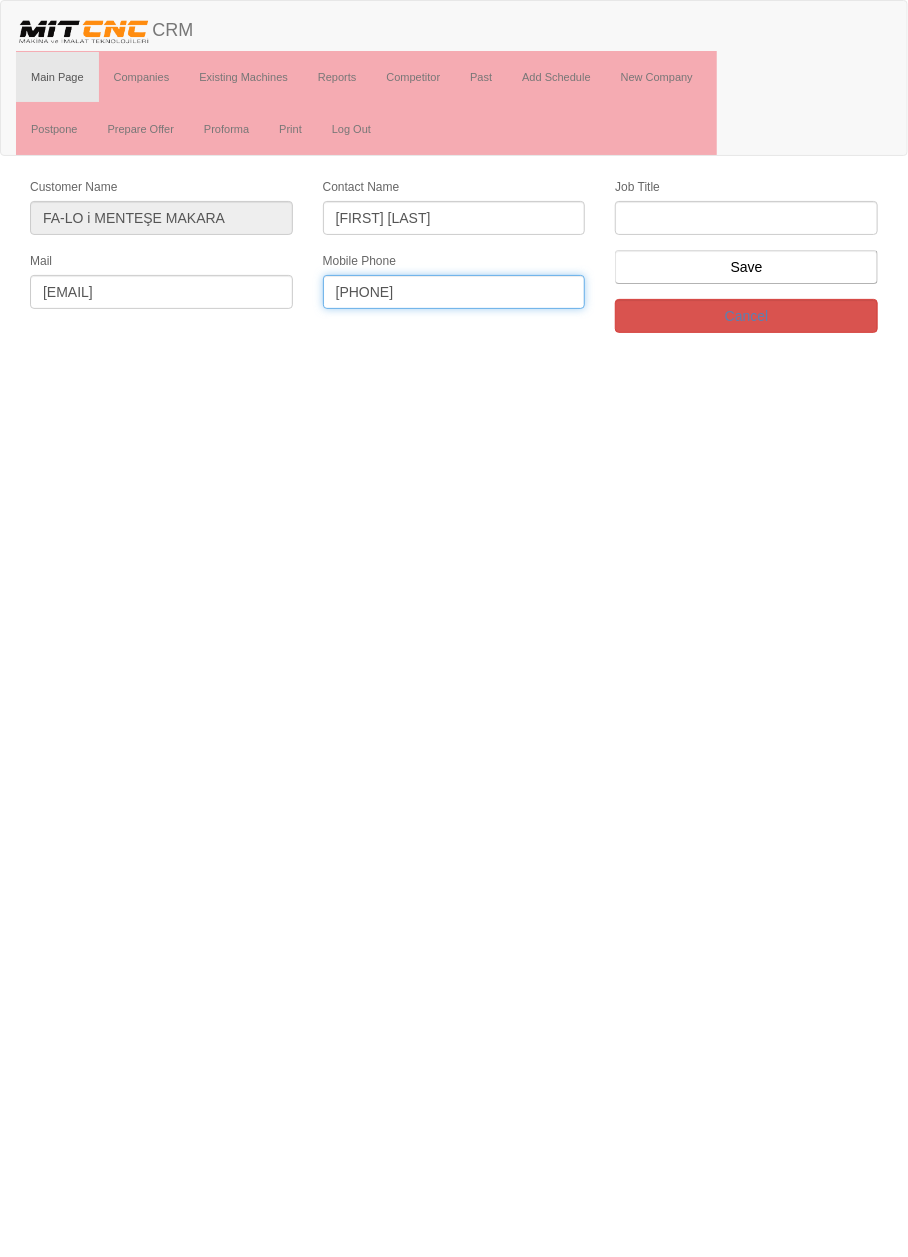 type on "0532 320 4942" 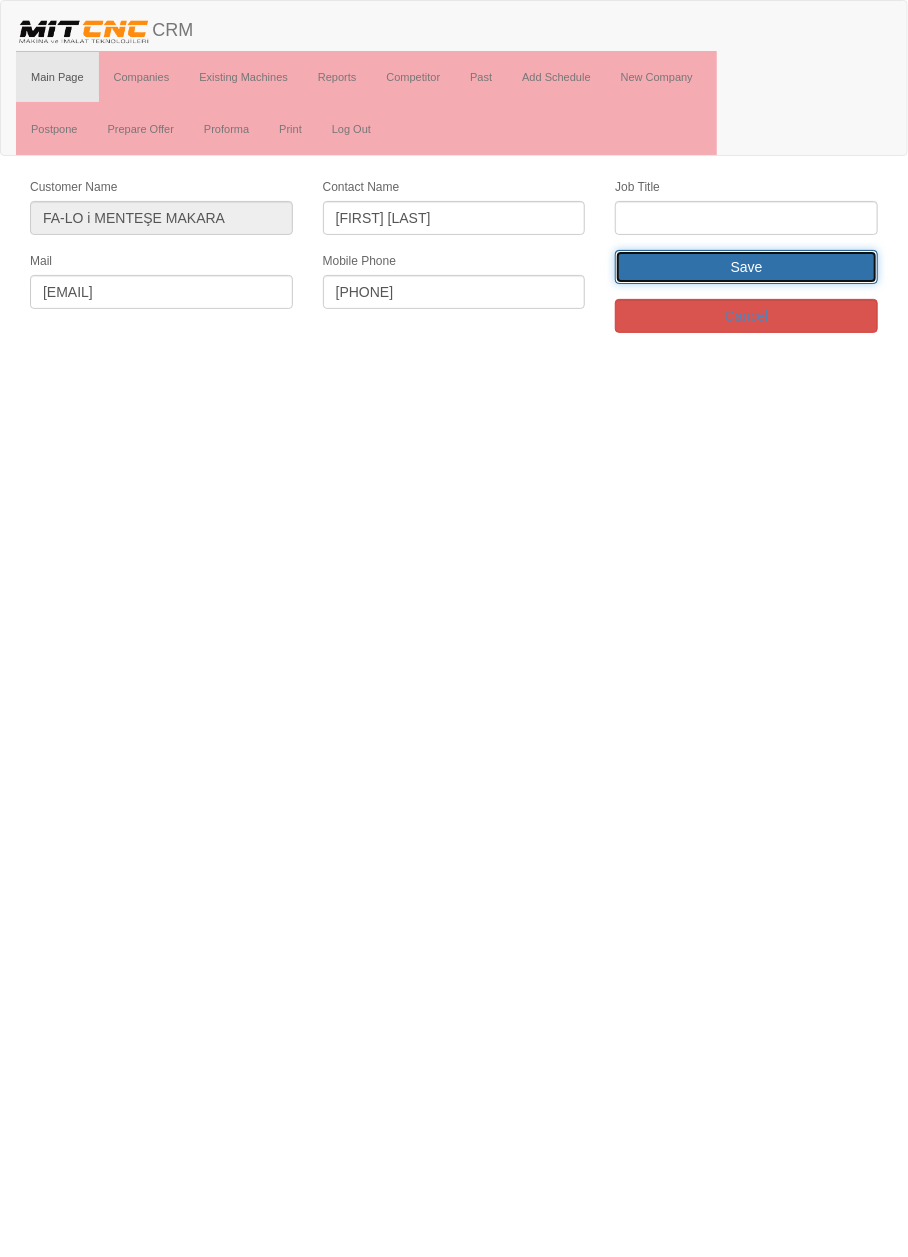 click on "Save" at bounding box center (746, 267) 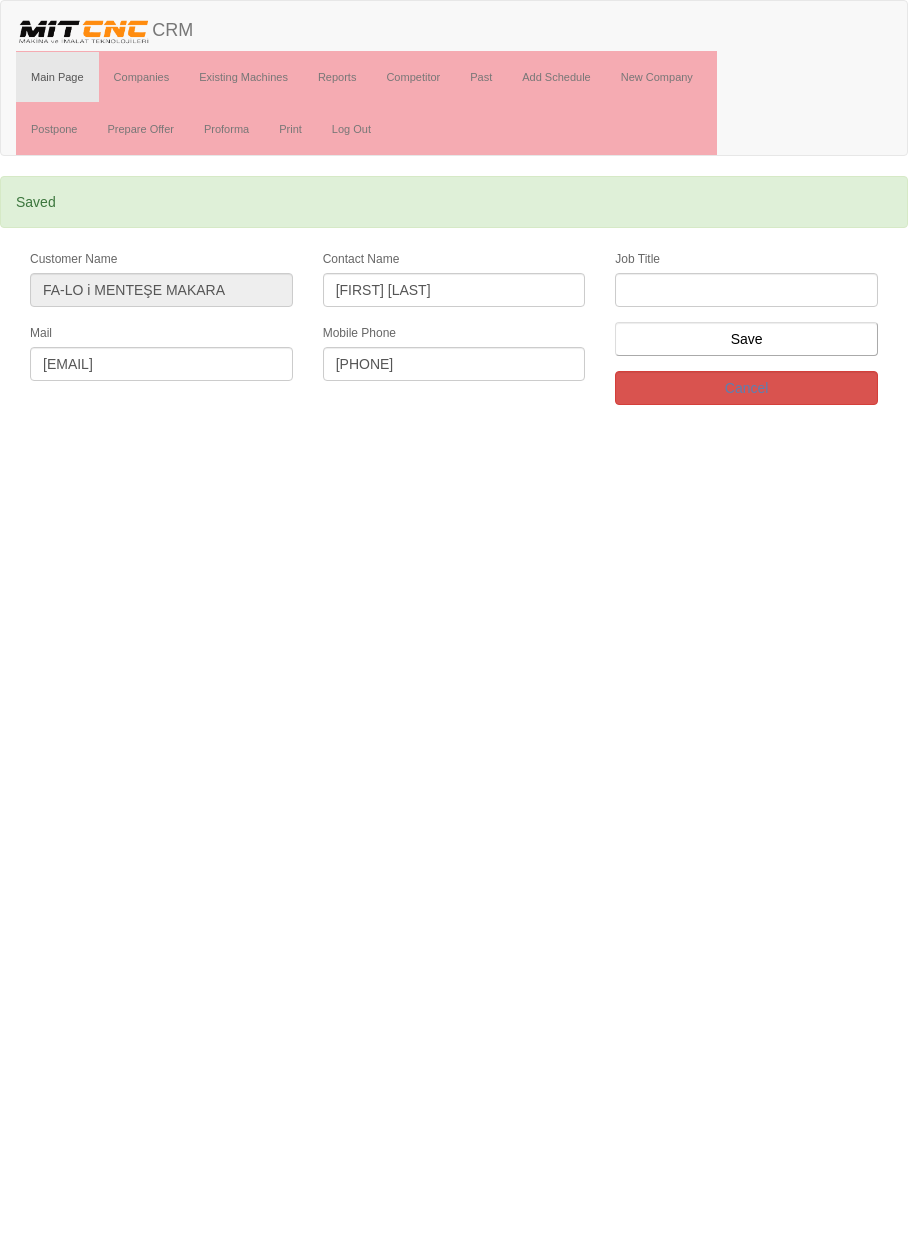 scroll, scrollTop: 0, scrollLeft: 0, axis: both 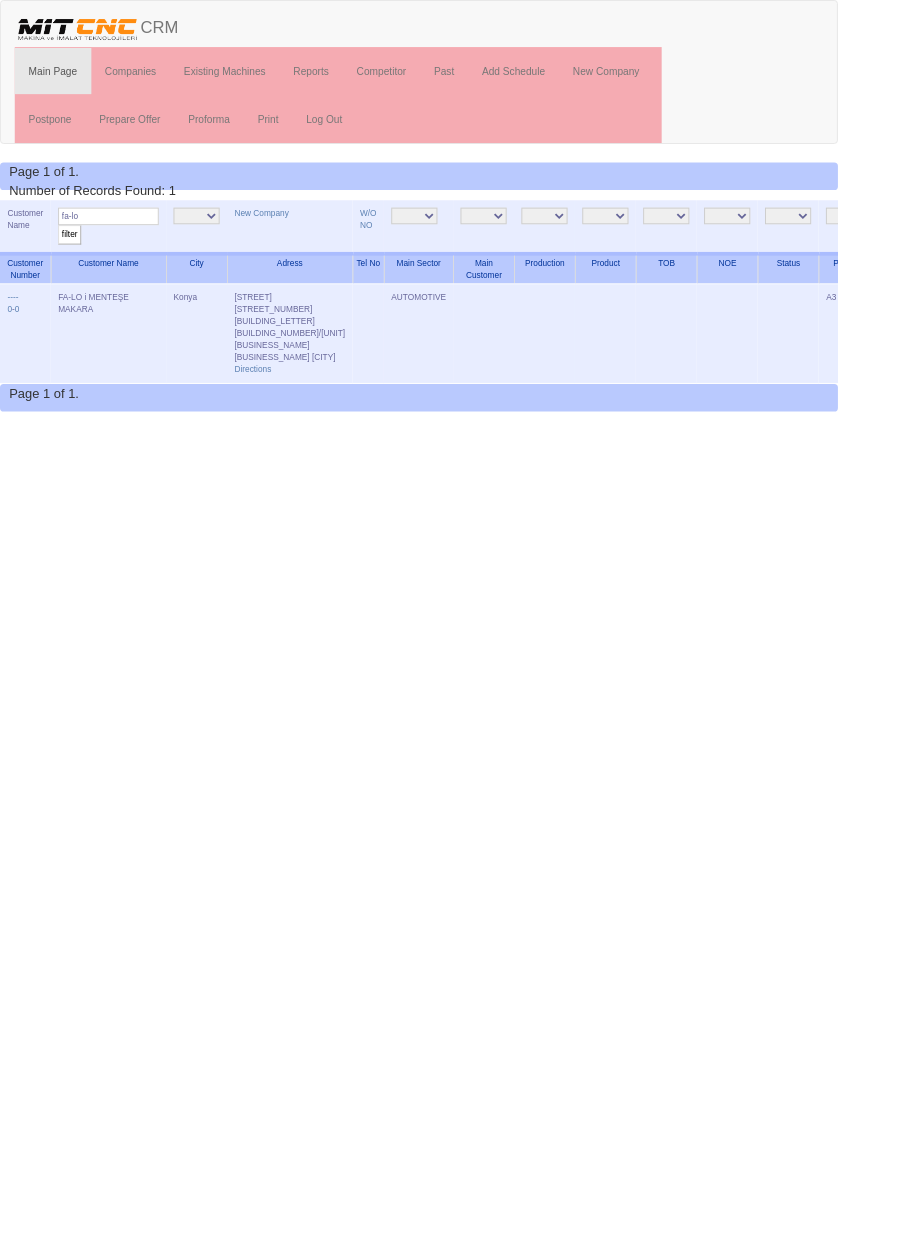 click on "Edit" at bounding box center [1035, 322] 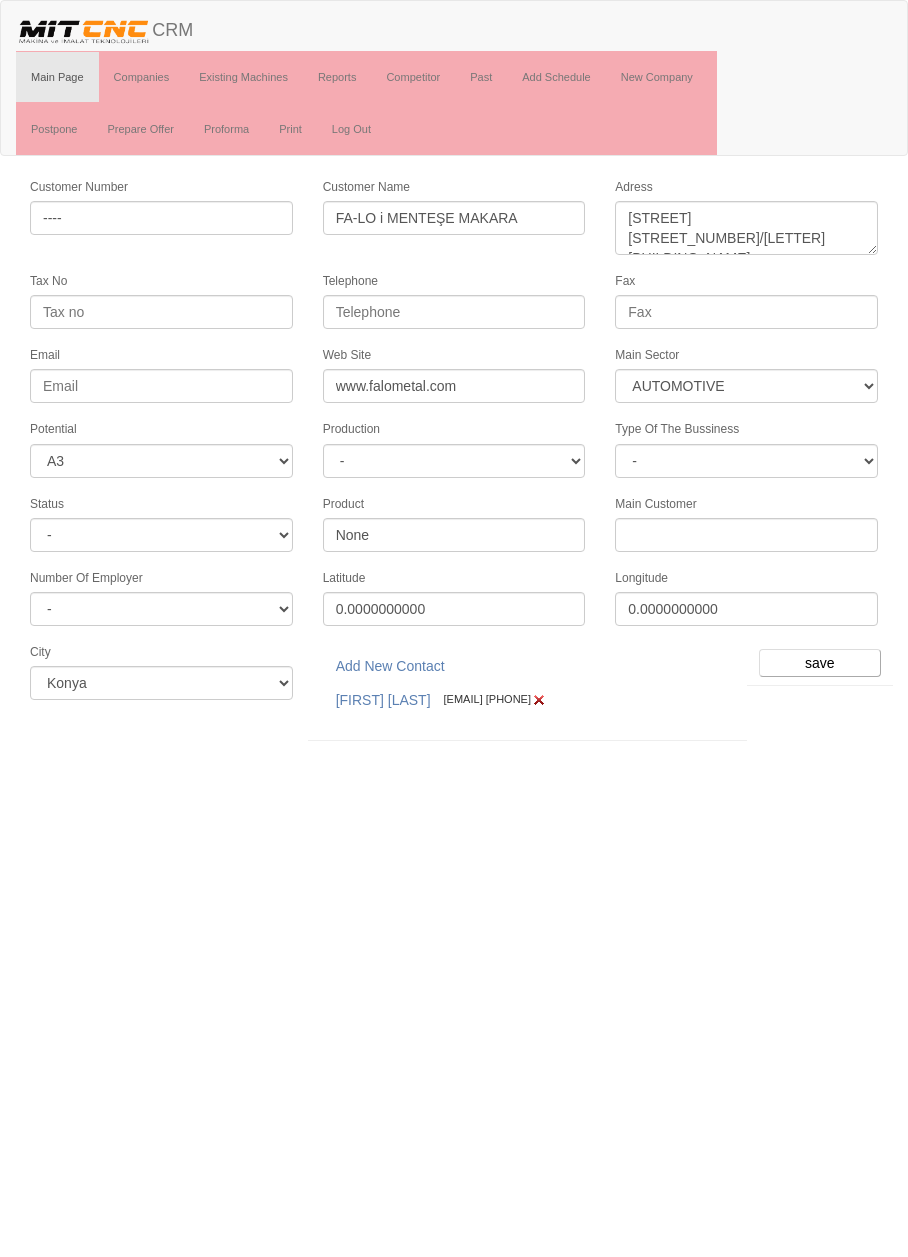 select on "370" 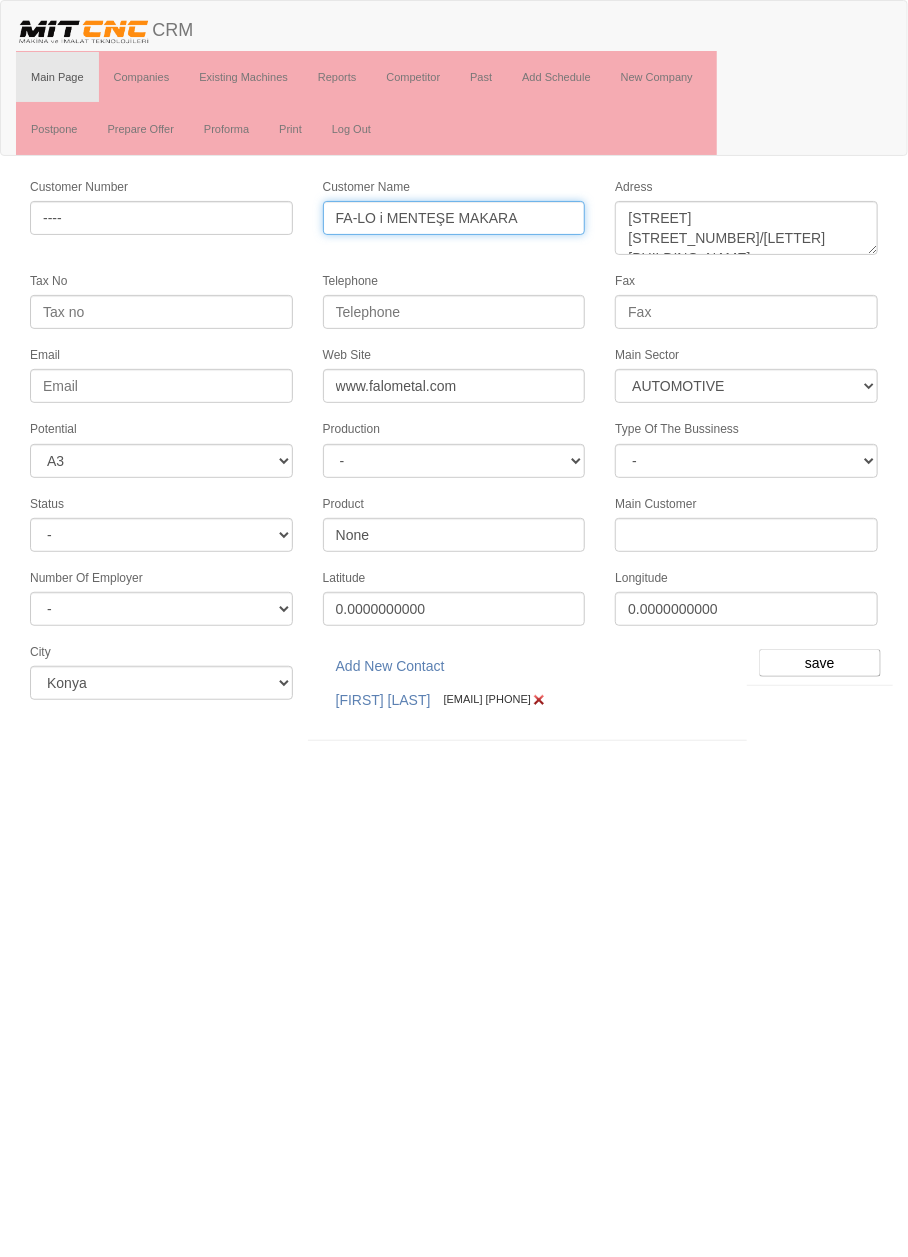 click on "FA-LO i MENTEŞE MAKARA" at bounding box center (454, 218) 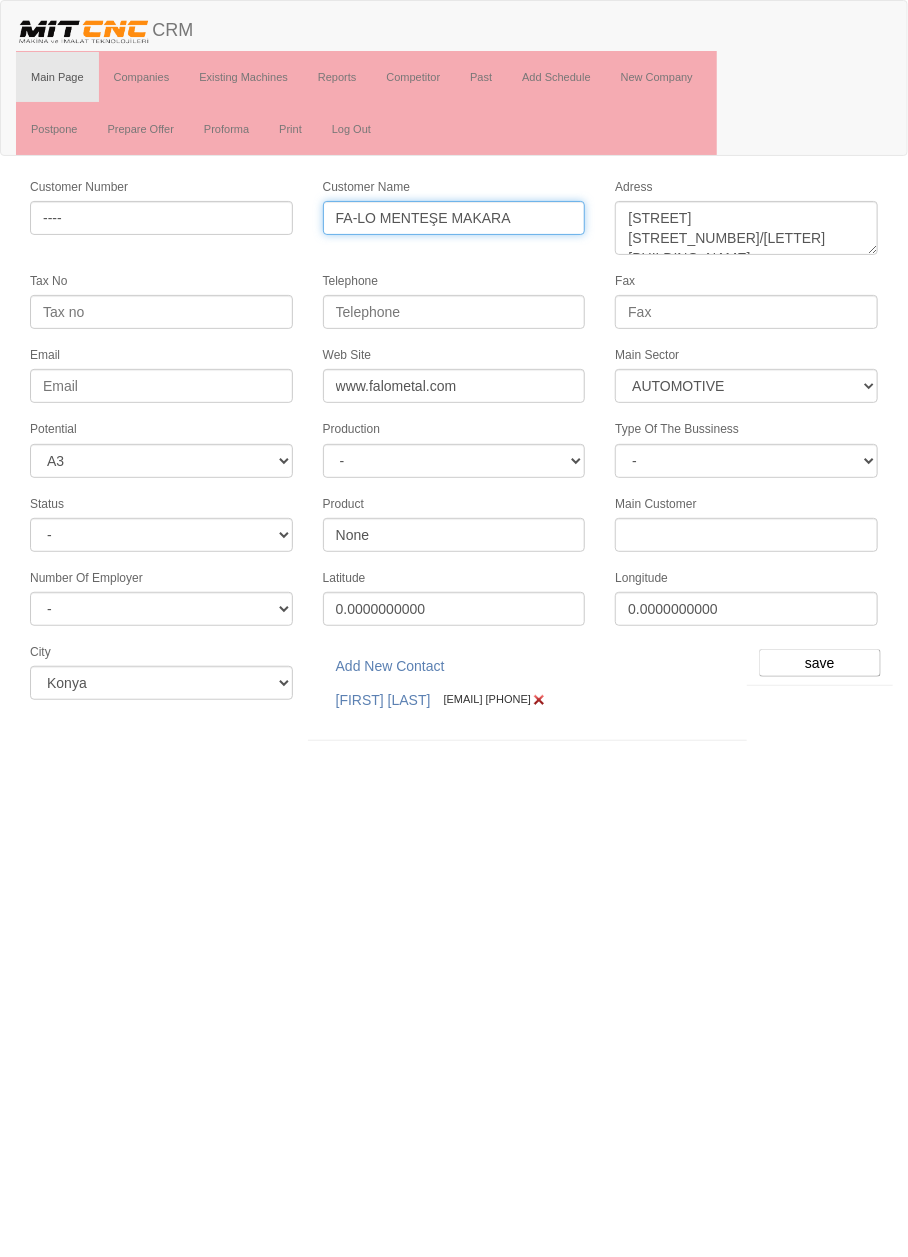 type on "FA-LO MENTEŞE MAKARA" 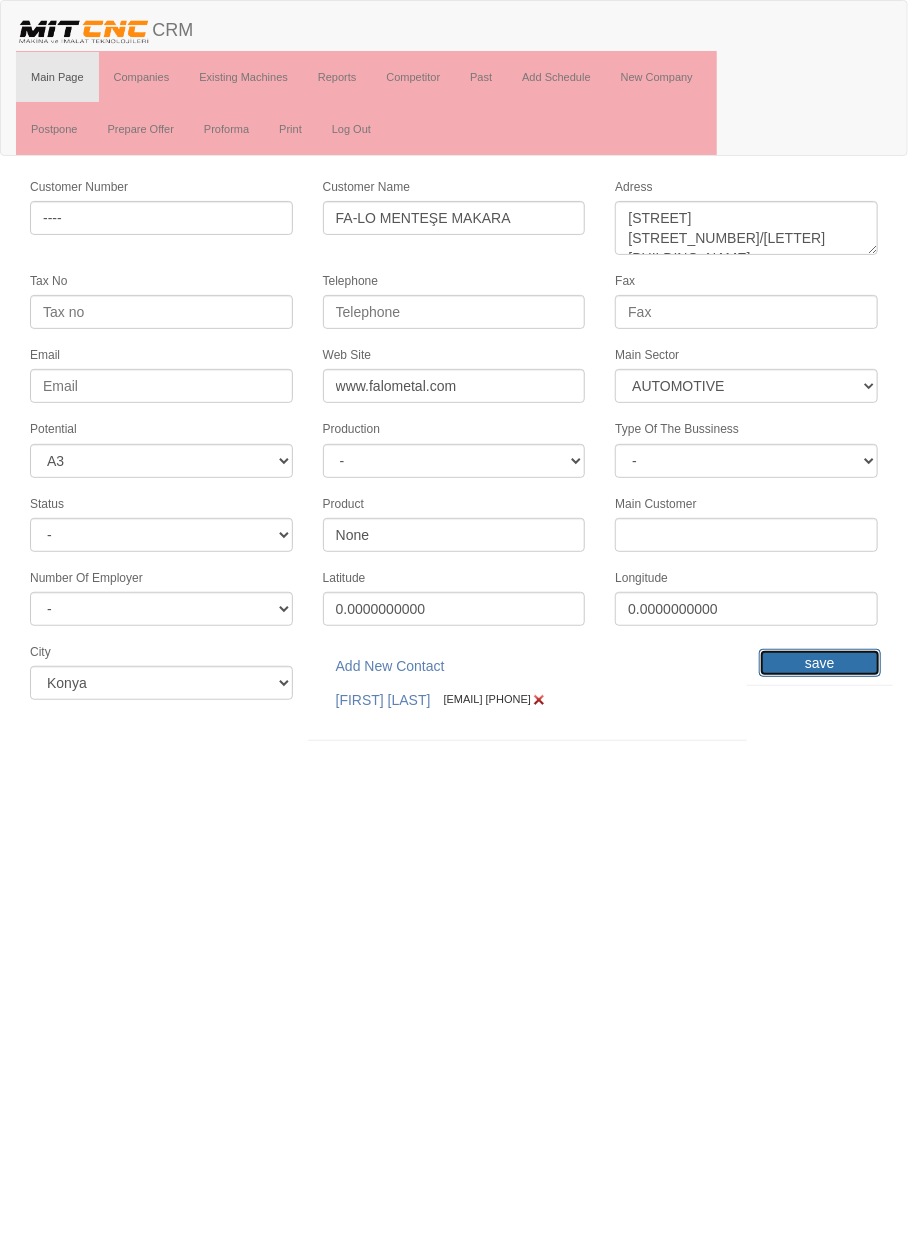 click on "save" at bounding box center [820, 663] 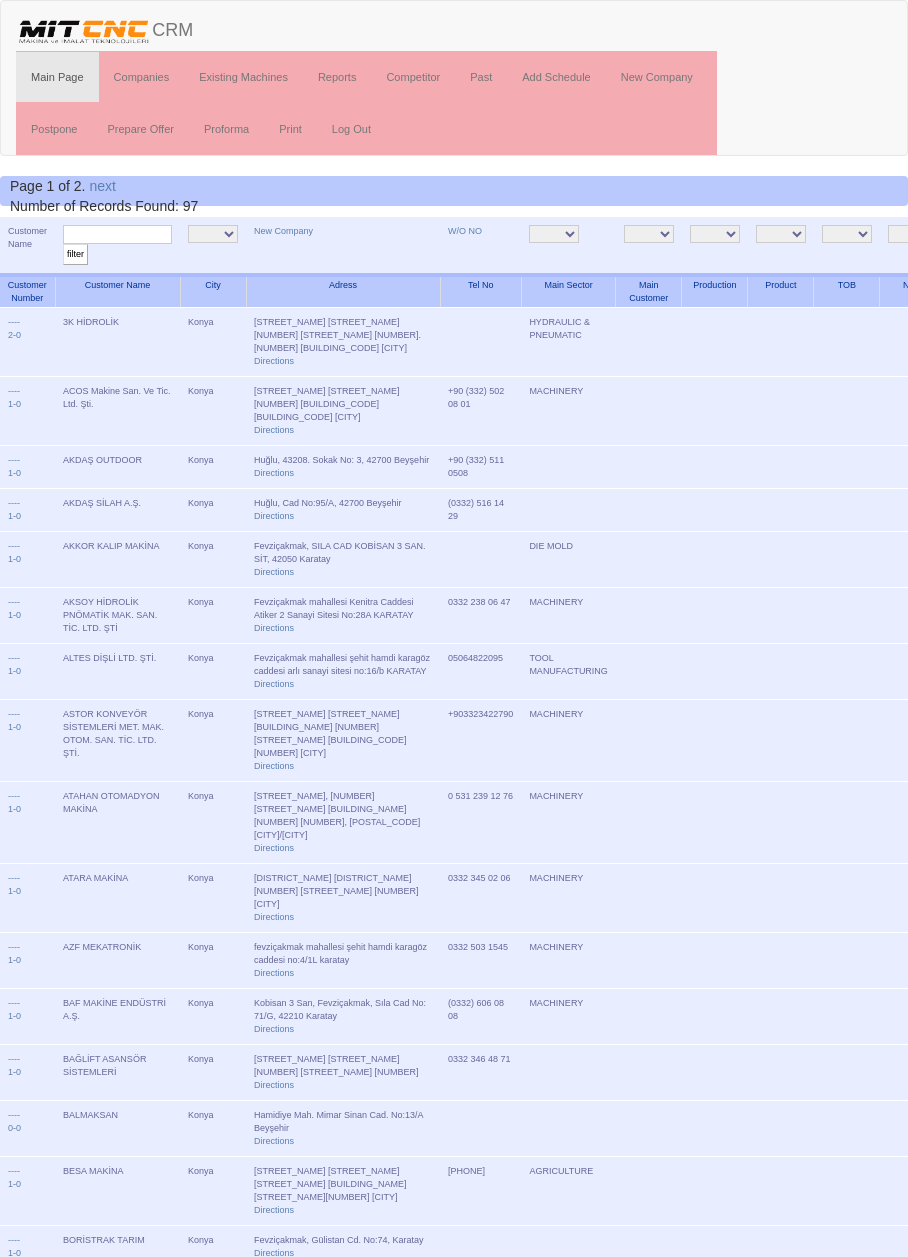 scroll, scrollTop: 0, scrollLeft: 0, axis: both 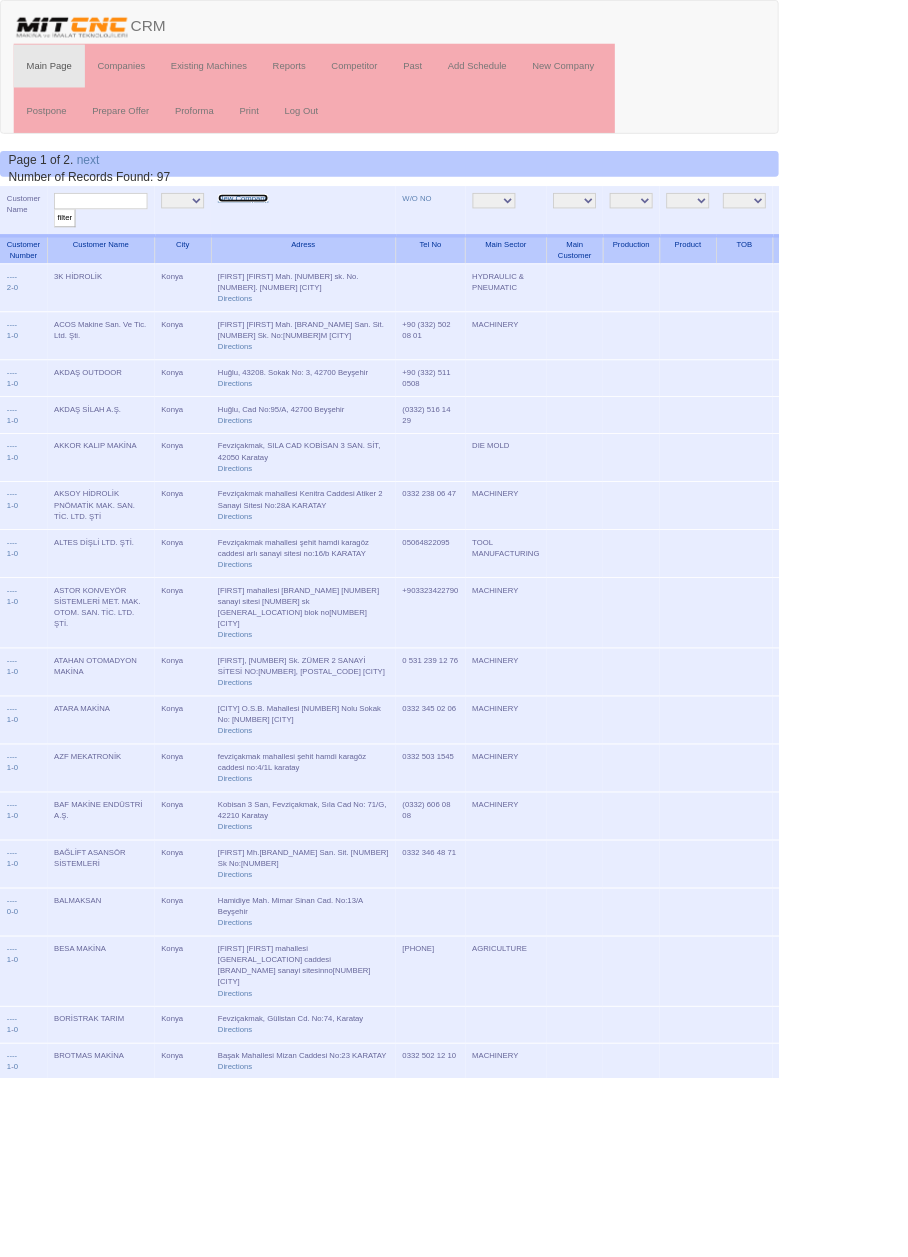 click on "New Company" at bounding box center (283, 231) 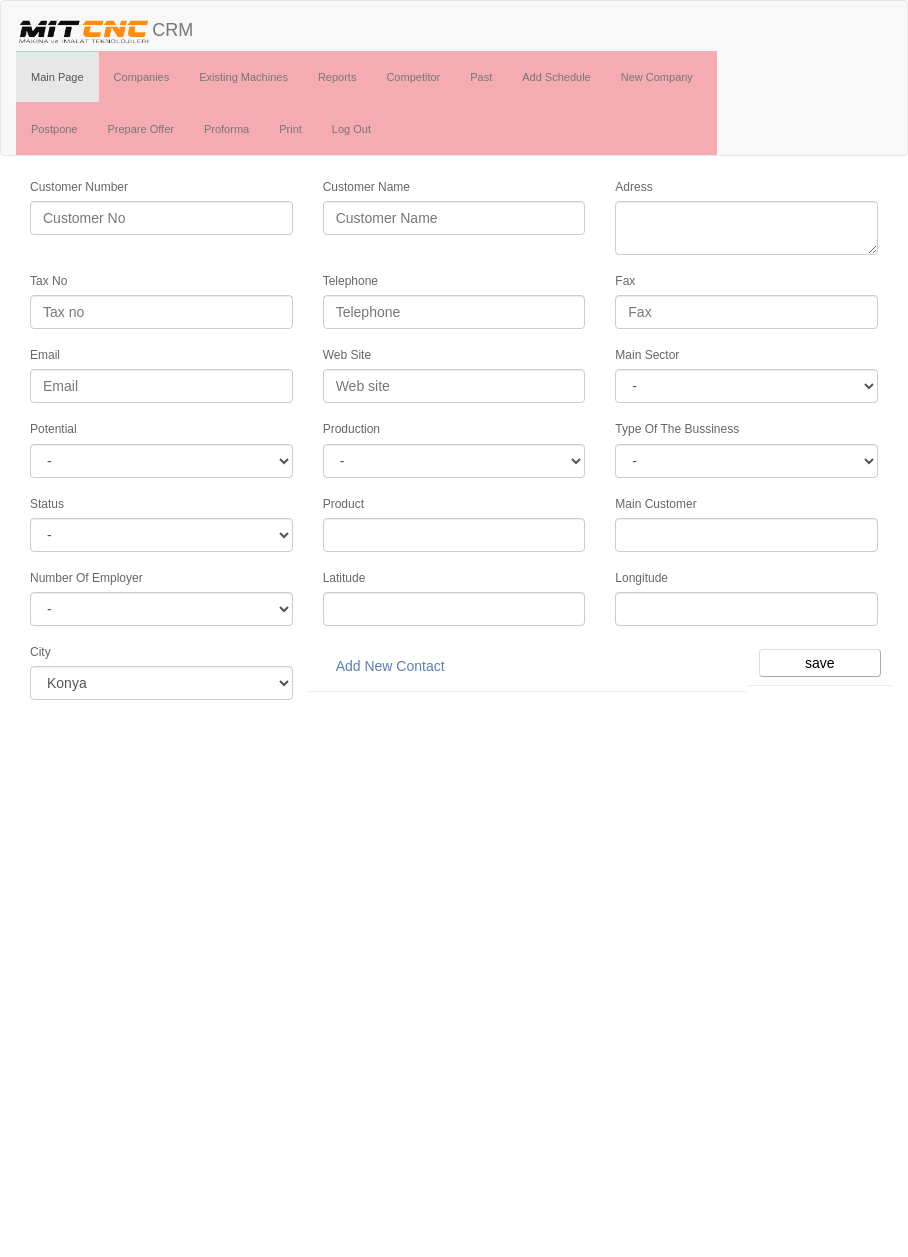 scroll, scrollTop: 0, scrollLeft: 0, axis: both 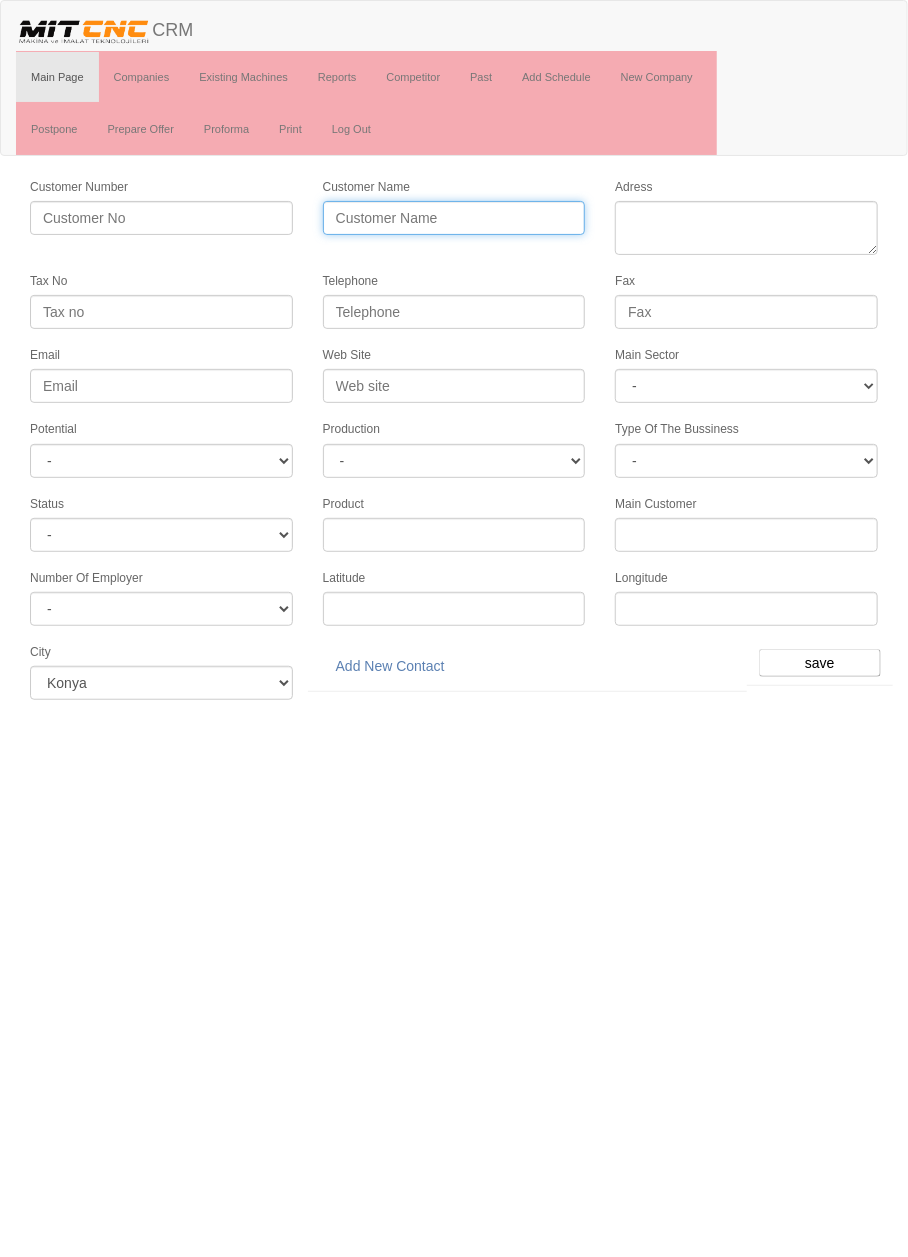 click on "Customer Name" at bounding box center (454, 218) 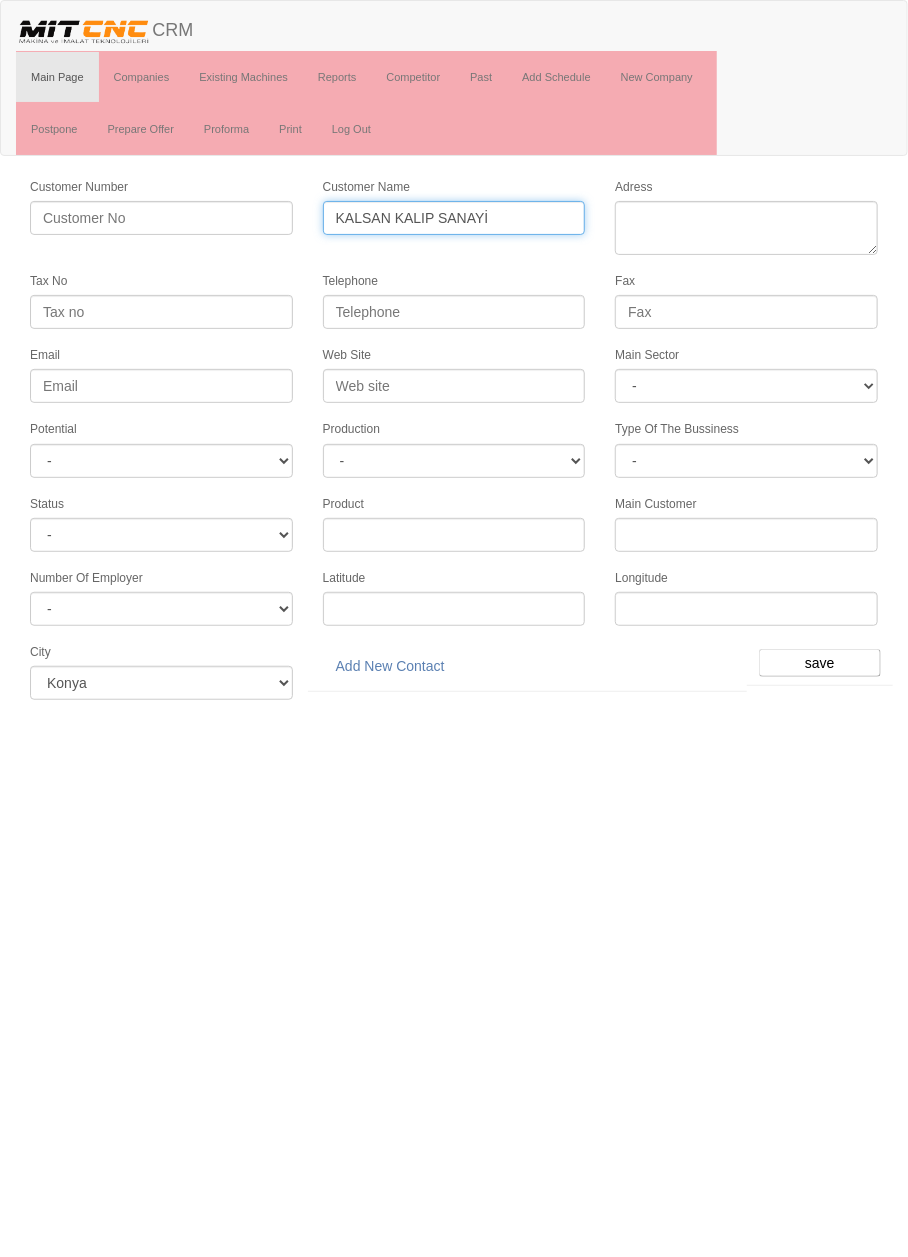 type on "KALSAN KALIP SANAYİ" 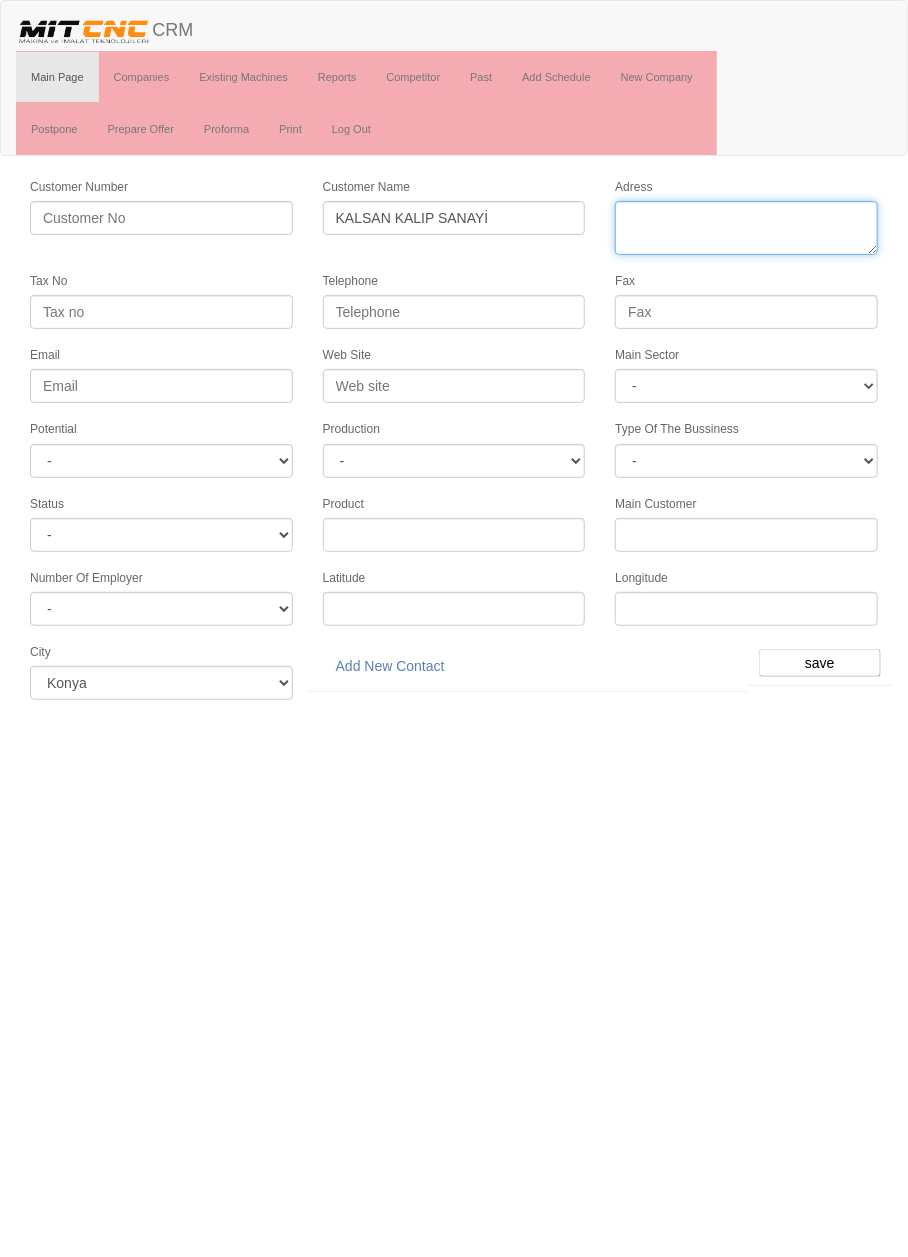 click on "Adress" at bounding box center [746, 228] 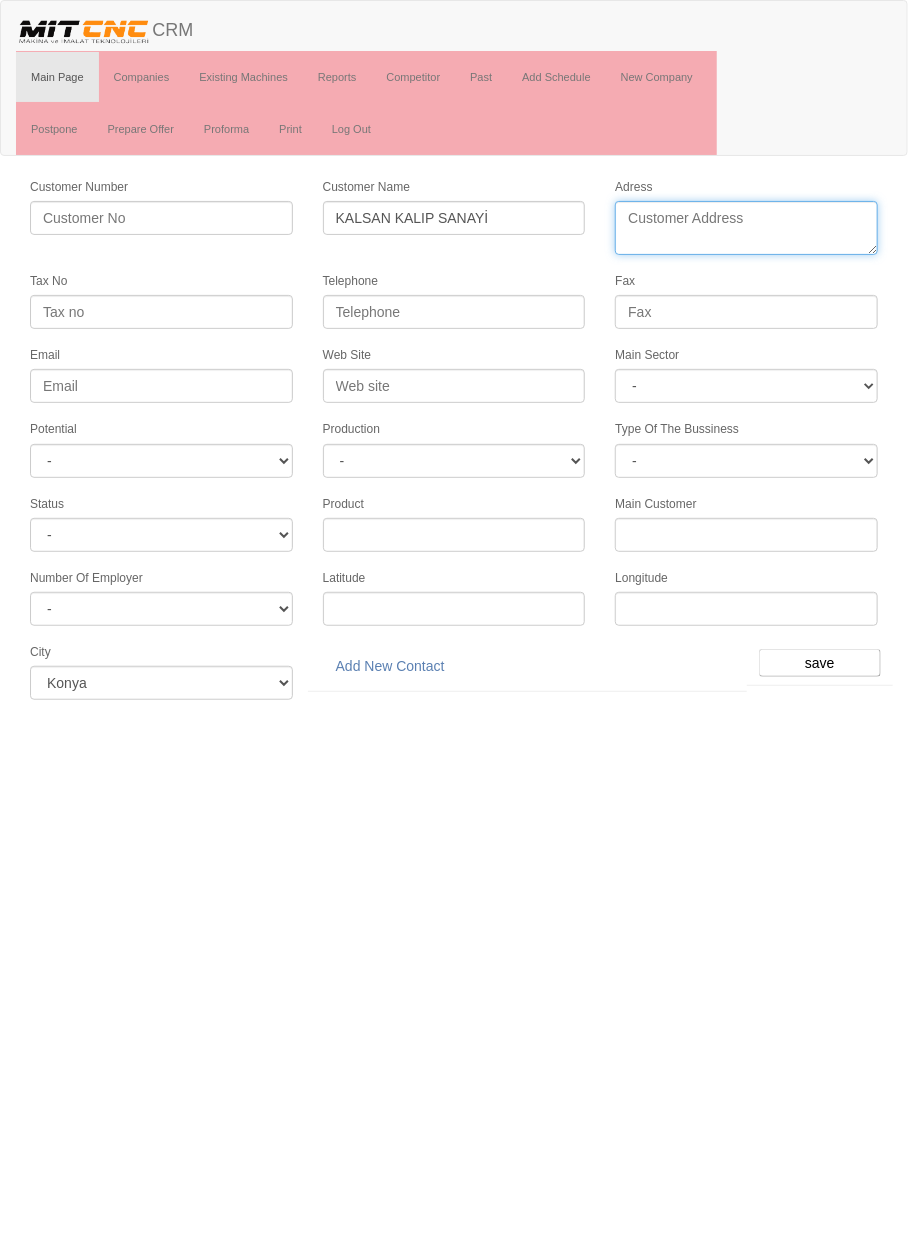 paste on "Büsan Org. San. Fevzi Çakmak Mah. Ayyıldız Caddesi No: 16/I Karatay" 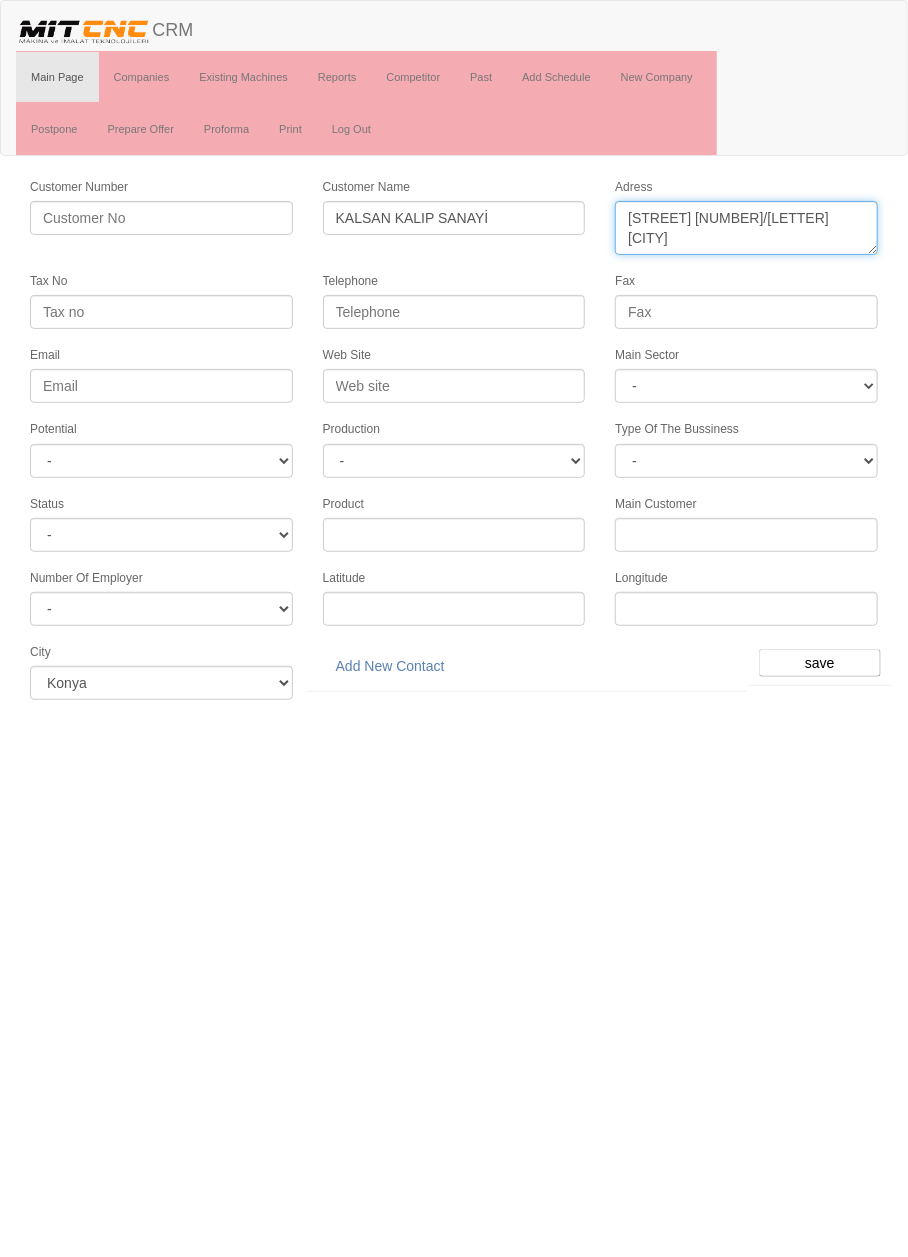 type on "Büsan Org. San. Fevzi Çakmak Mah. Ayyıldız Caddesi No: 16/I Karatay" 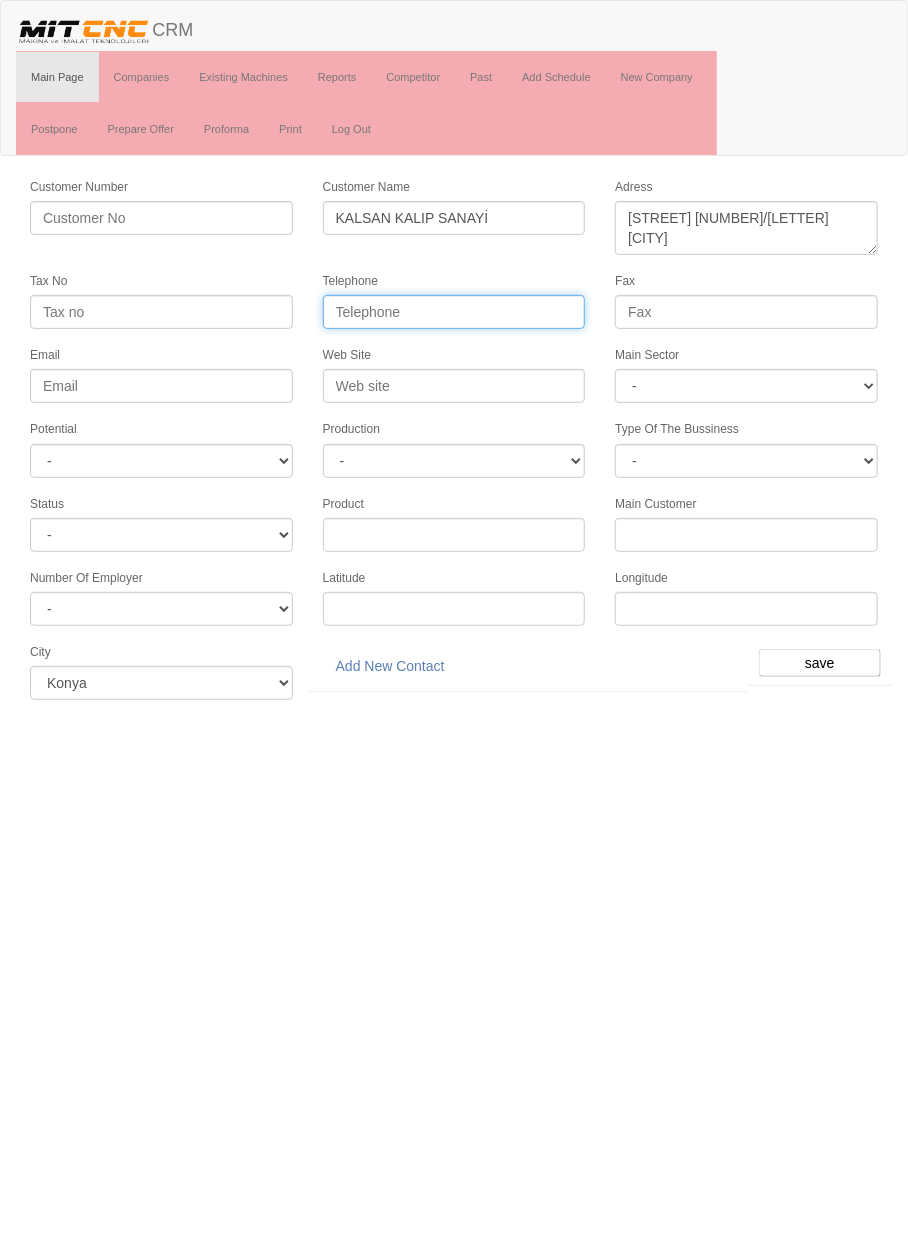 click on "Telephone" at bounding box center [454, 312] 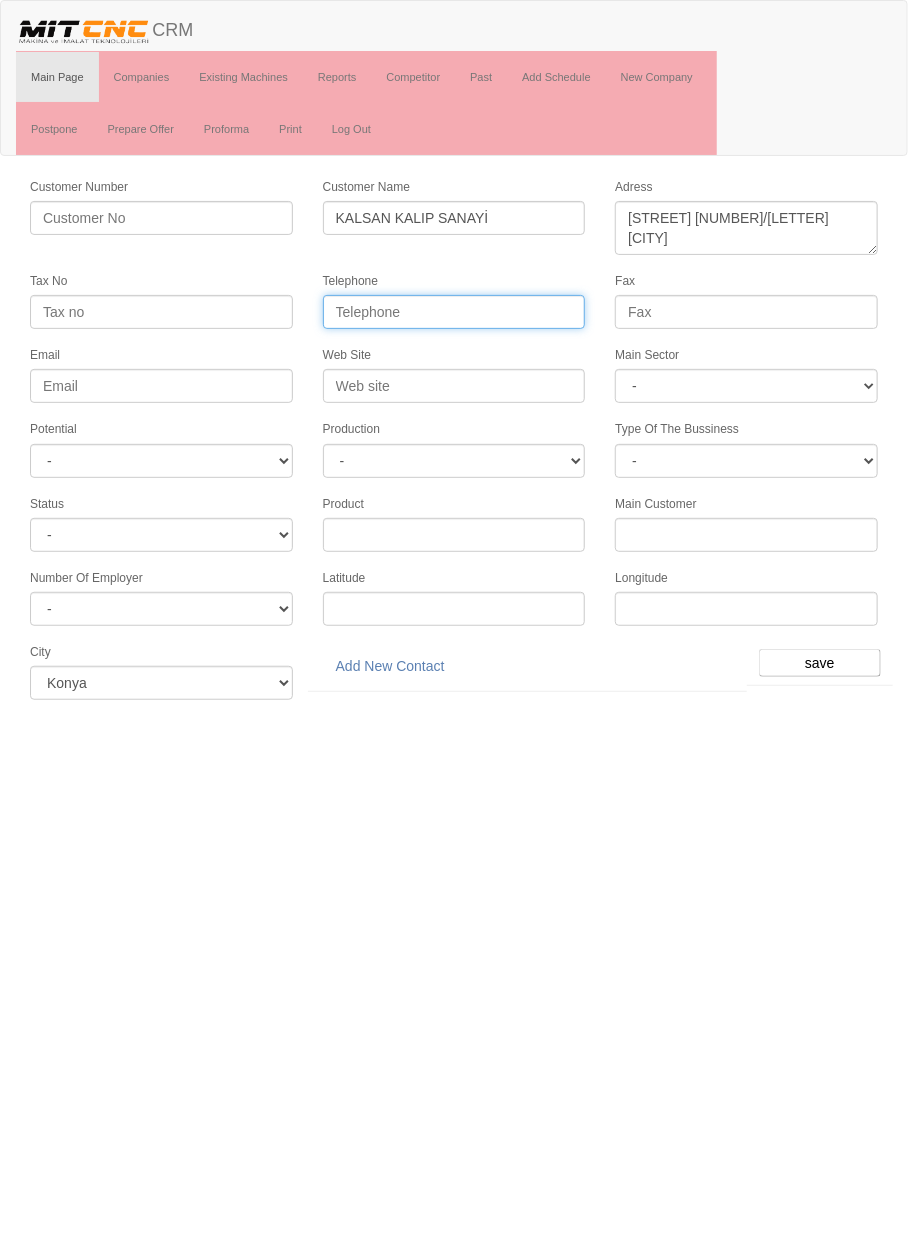 click on "Telephone" at bounding box center (454, 312) 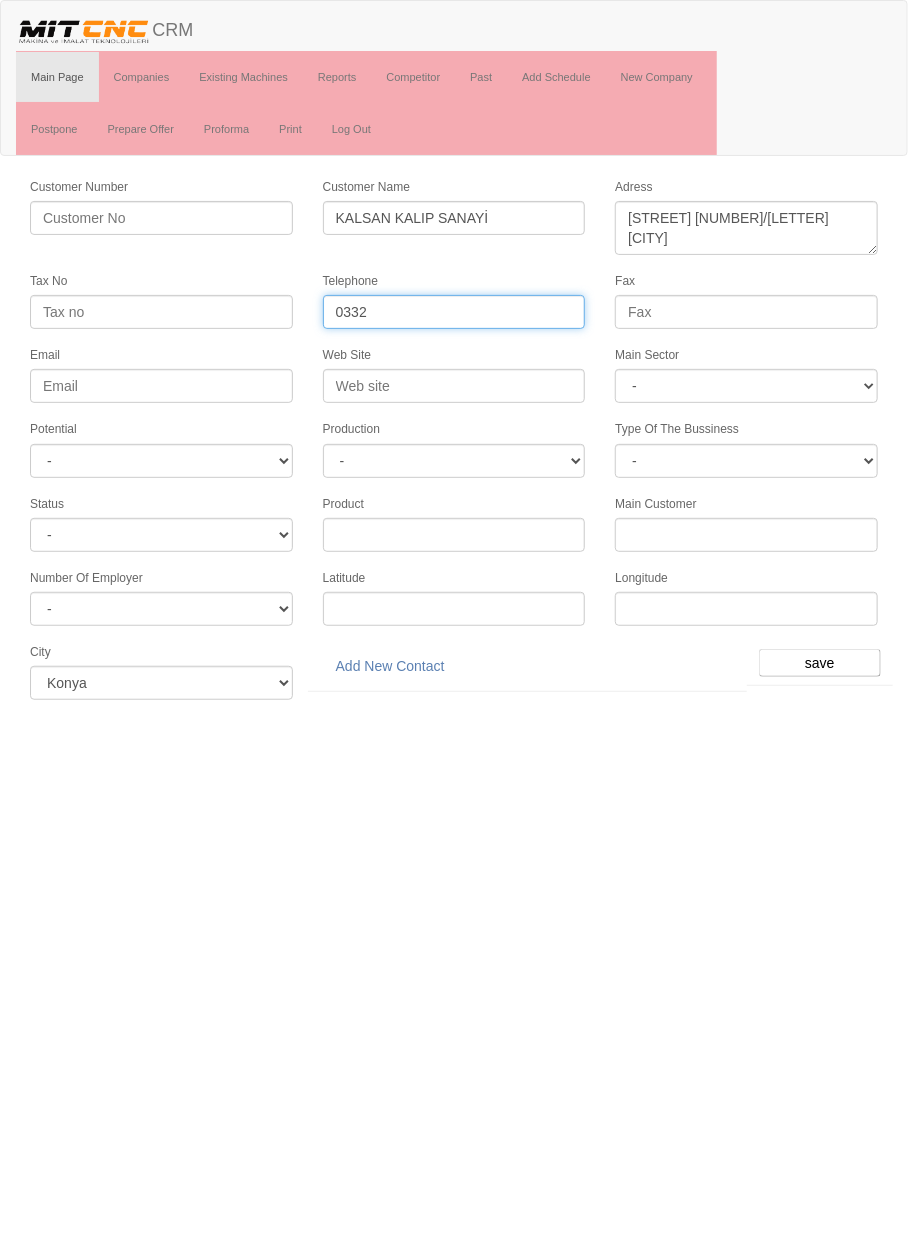 click on "0332" at bounding box center (454, 312) 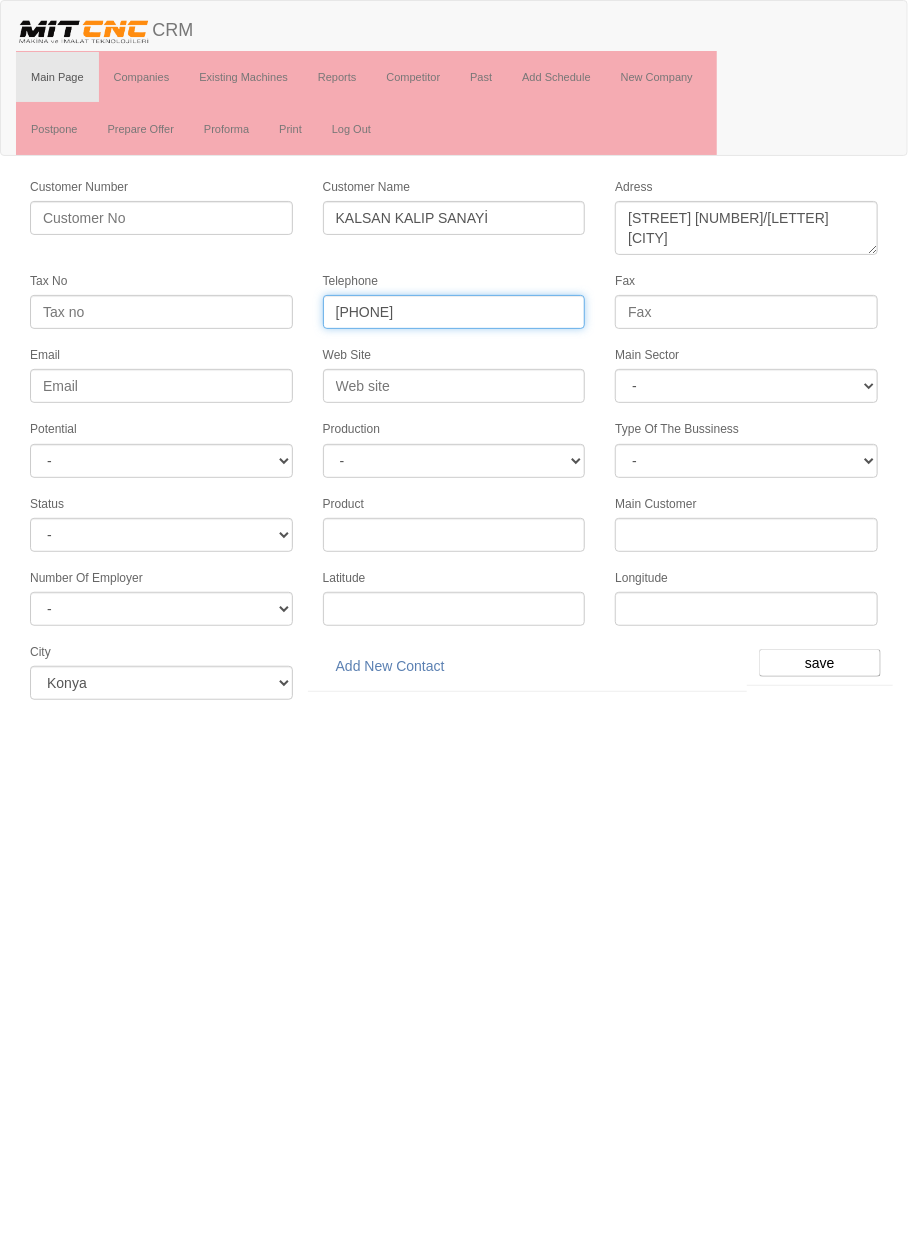 type on "0332 342 2004" 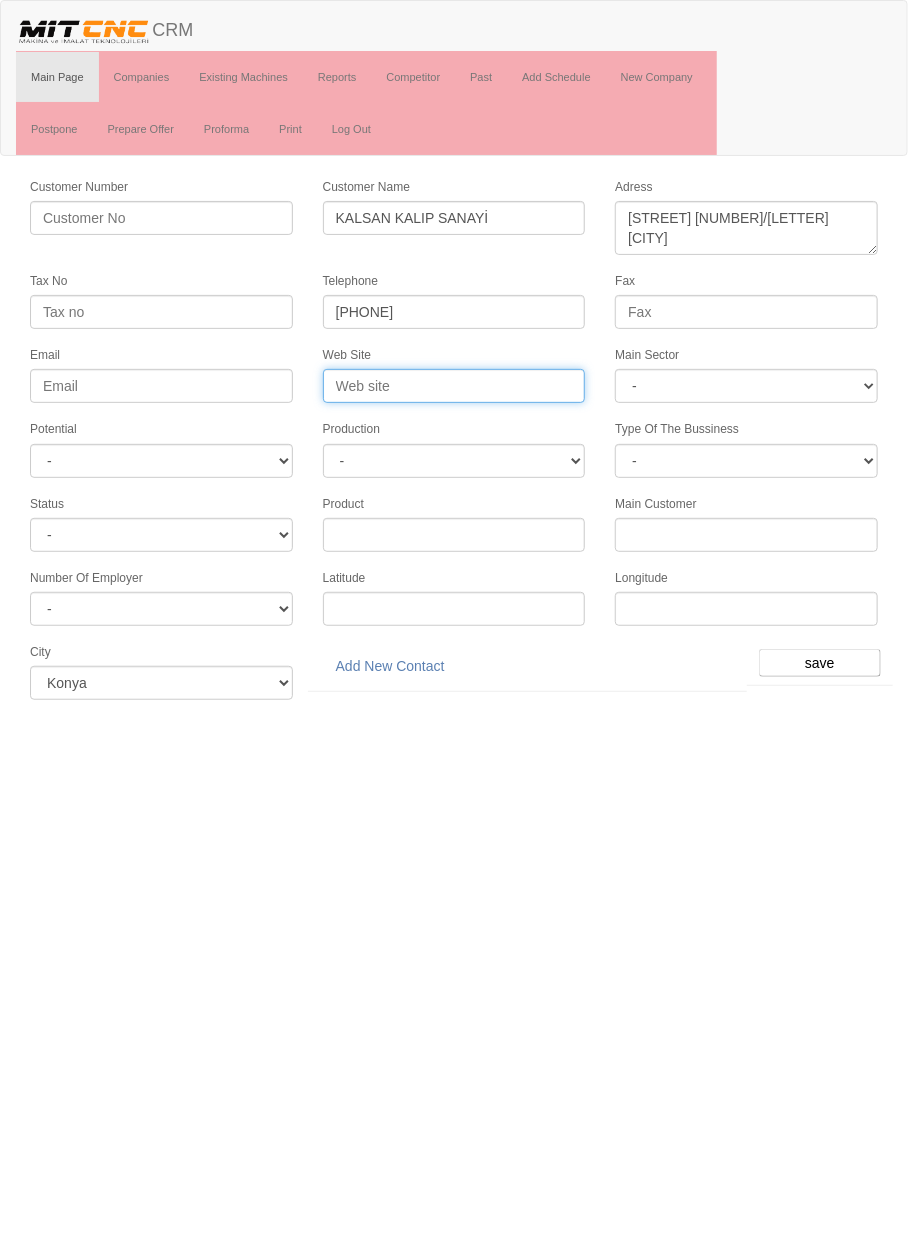 click on "Web Site" at bounding box center [454, 386] 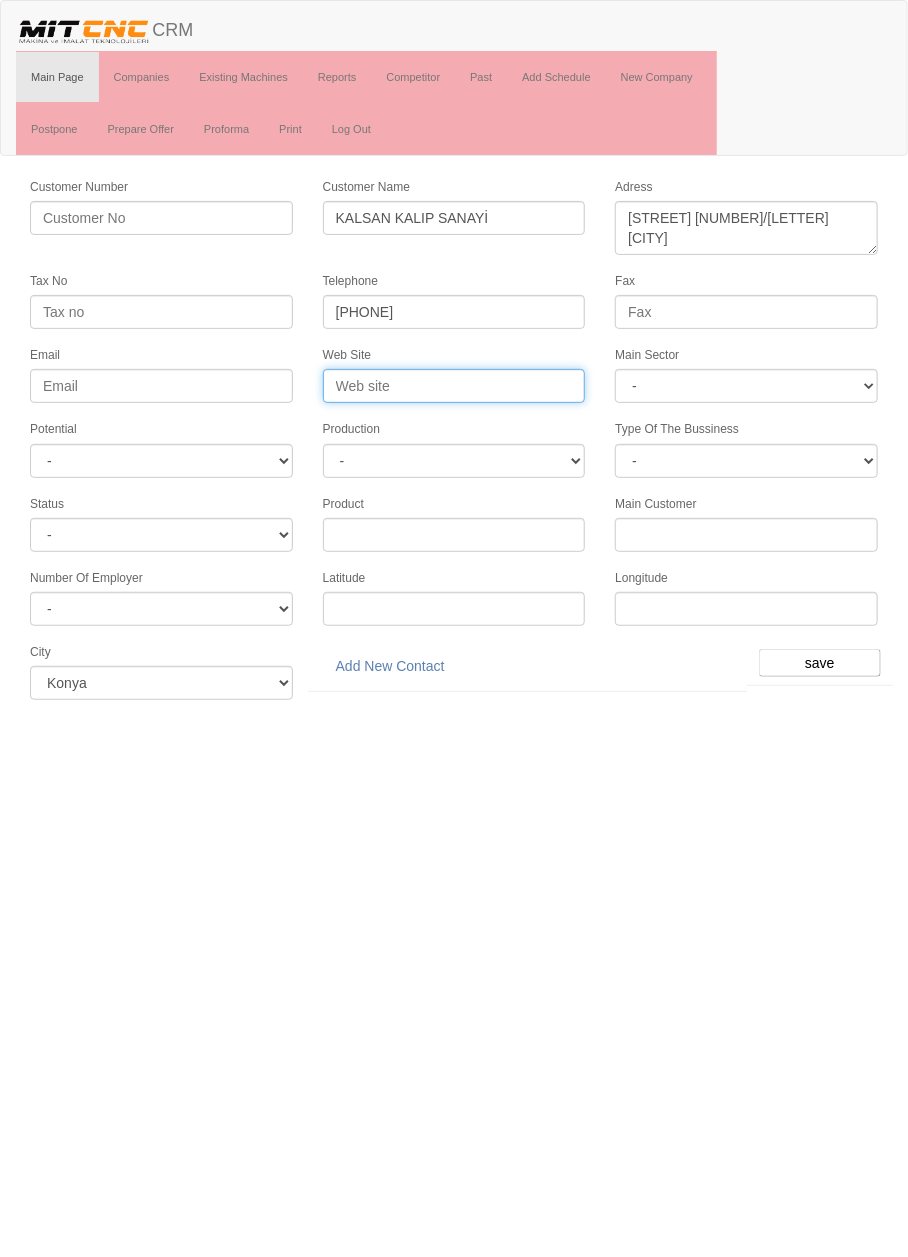 click on "Web Site" at bounding box center (454, 386) 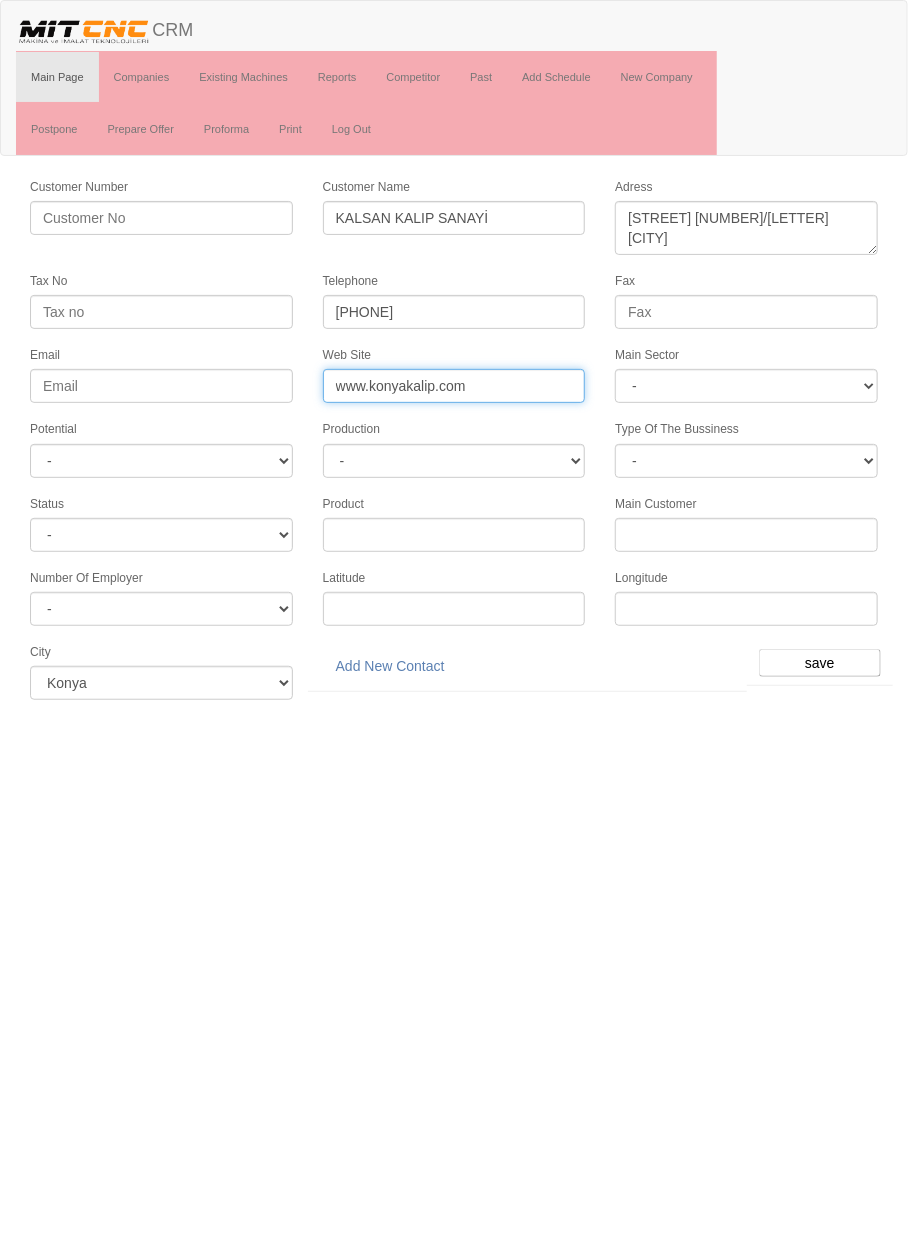 type on "www.konyakalip.com" 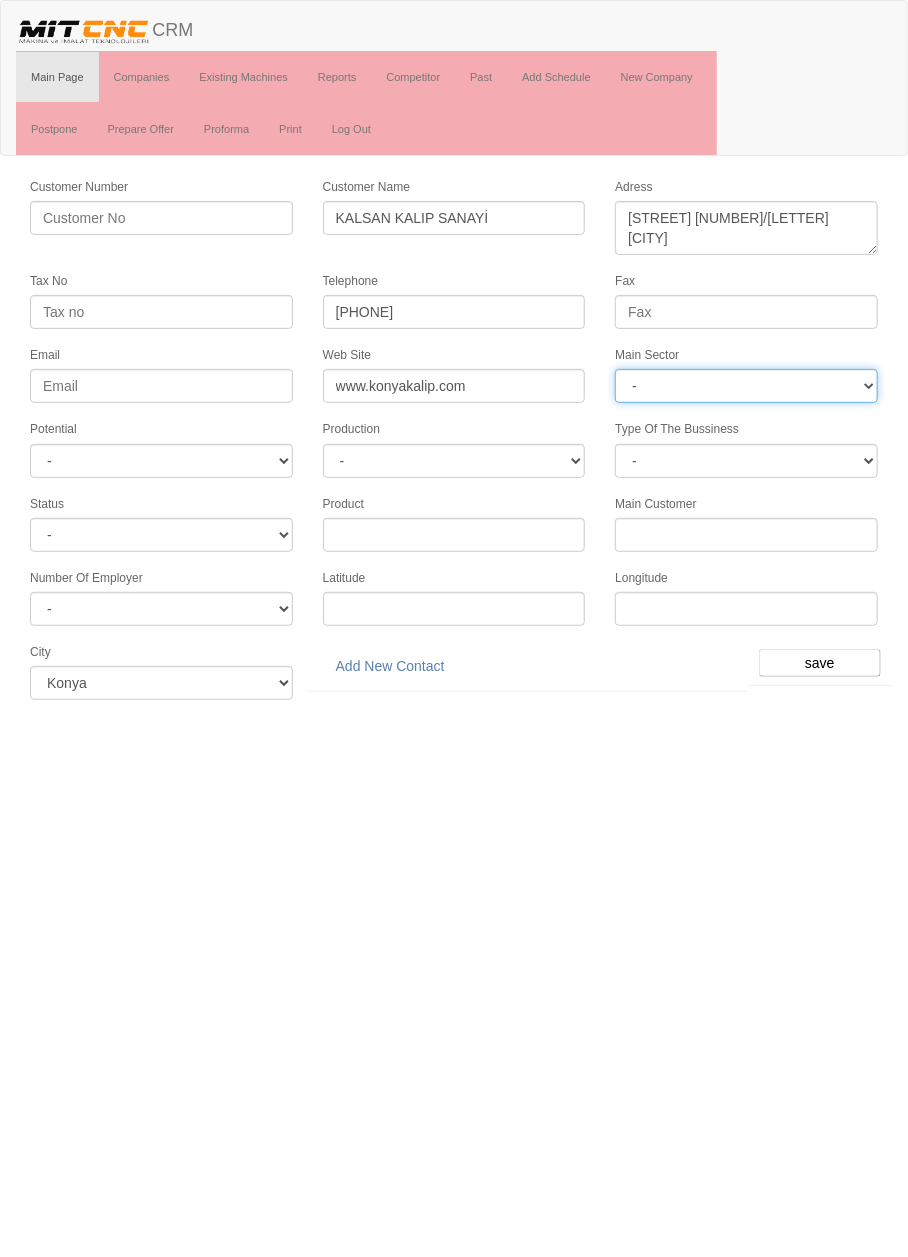 click on "-
DIE MOLD
MACHINERY
DEFENCE
ELECTRICAL COMPONENTS
MEDICAL
TOOL MANUFACTURING
JEWELERY
AGRICULTURE
AUTOMOTIVE
WHITE GOODS
HYDRAULIC & PNEUMATIC
CASTING
STAMPING DIE
AEROSPACE
CONSTRUCTION MAC.
GEN. PART. MAN.
EDUCATION
LASER POTENTIALS
FURNUTURE" at bounding box center (746, 386) 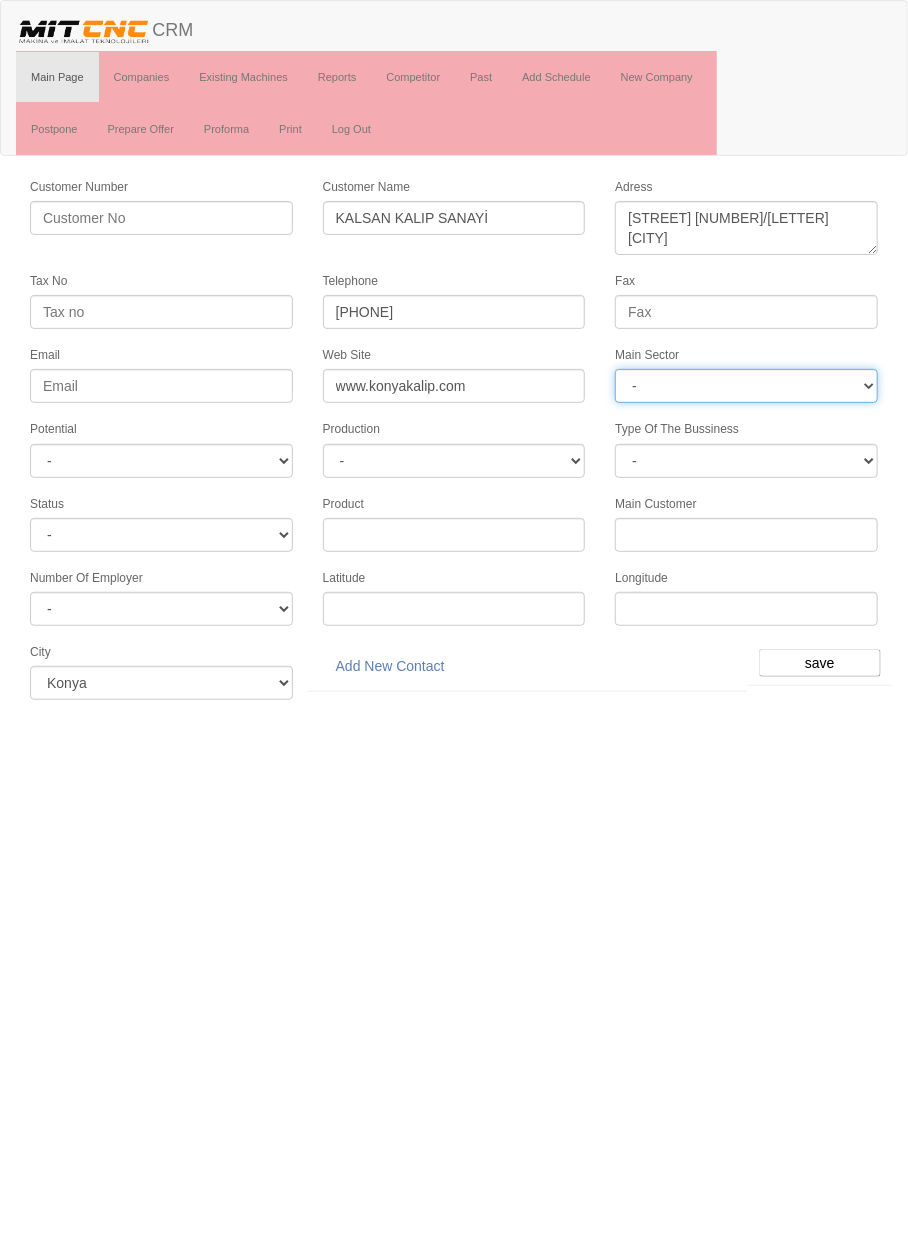 select on "370" 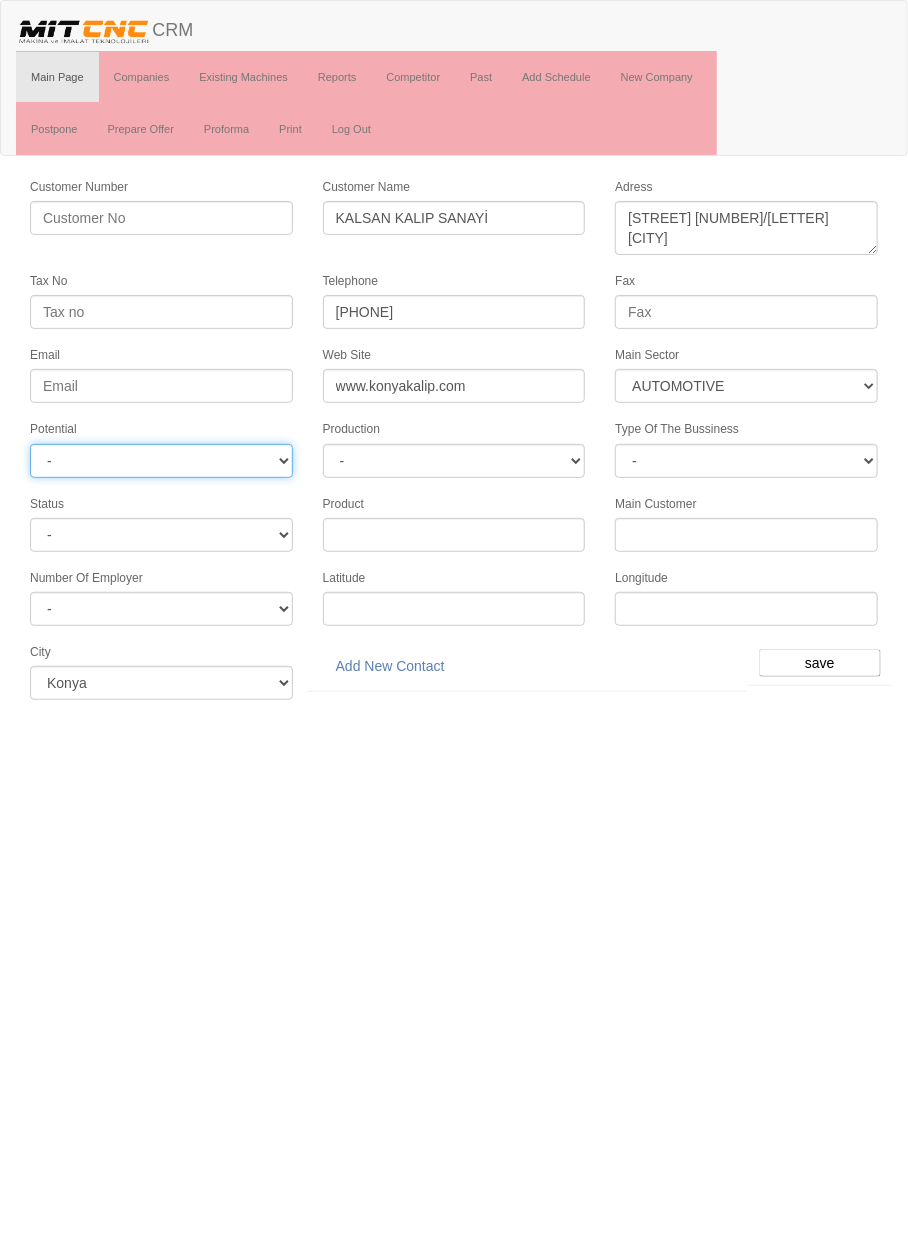 click on "-
A1
A2
A3
B1
B2
B3
C1
C2
C3" at bounding box center [161, 461] 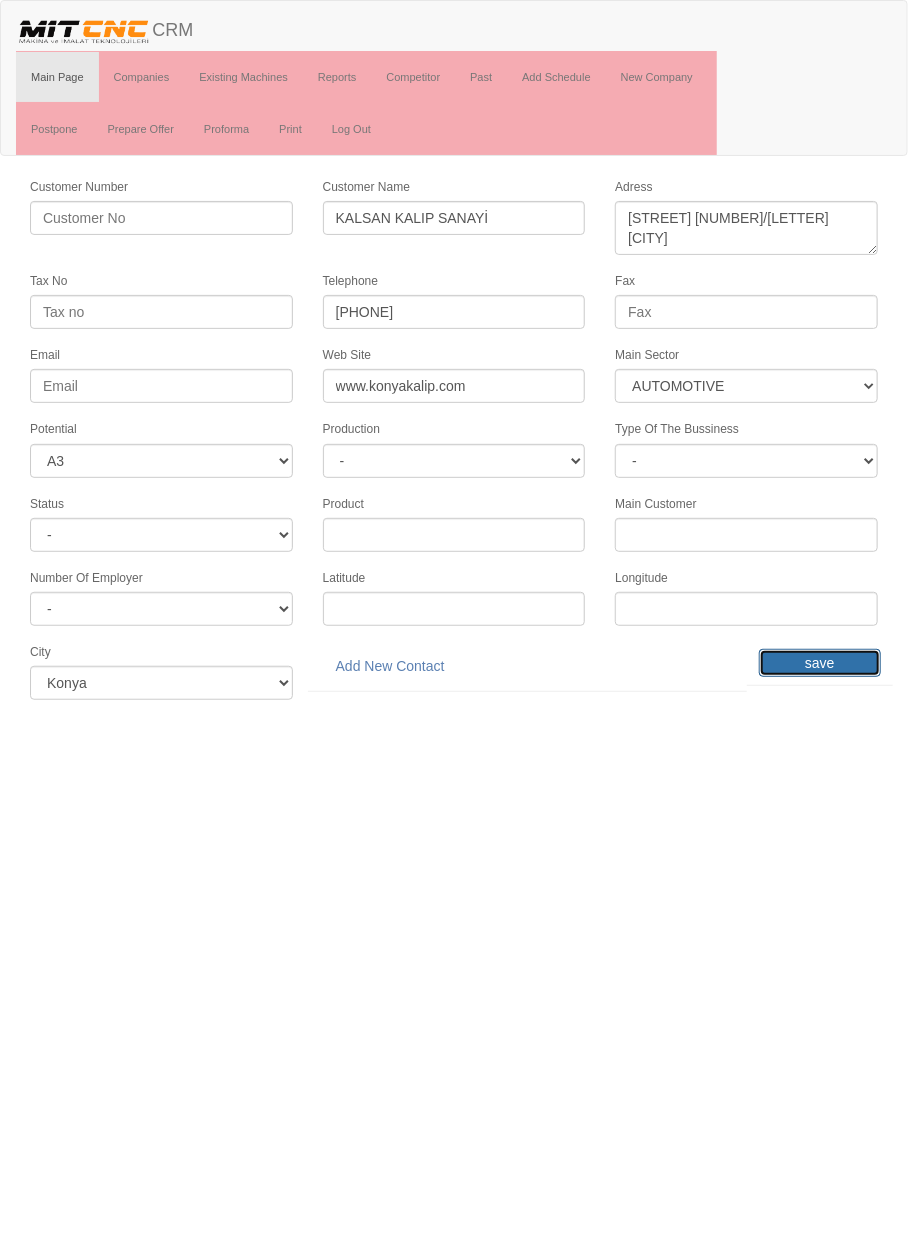 click on "save" at bounding box center [820, 663] 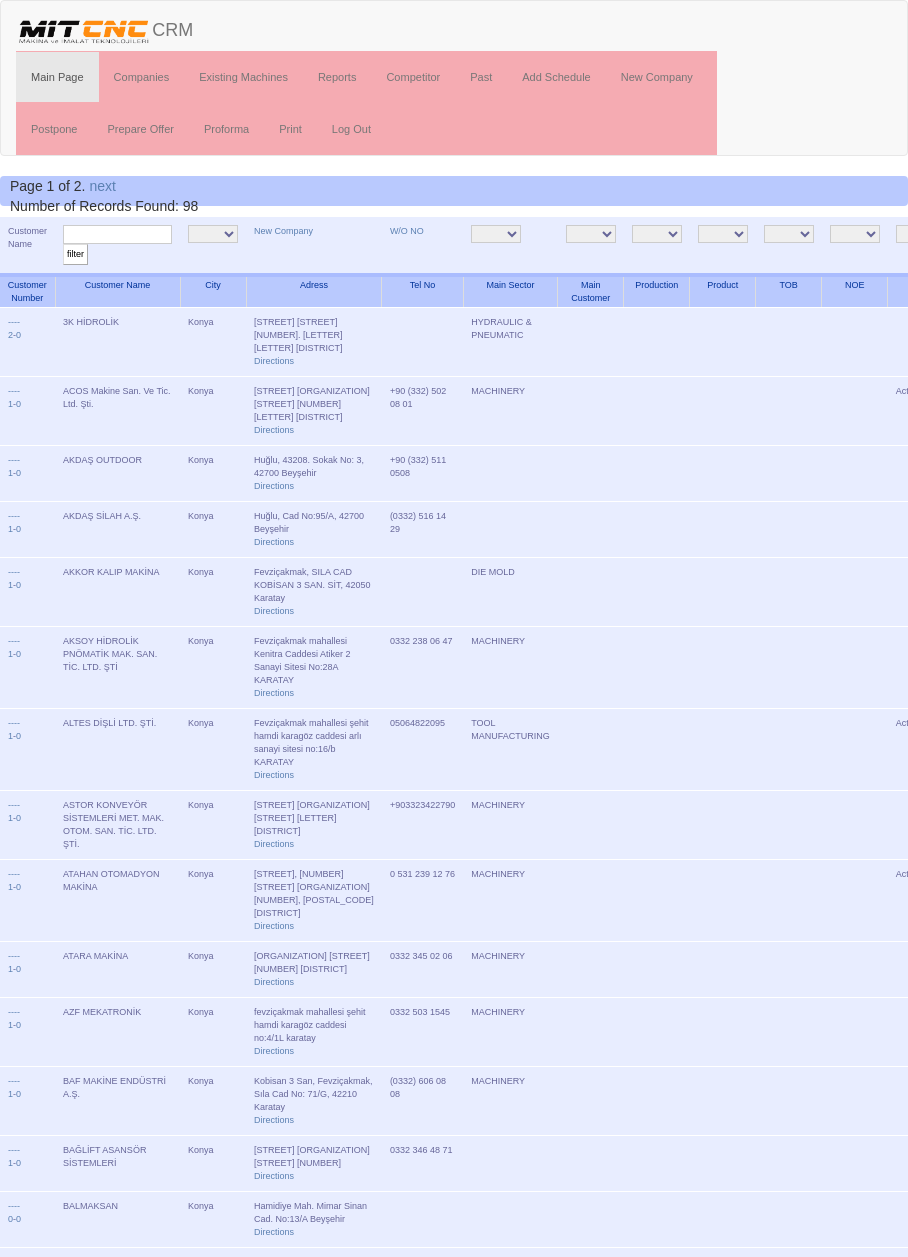 scroll, scrollTop: 0, scrollLeft: 0, axis: both 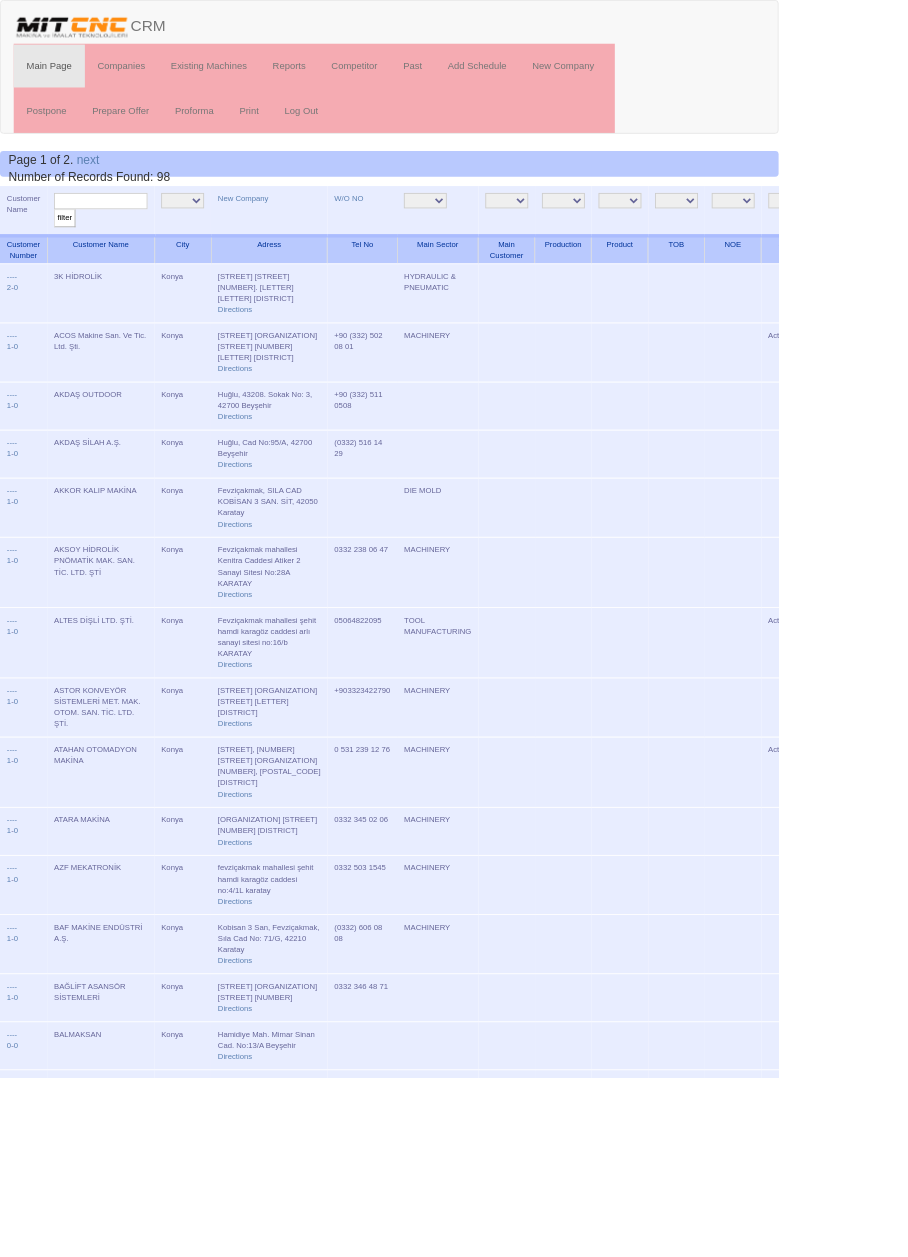 click at bounding box center [117, 234] 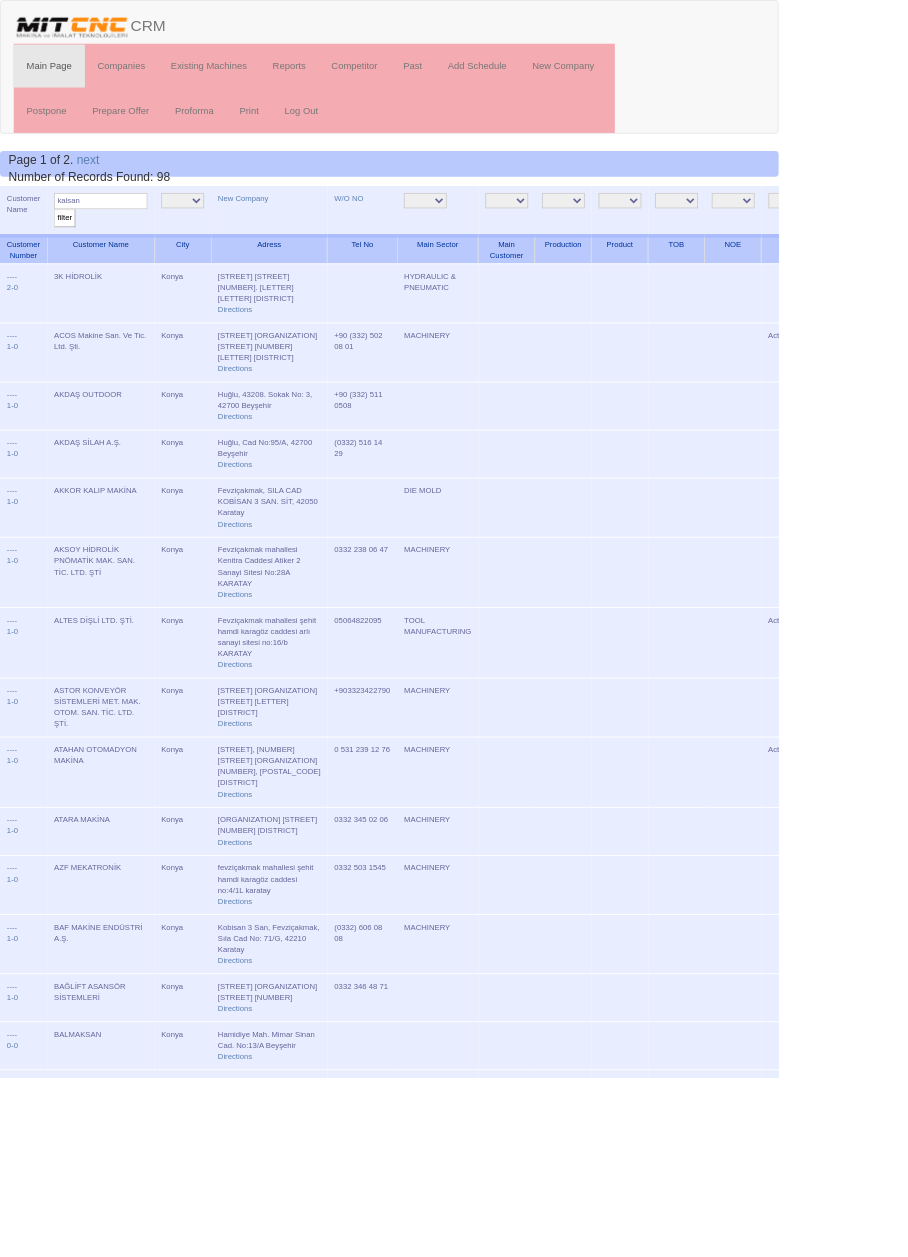 type on "kalsan" 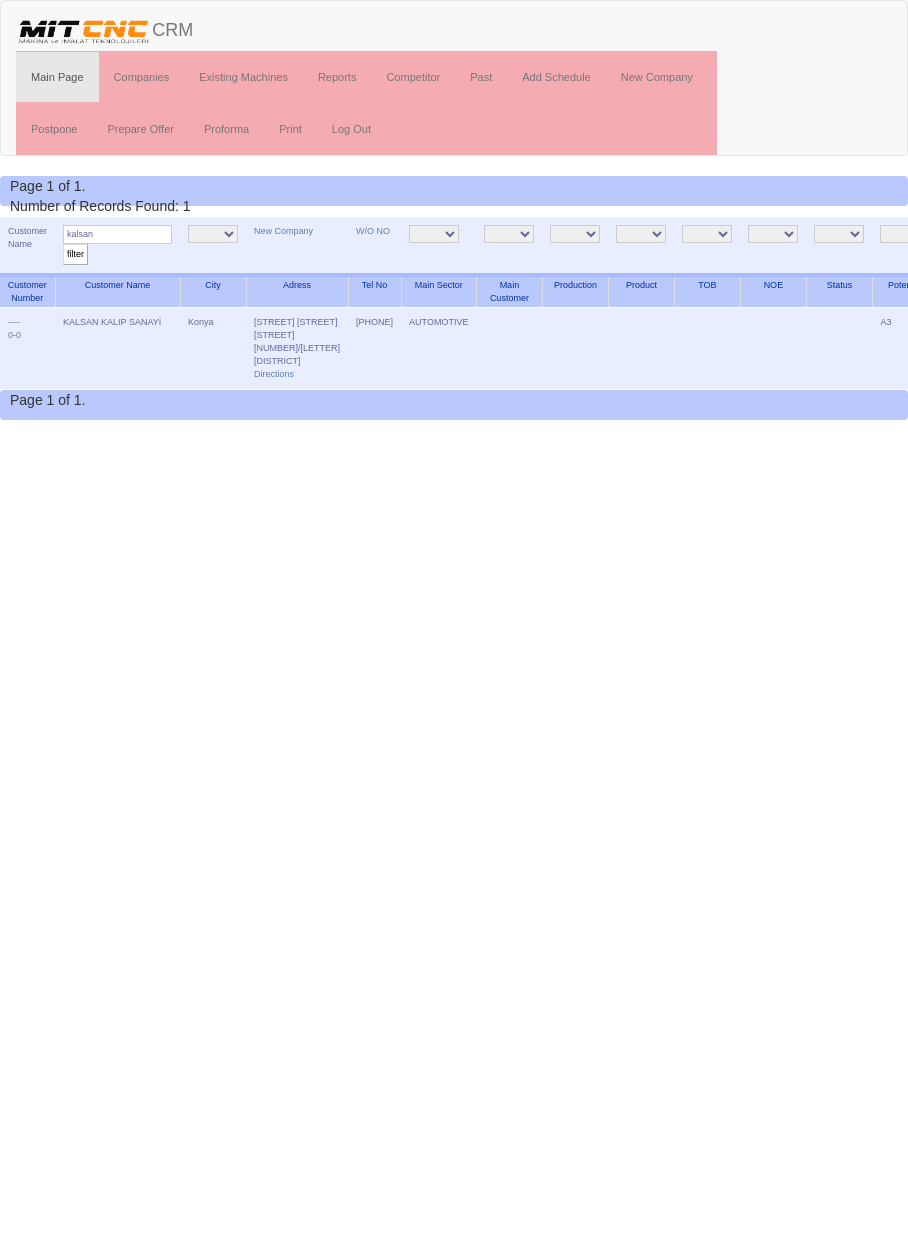 scroll, scrollTop: 0, scrollLeft: 0, axis: both 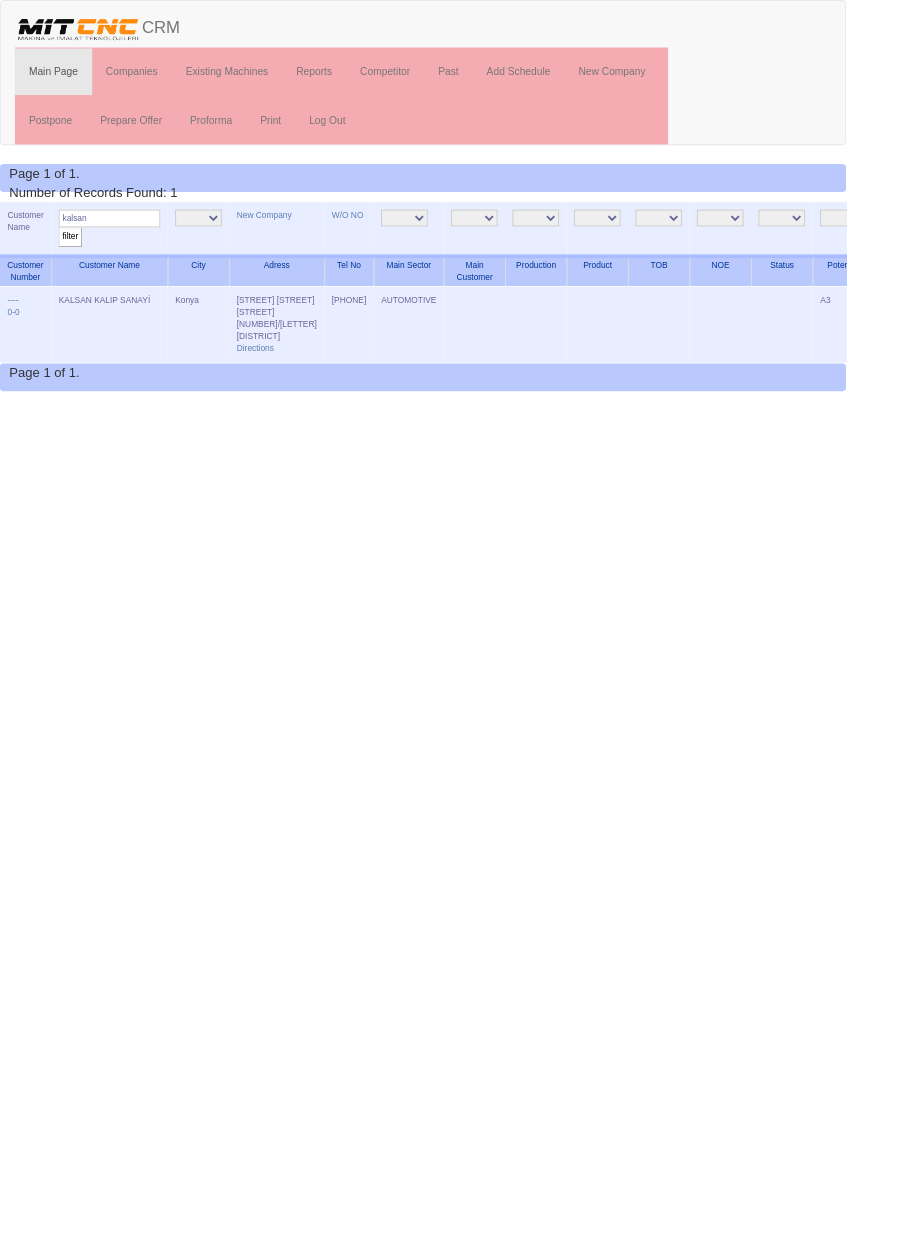 click on "Edit" at bounding box center [1020, 322] 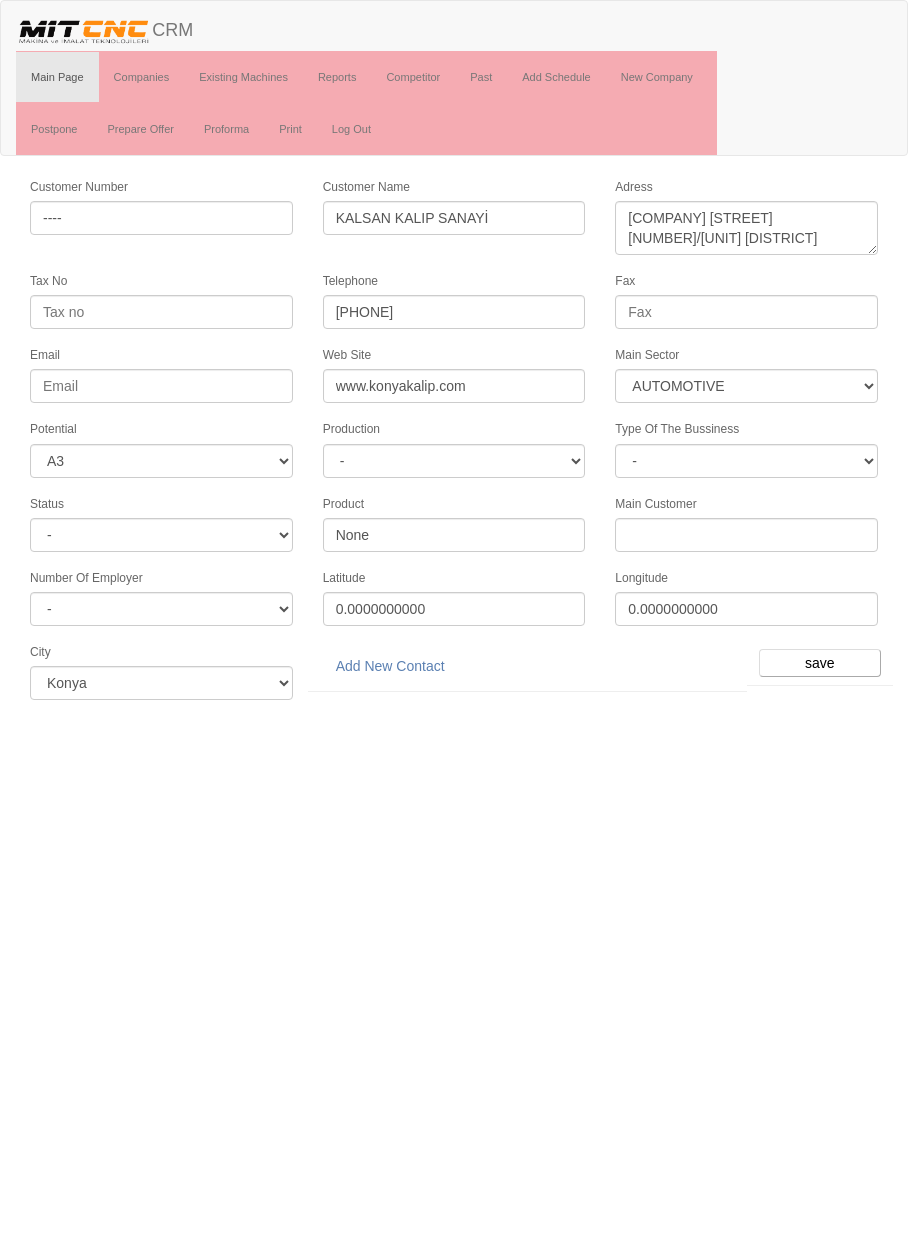 select on "370" 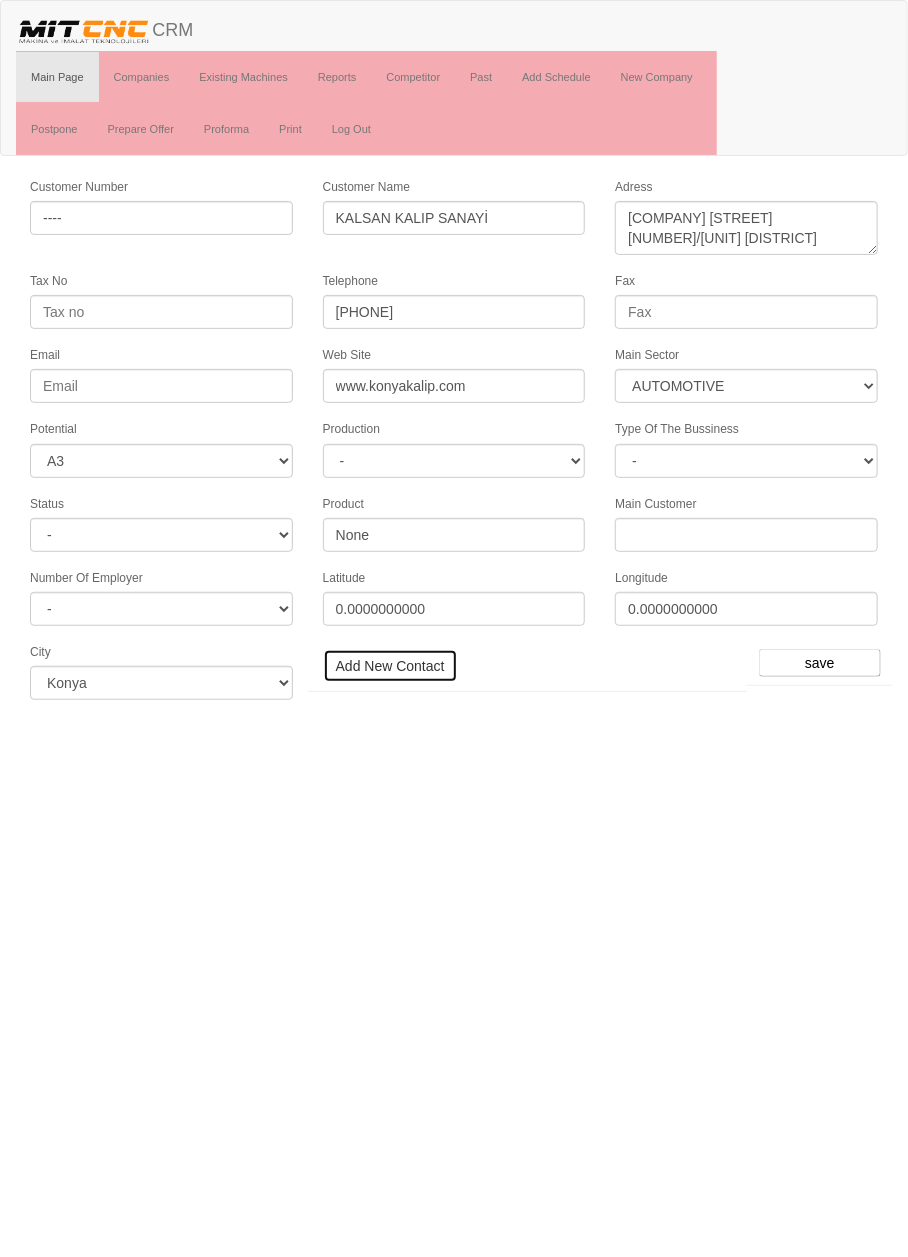 click on "Add New Contact" at bounding box center [390, 666] 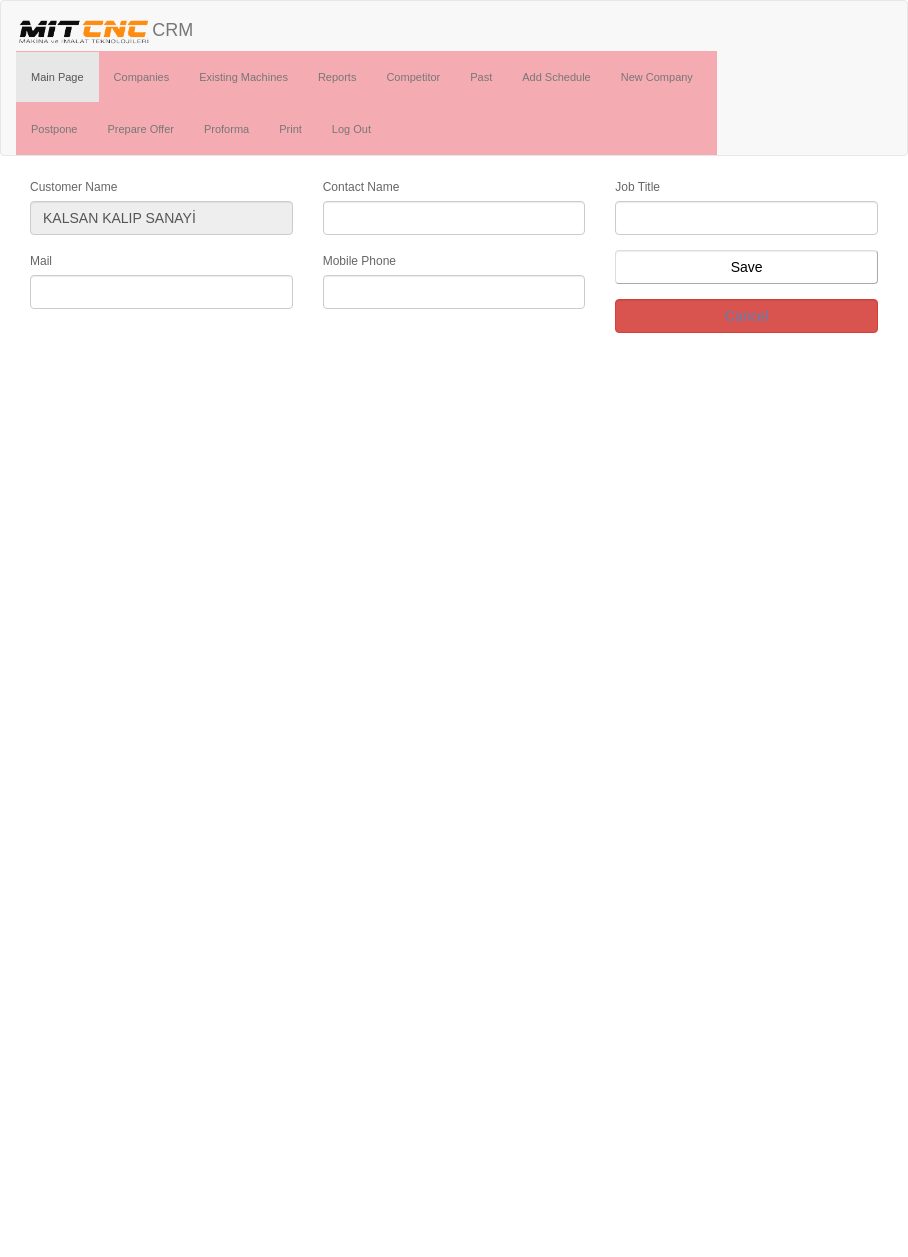 scroll, scrollTop: 0, scrollLeft: 0, axis: both 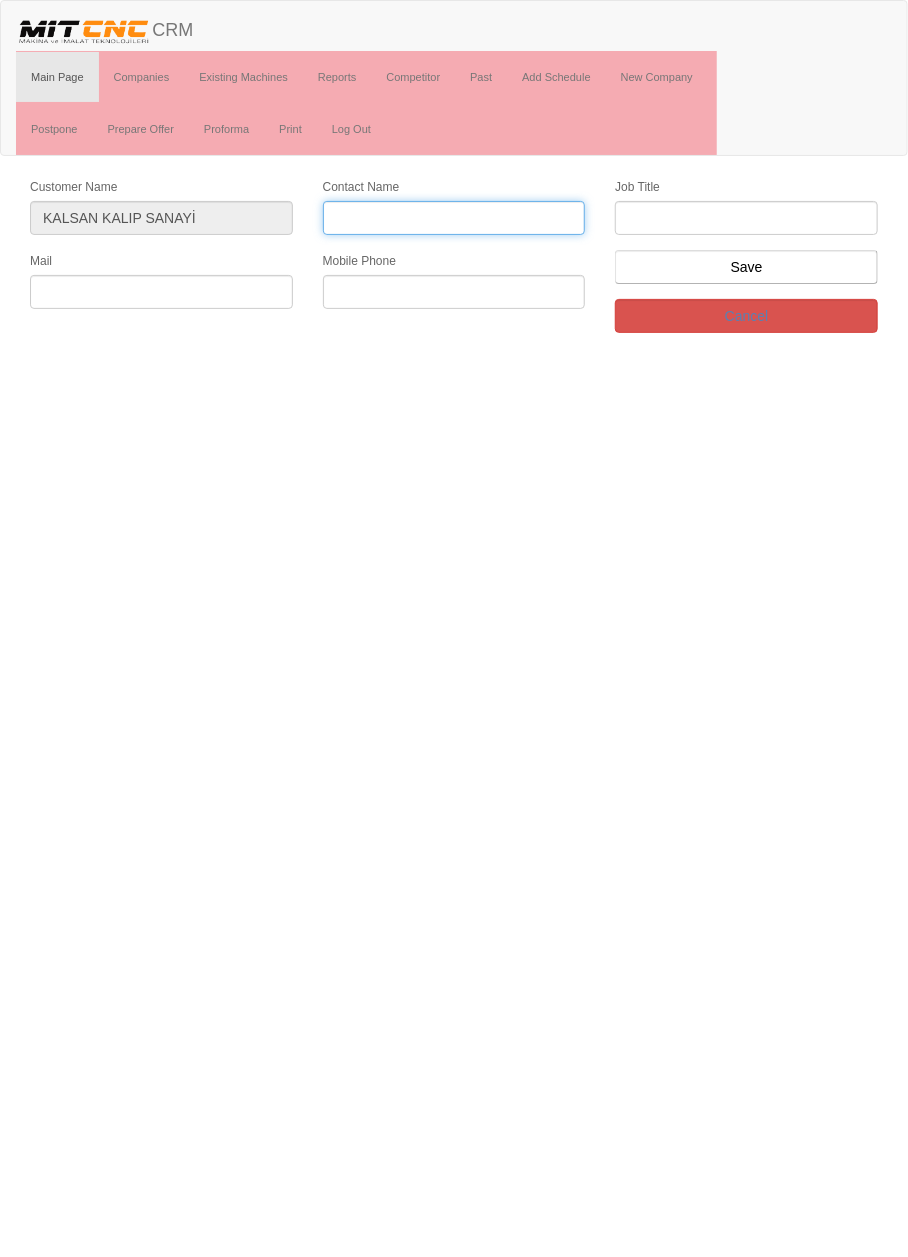 click on "Contact Name" at bounding box center [454, 218] 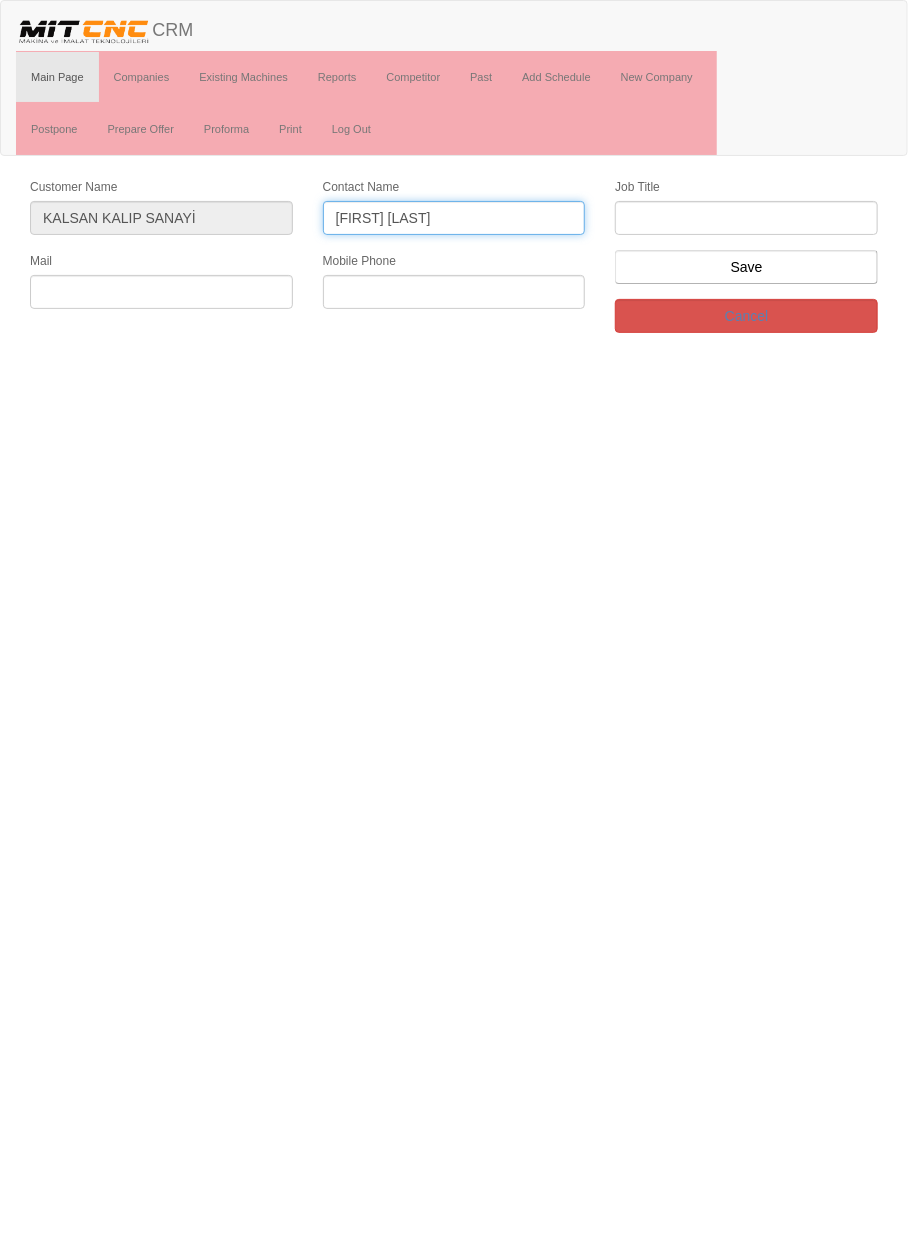 type on "Ramazan aydın" 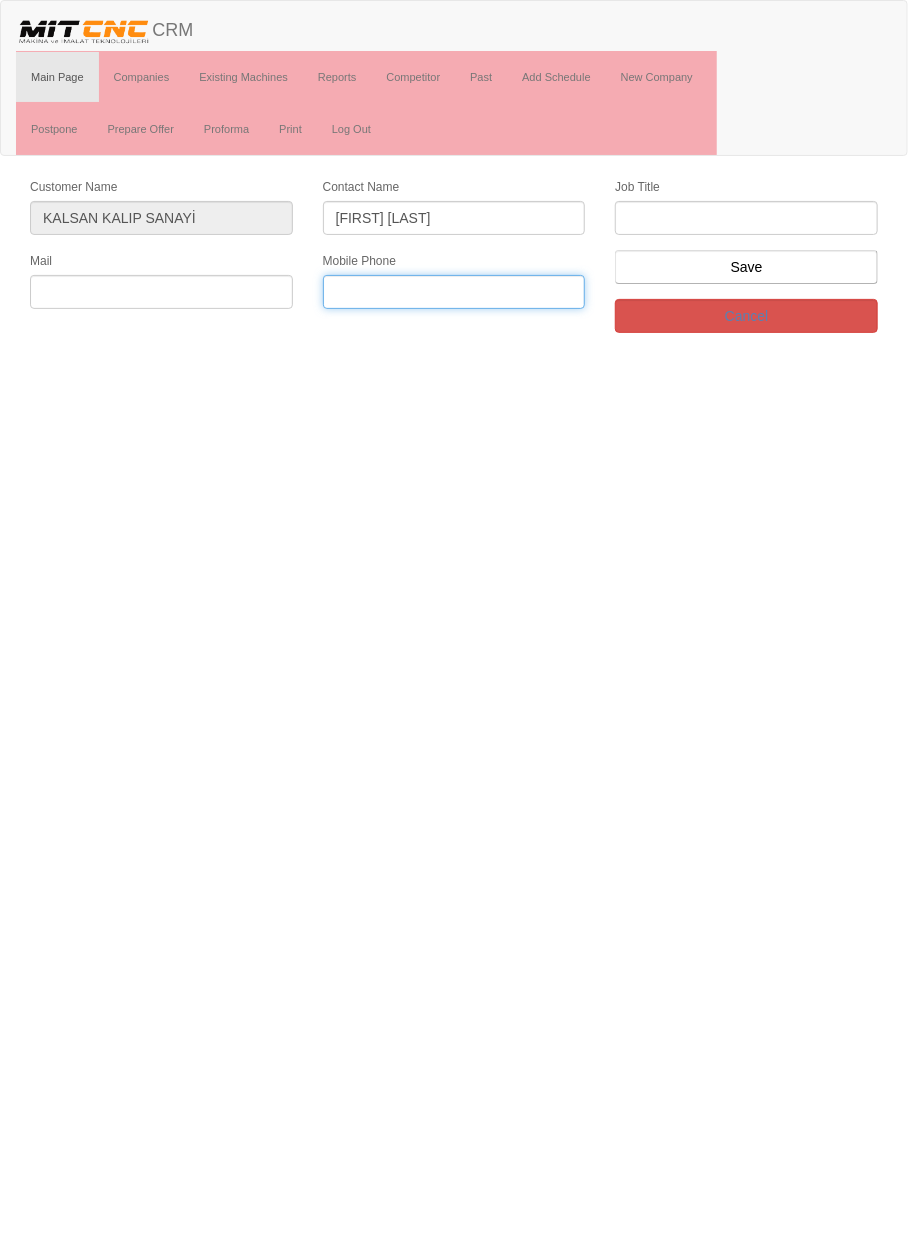 click at bounding box center (454, 292) 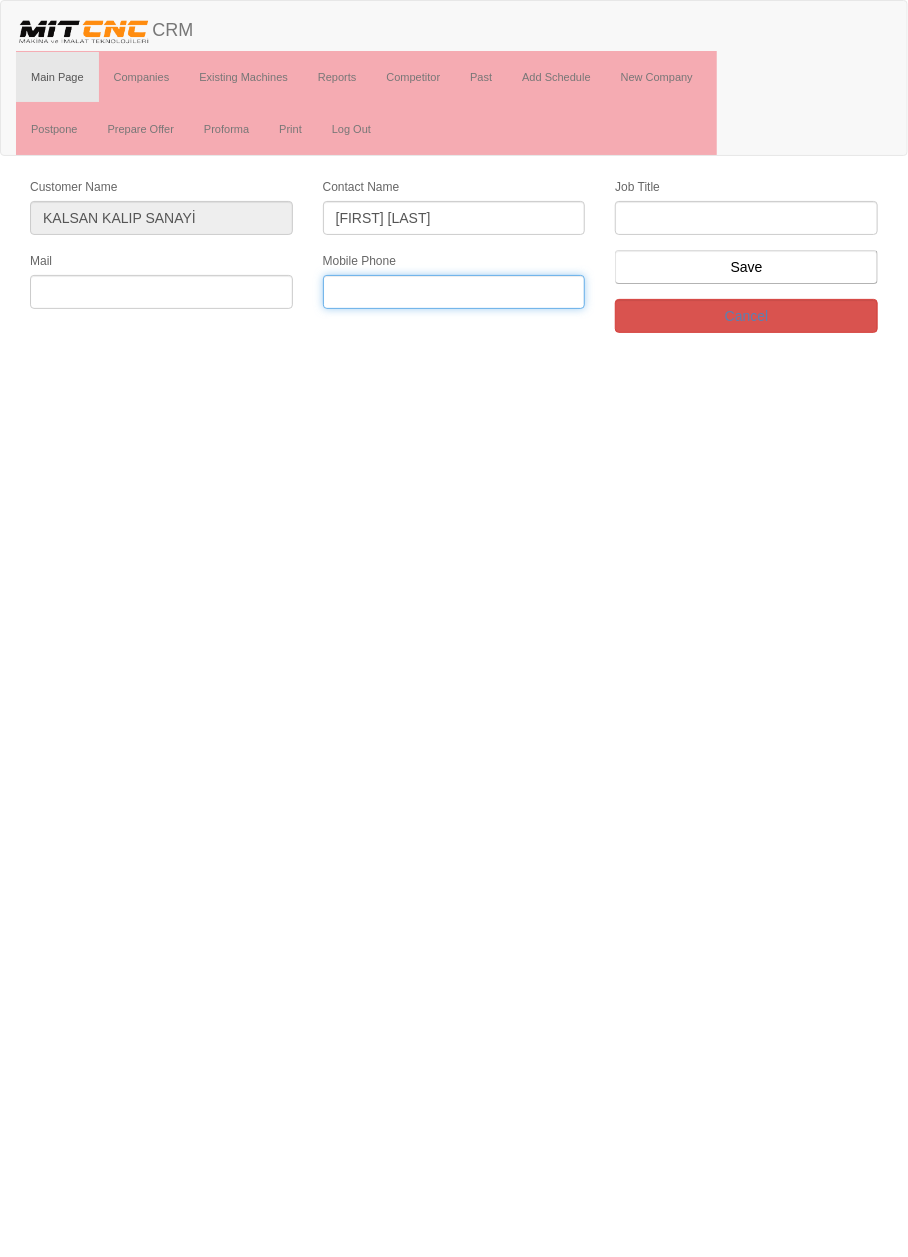 paste on "0532 240 33 61" 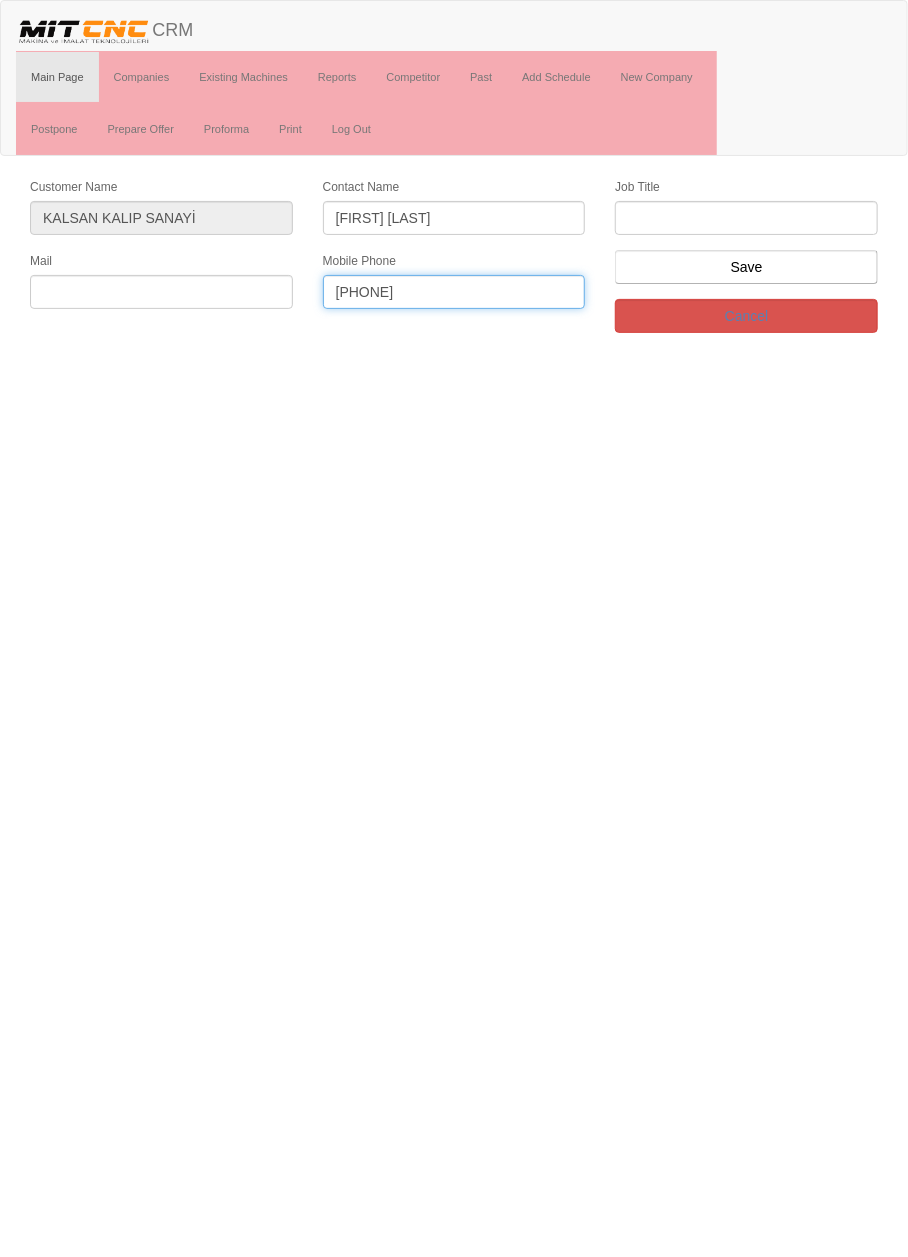 type on "0532 240 33 61" 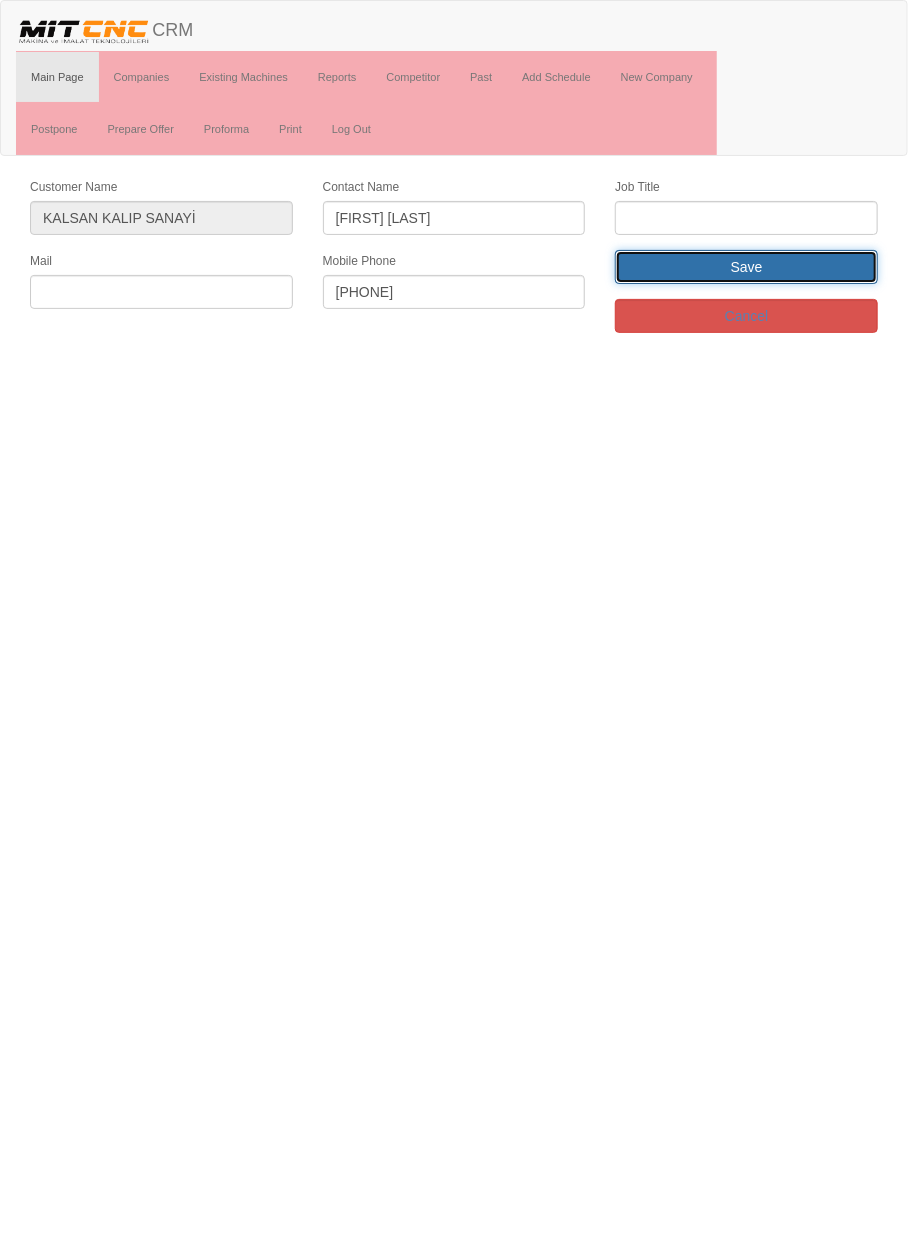 click on "Save" at bounding box center [746, 267] 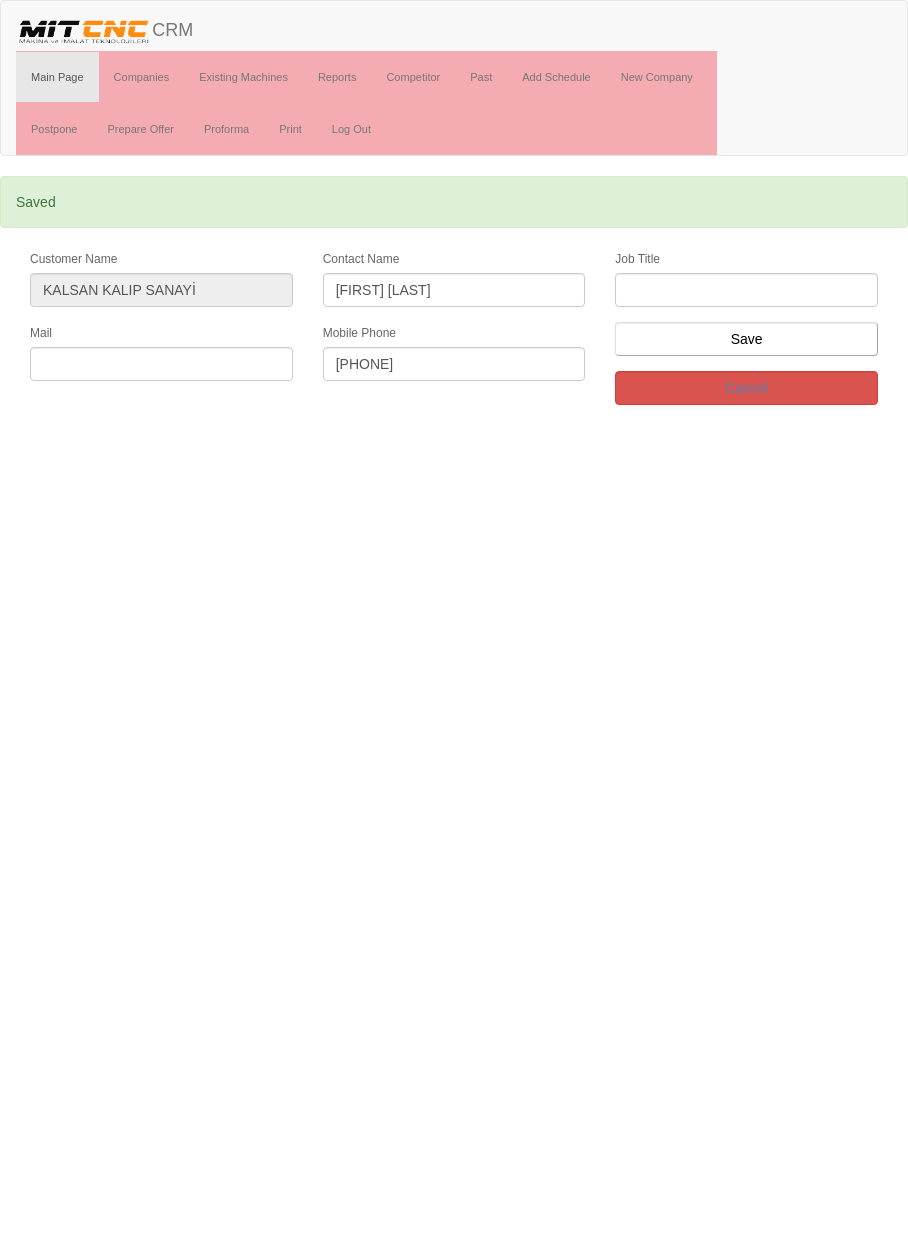 scroll, scrollTop: 0, scrollLeft: 0, axis: both 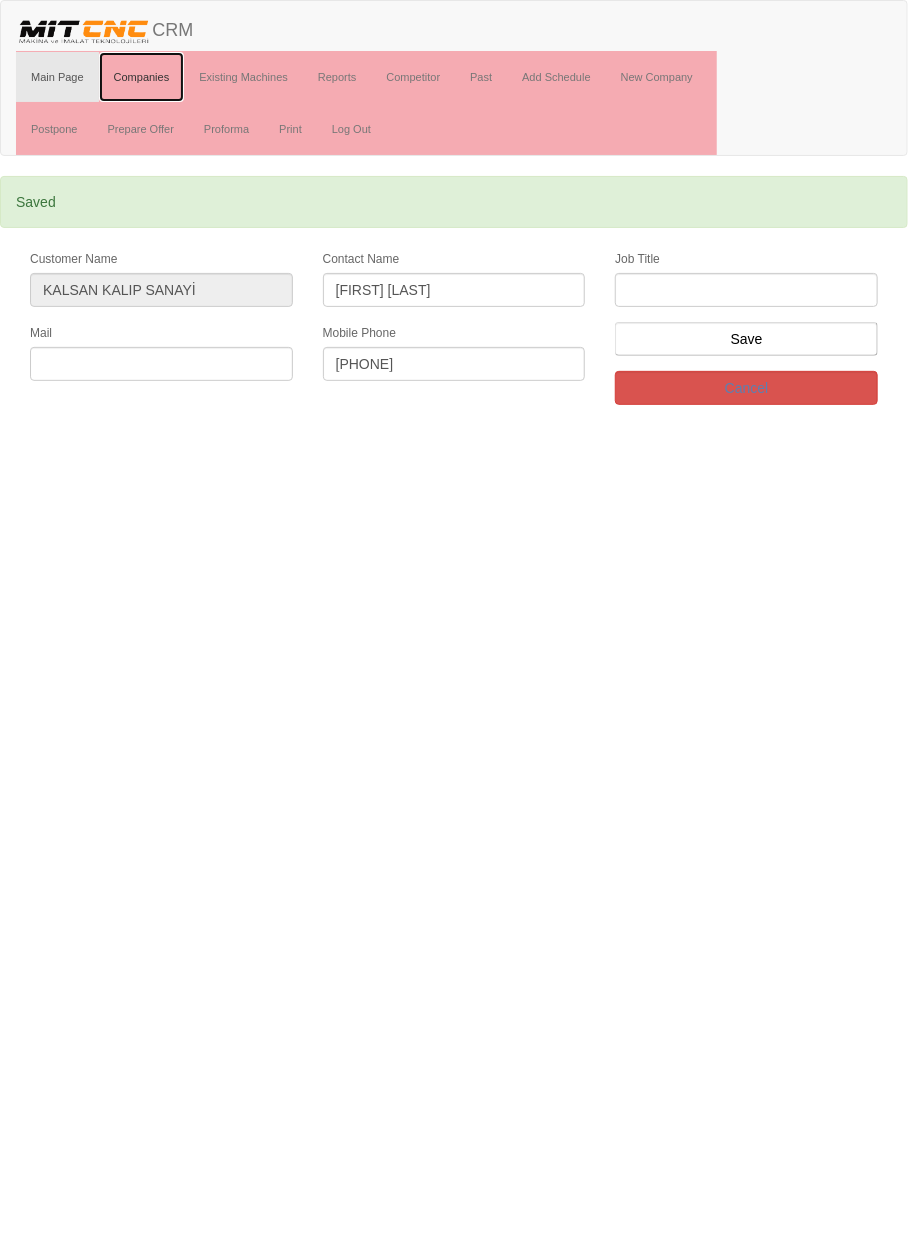 click on "Companies" at bounding box center (142, 77) 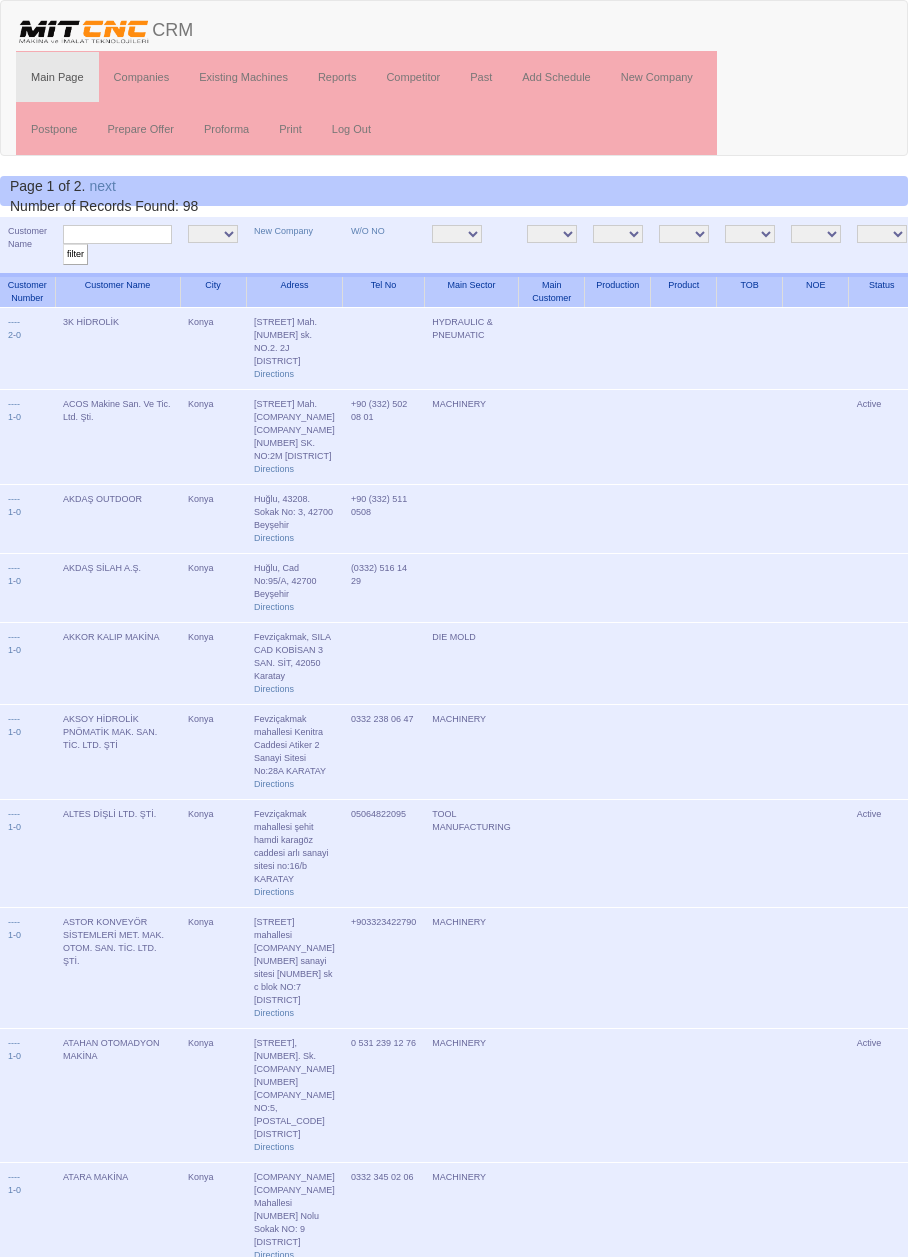 scroll, scrollTop: 0, scrollLeft: 0, axis: both 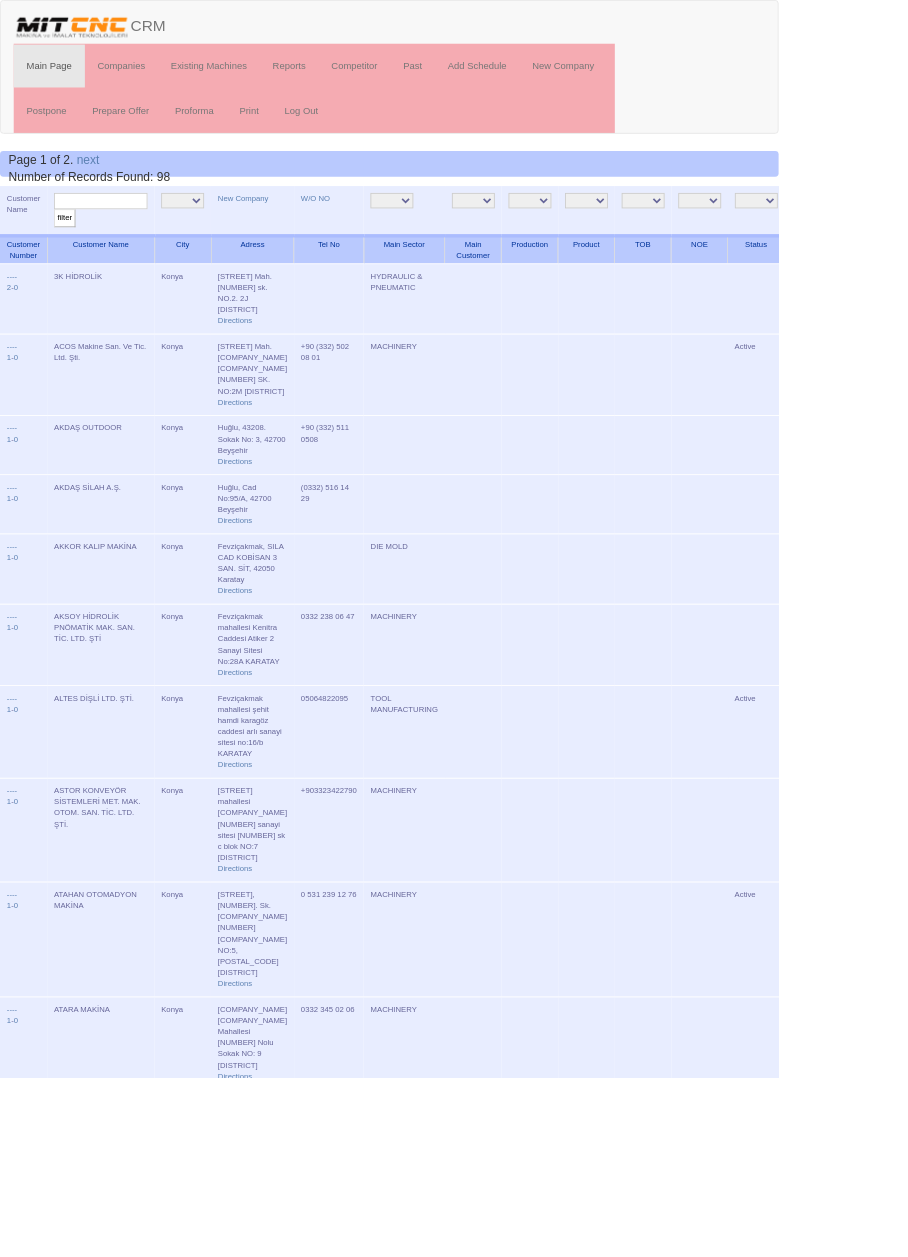 click at bounding box center [117, 234] 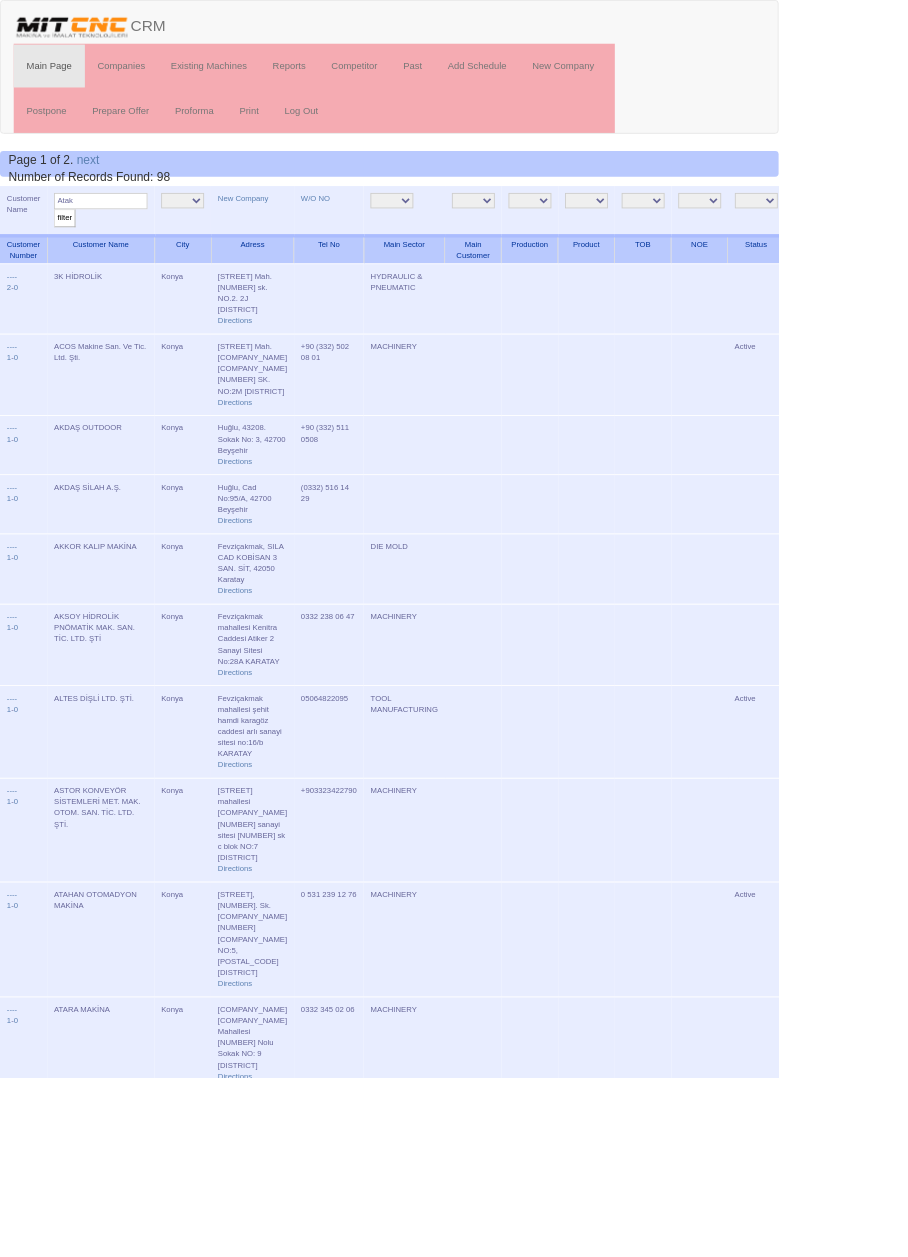 type on "Atak" 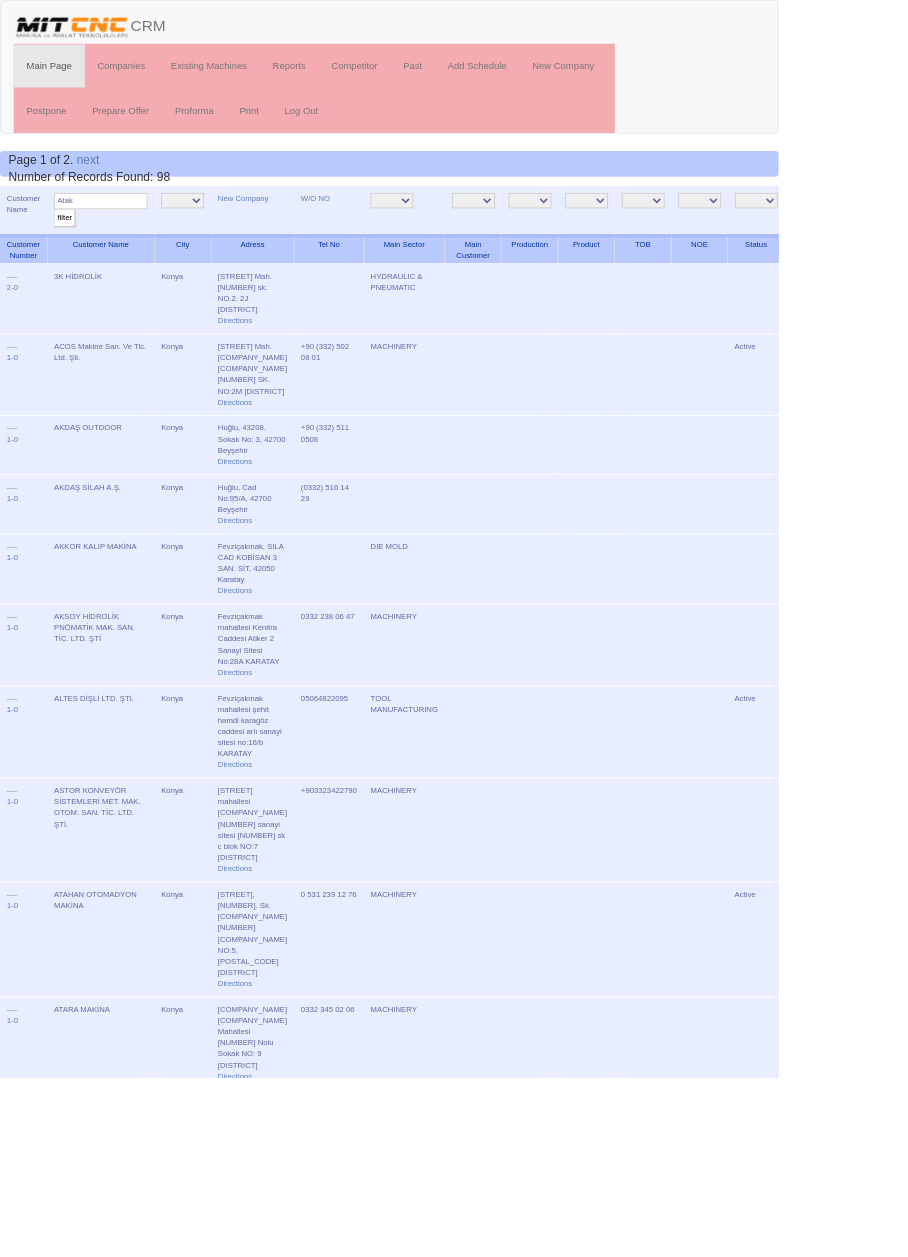click on "filter" at bounding box center (75, 254) 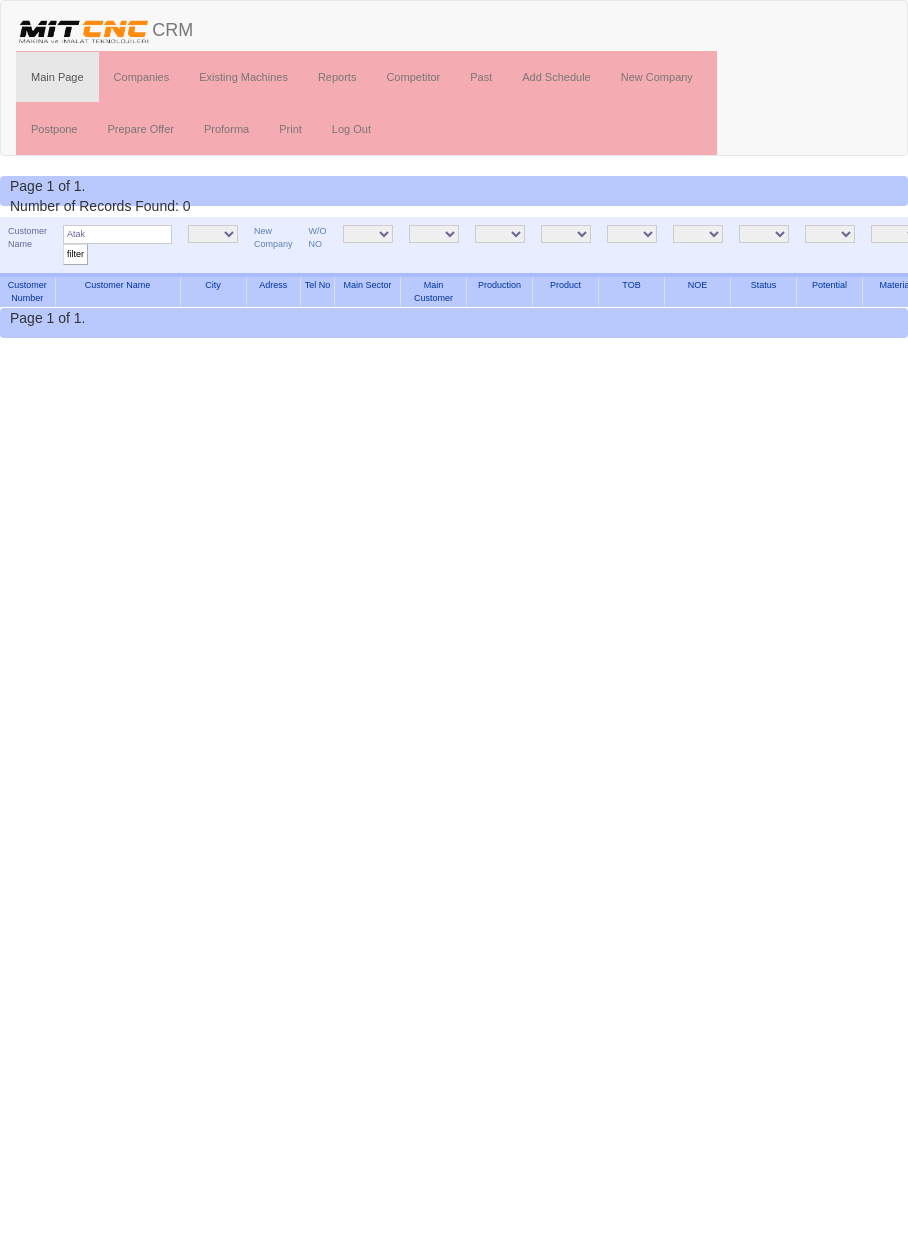 scroll, scrollTop: 0, scrollLeft: 0, axis: both 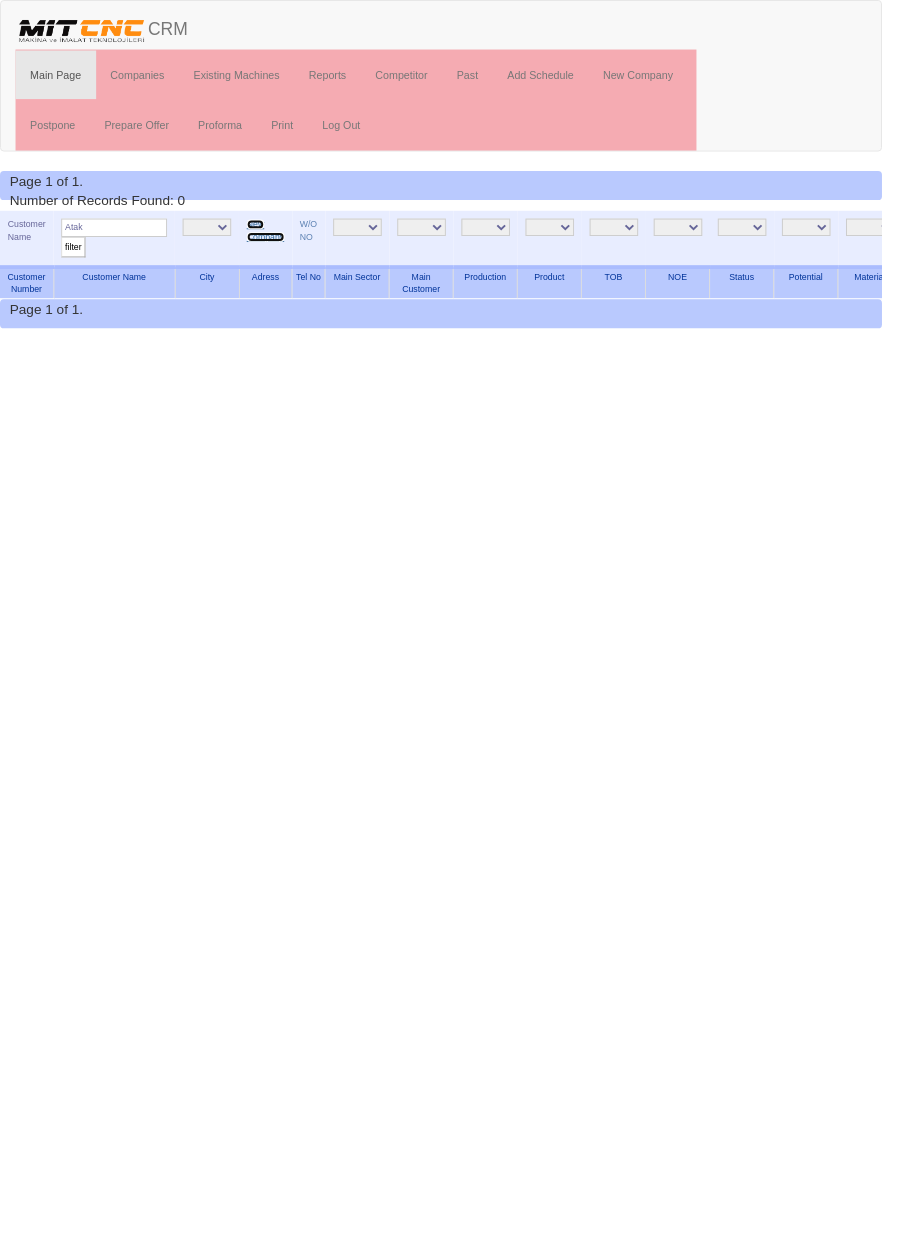 click on "New Company" at bounding box center (273, 237) 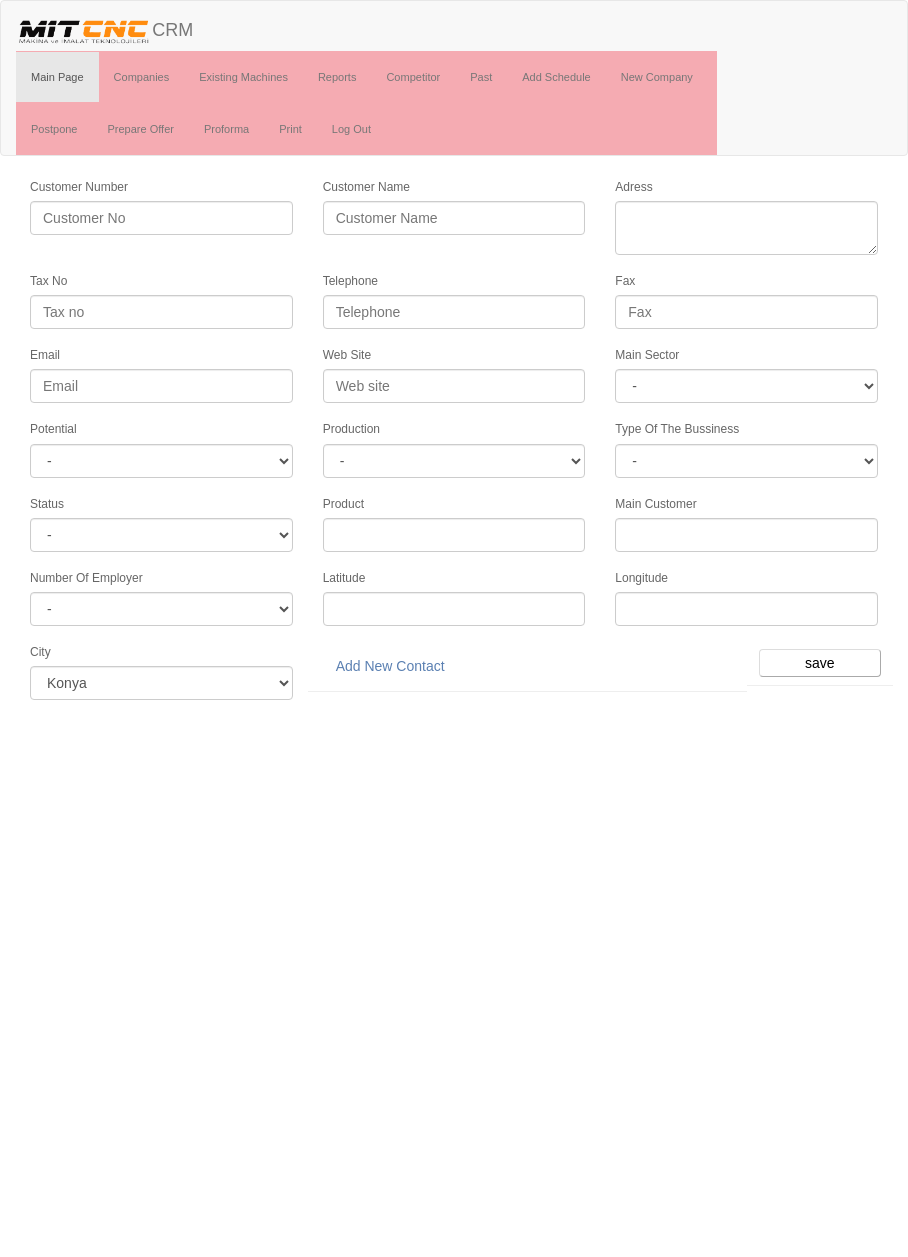 scroll, scrollTop: 0, scrollLeft: 0, axis: both 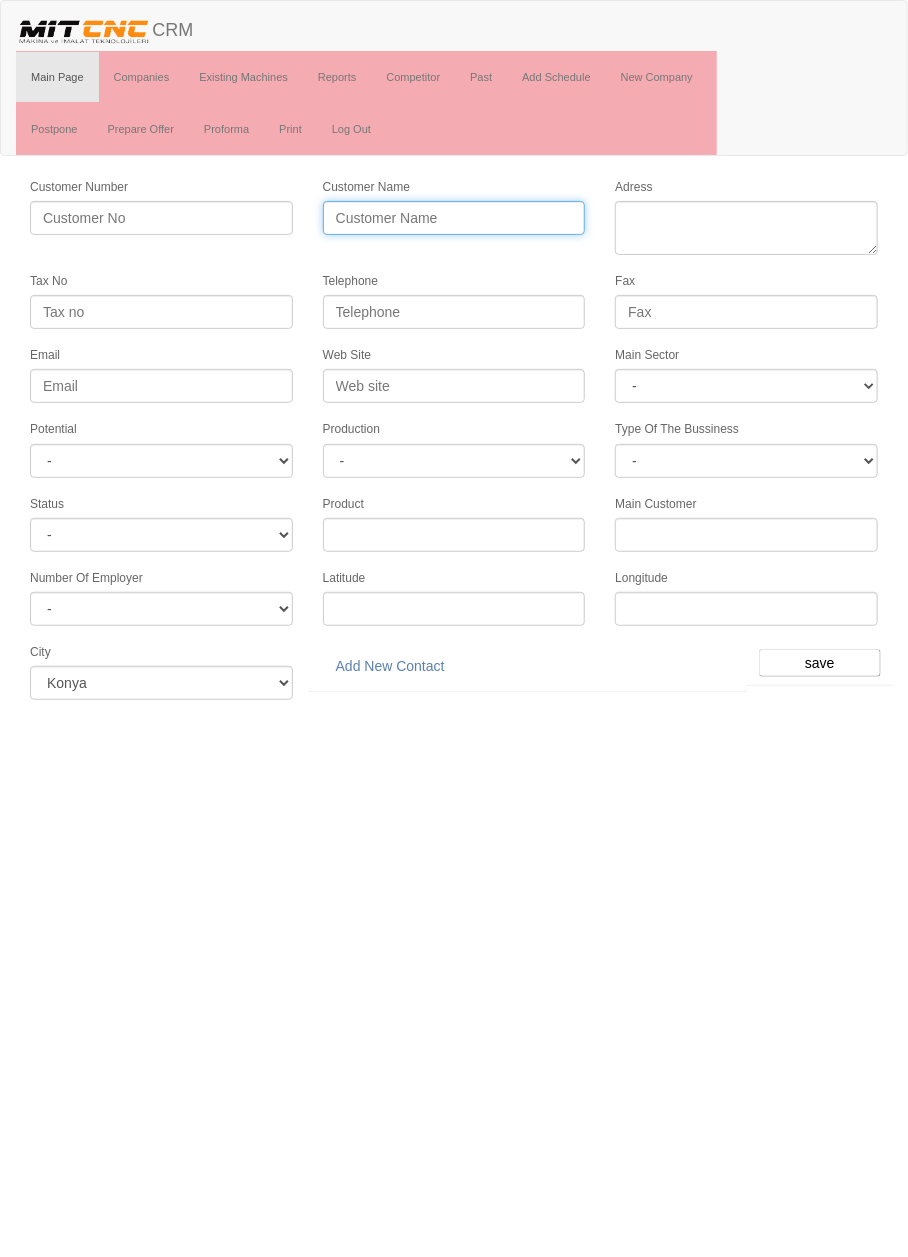 click on "Customer Name" at bounding box center [454, 218] 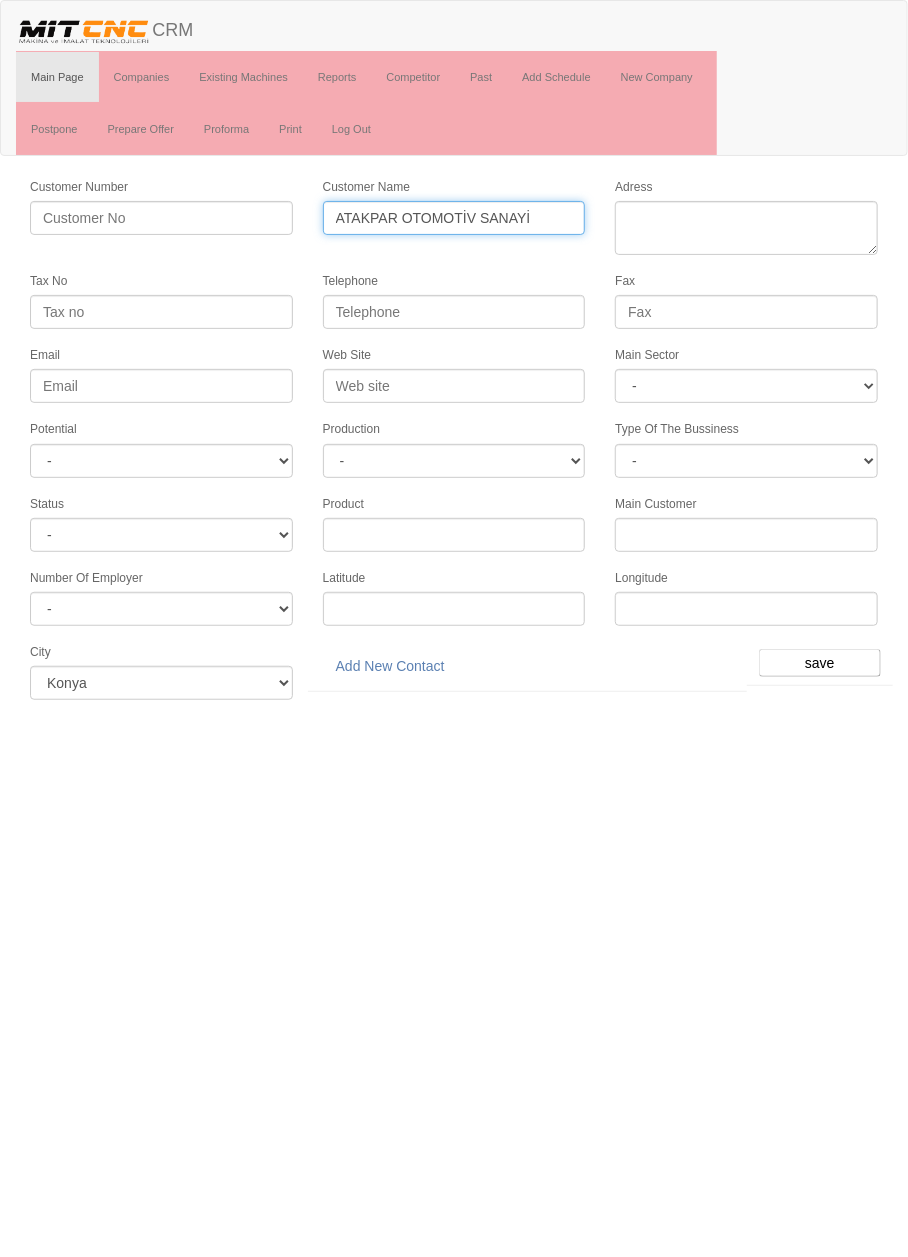 type on "ATAKPAR OTOMOTİV SANAYİ" 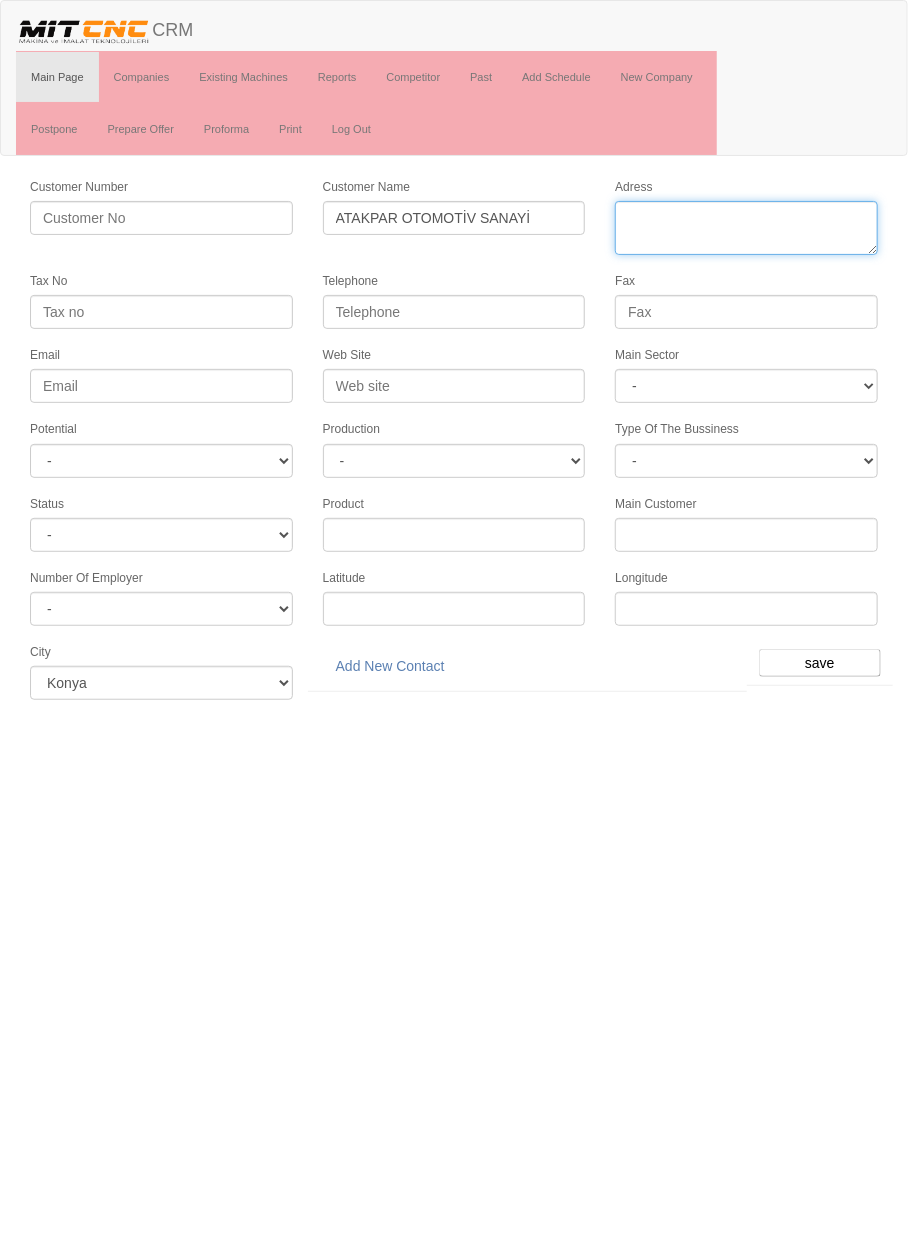 click on "Adress" at bounding box center (746, 228) 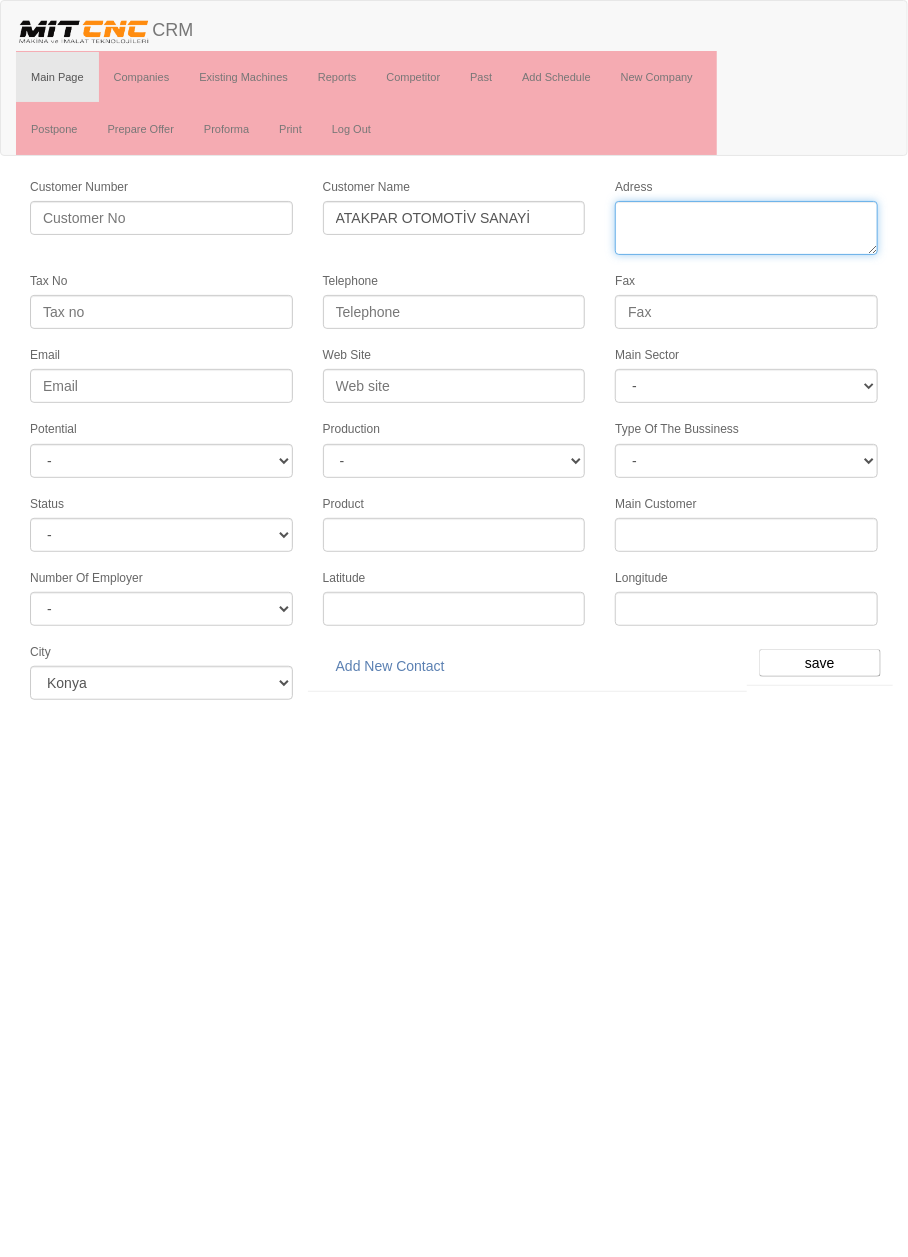 click on "Adress" at bounding box center [746, 228] 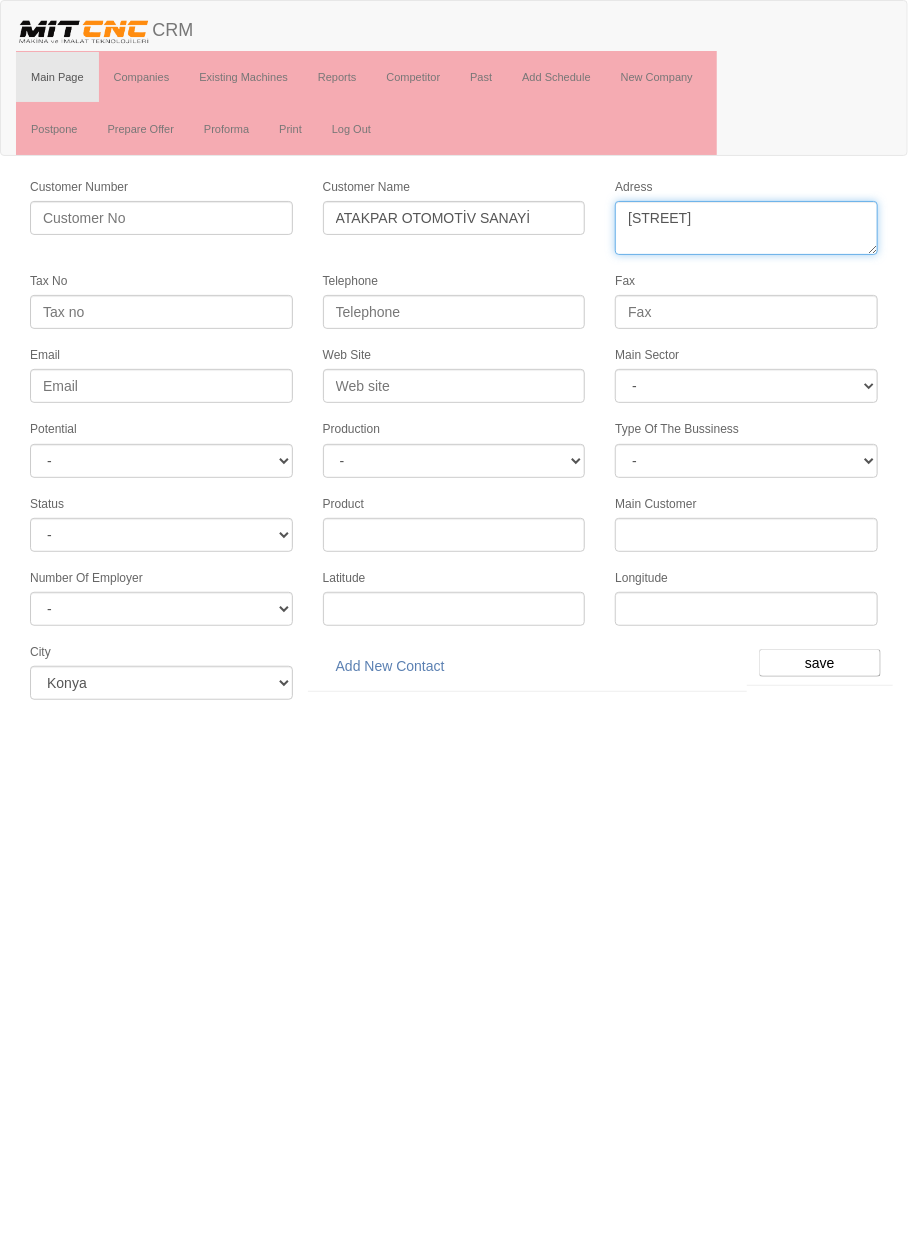 click on "Adress" at bounding box center (746, 228) 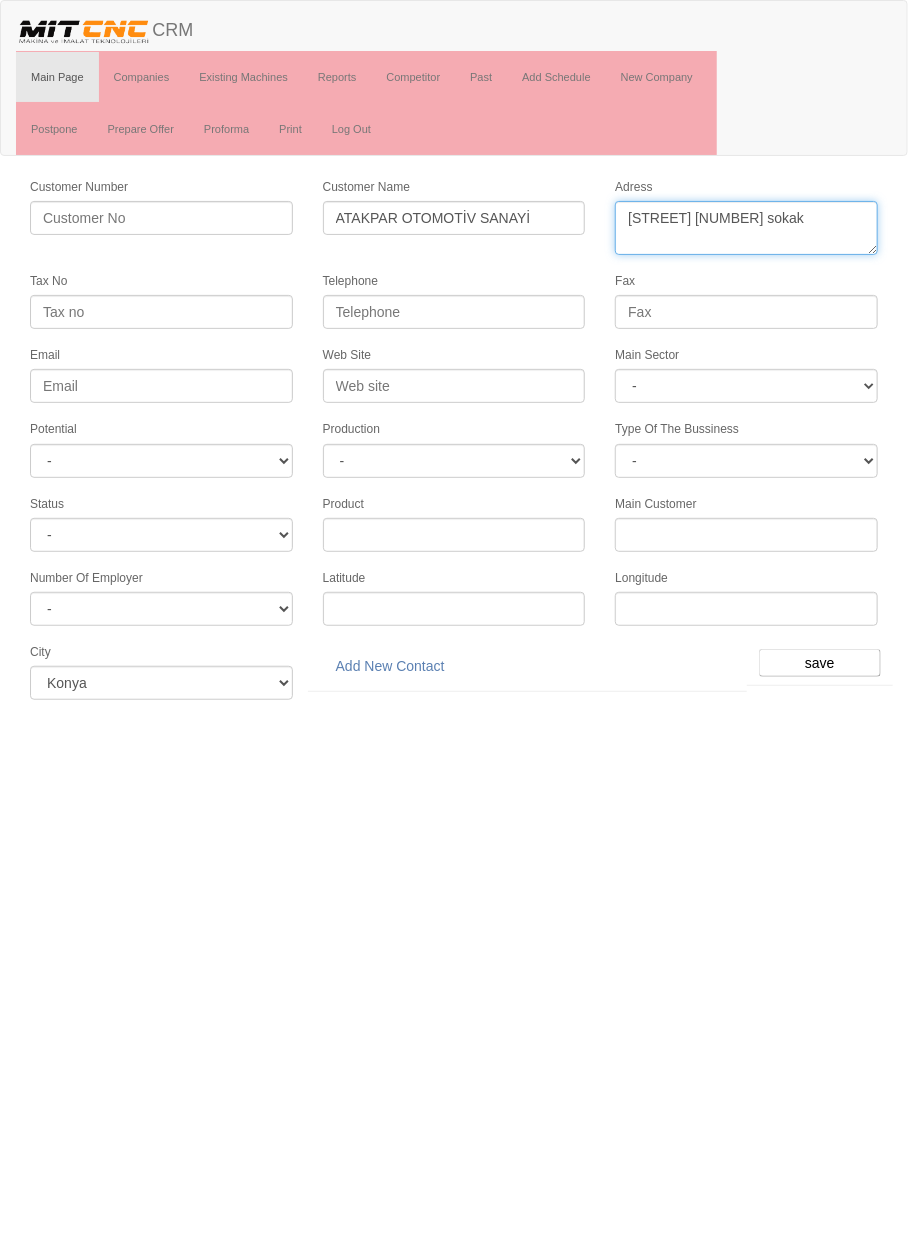 click on "Adress" at bounding box center [746, 228] 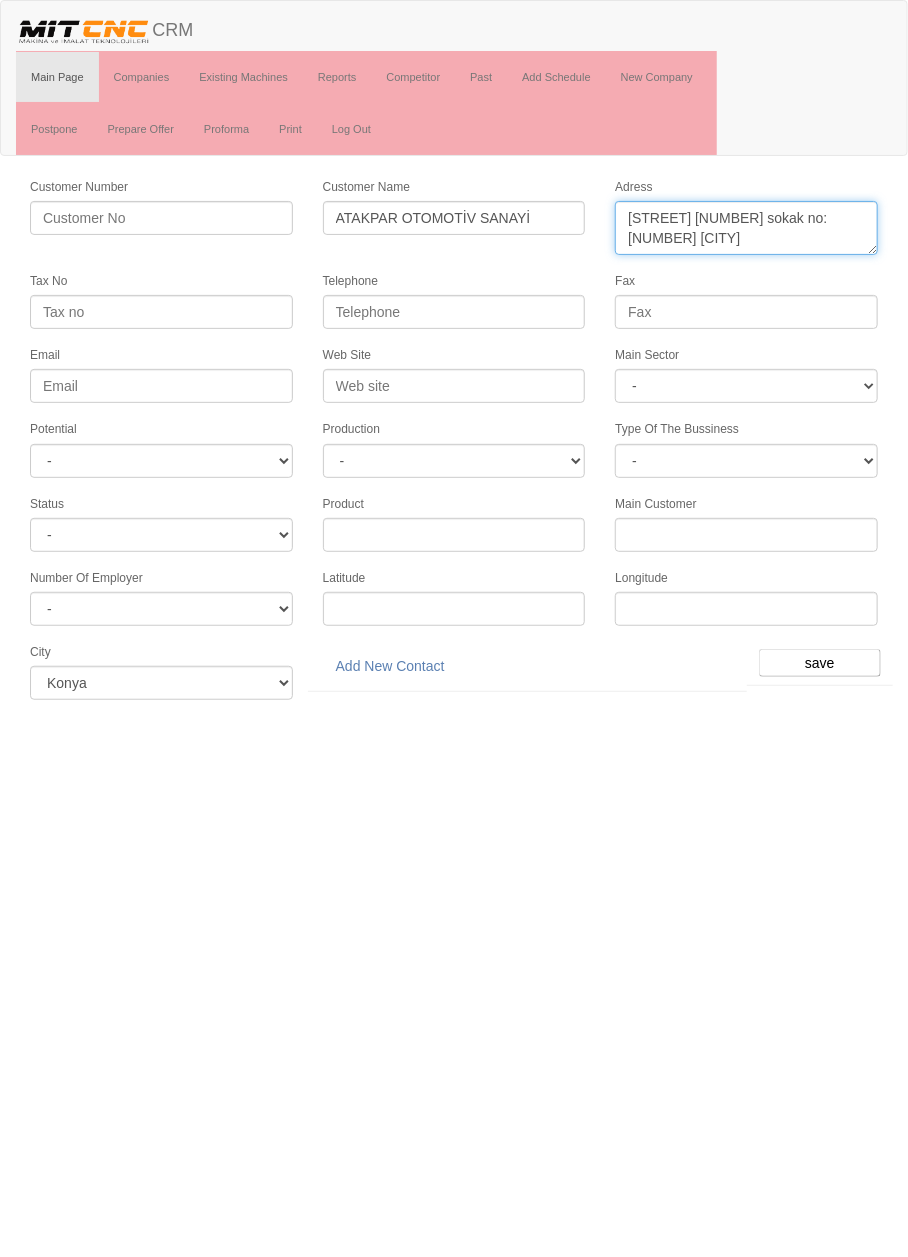 type on "Fevziçakmak mahallesi 10768 sokak no:30 karatay" 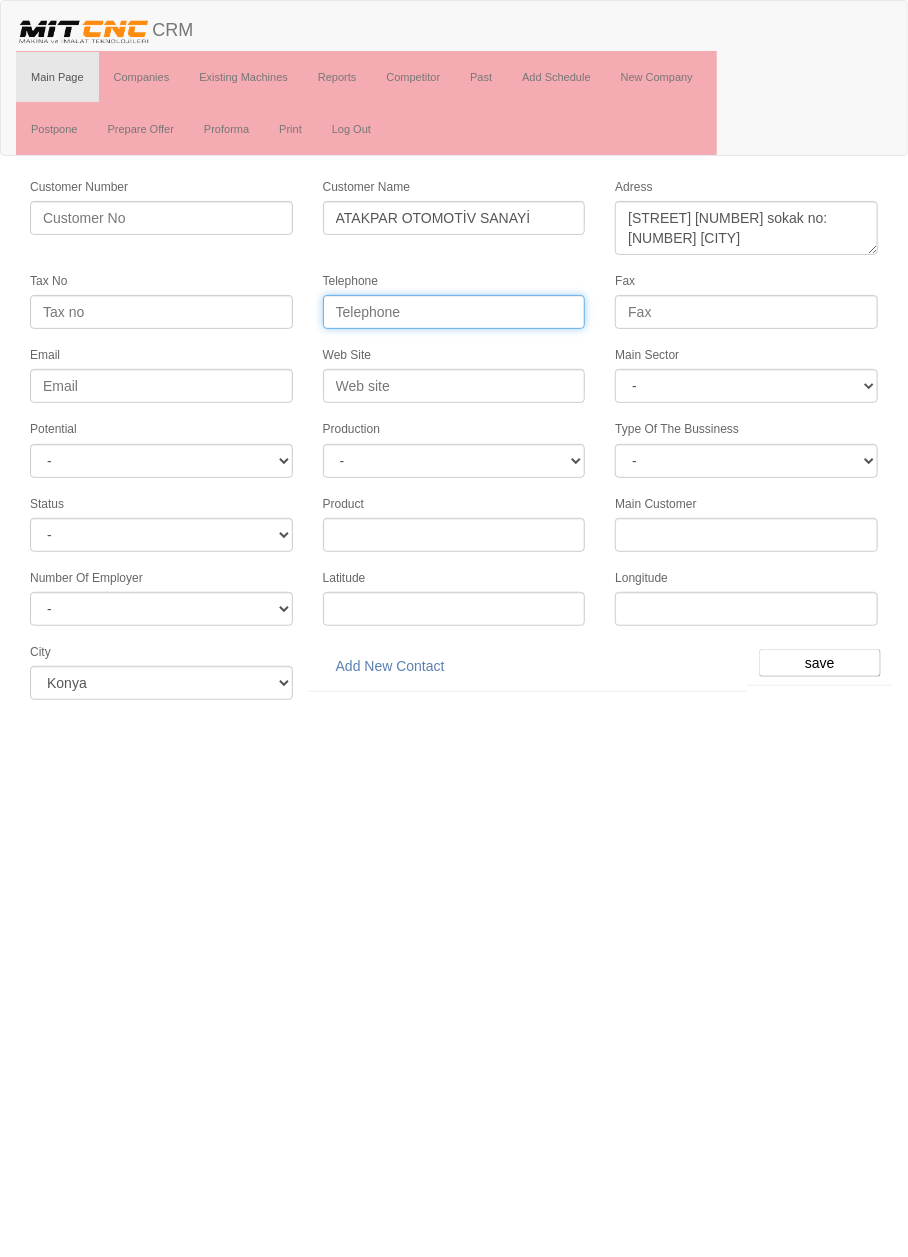 click on "Telephone" at bounding box center (454, 312) 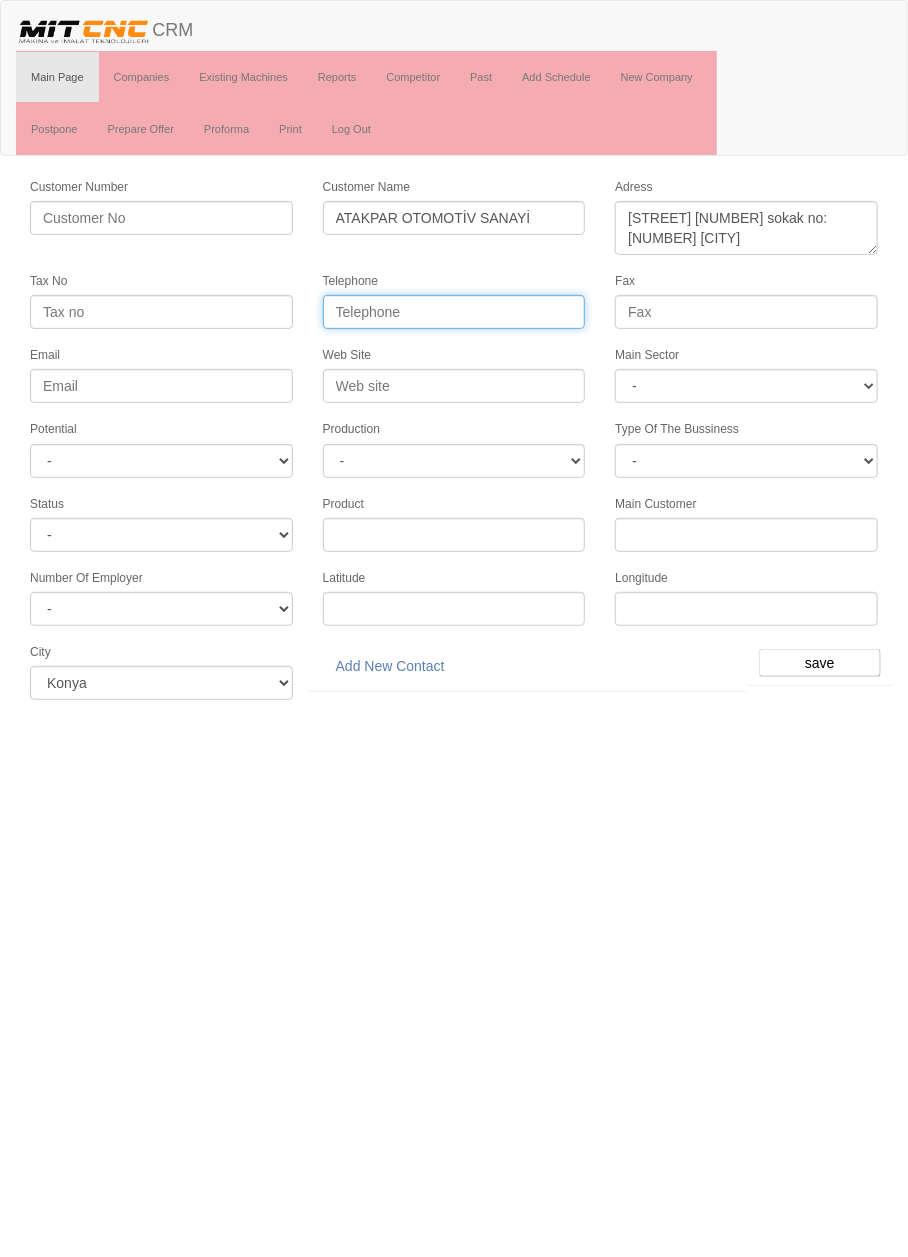 click on "Telephone" at bounding box center (454, 312) 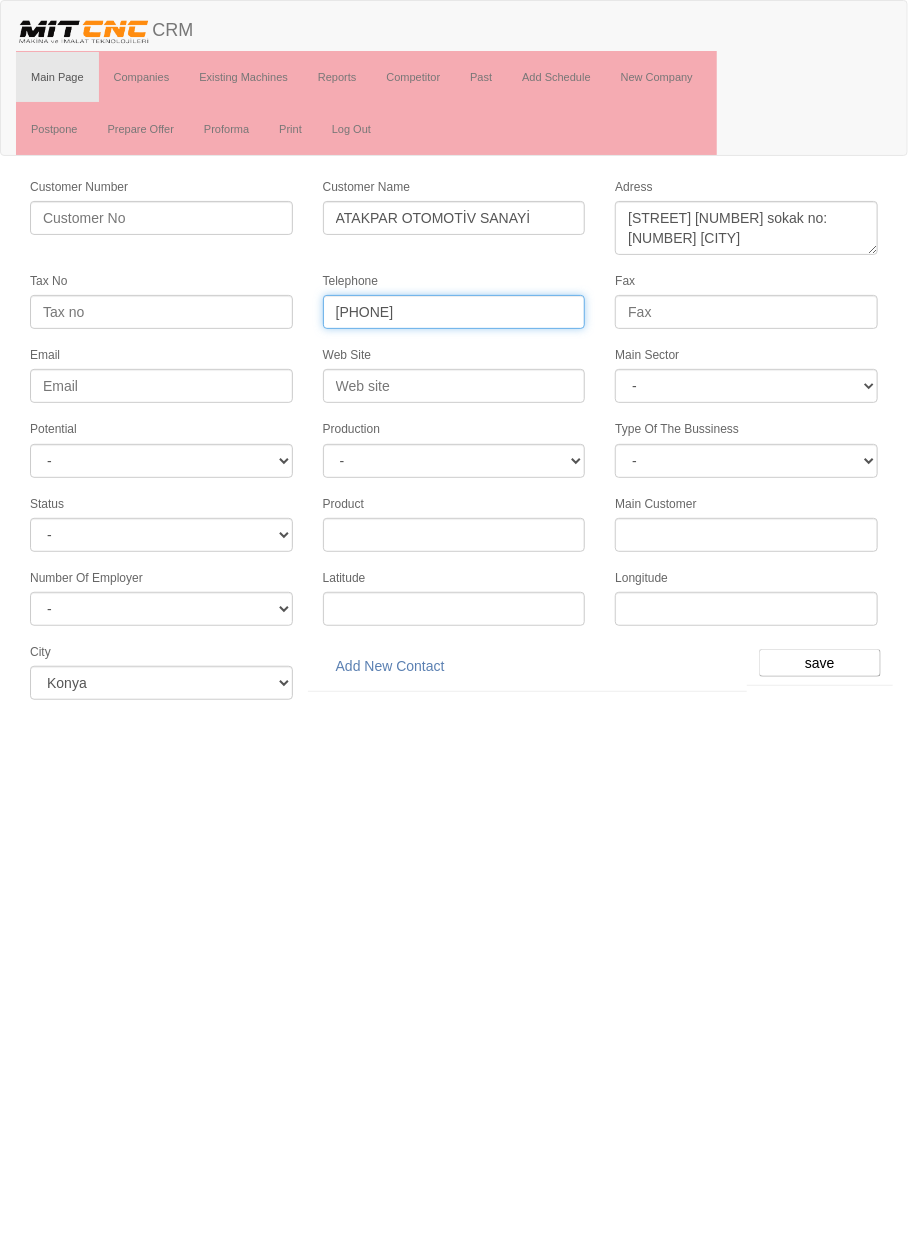 click on "251 6001" at bounding box center (454, 312) 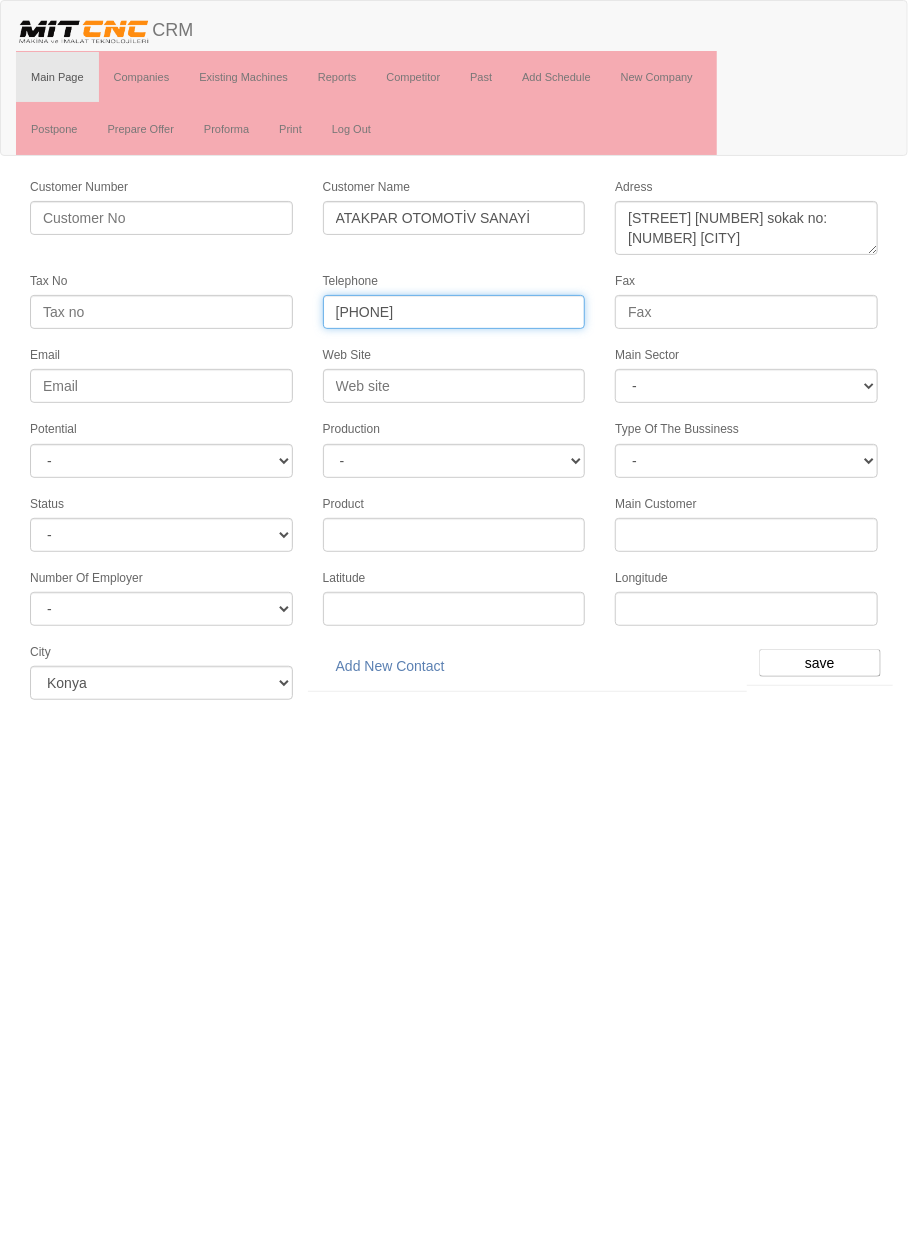 type on "0332 251 6001" 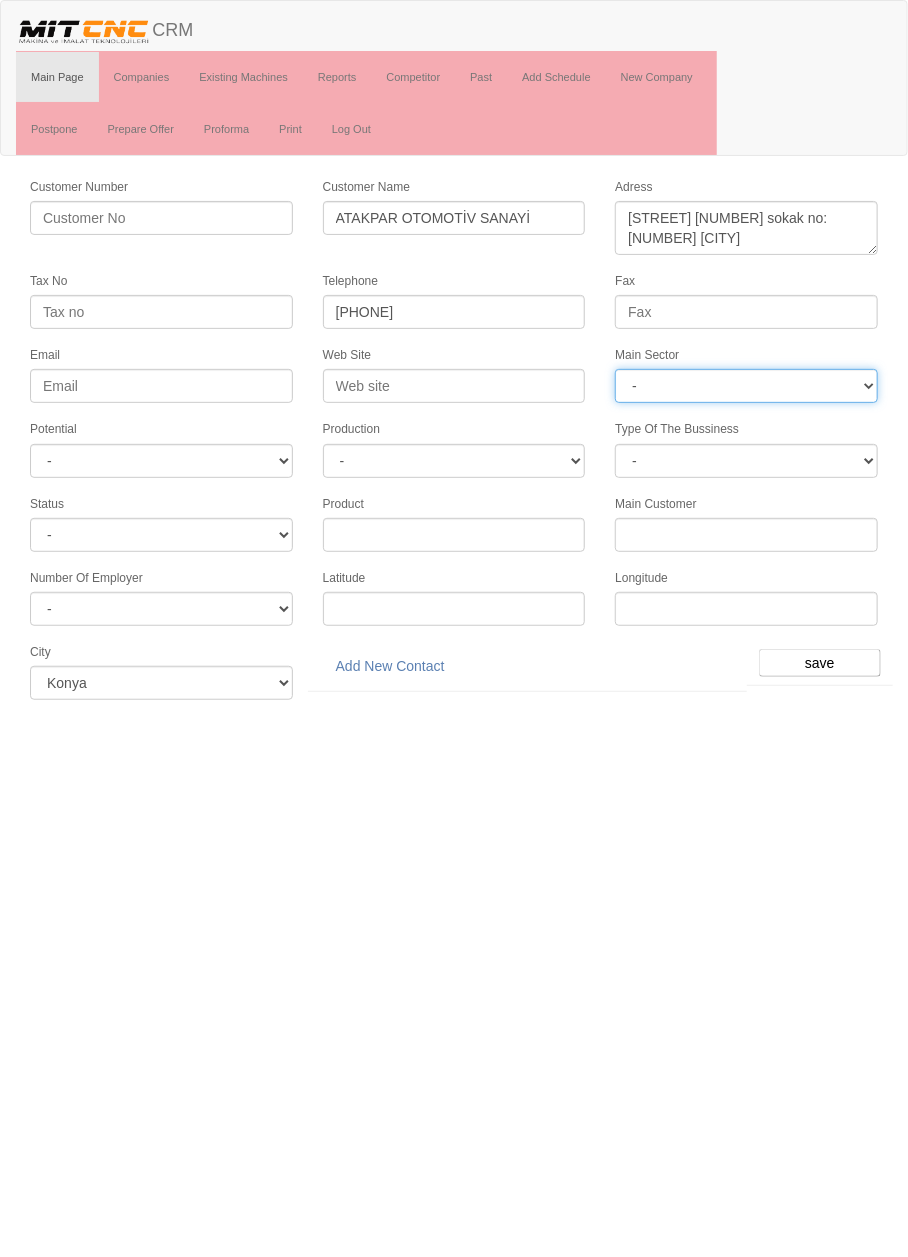 click on "-
DIE MOLD
MACHINERY
DEFENCE
ELECTRICAL COMPONENTS
MEDICAL
TOOL MANUFACTURING
JEWELERY
AGRICULTURE
AUTOMOTIVE
WHITE GOODS
HYDRAULIC & PNEUMATIC
CASTING
STAMPING DIE
AEROSPACE
CONSTRUCTION MAC.
GEN. PART. MAN.
EDUCATION
LASER POTENTIALS
FURNUTURE" at bounding box center (746, 386) 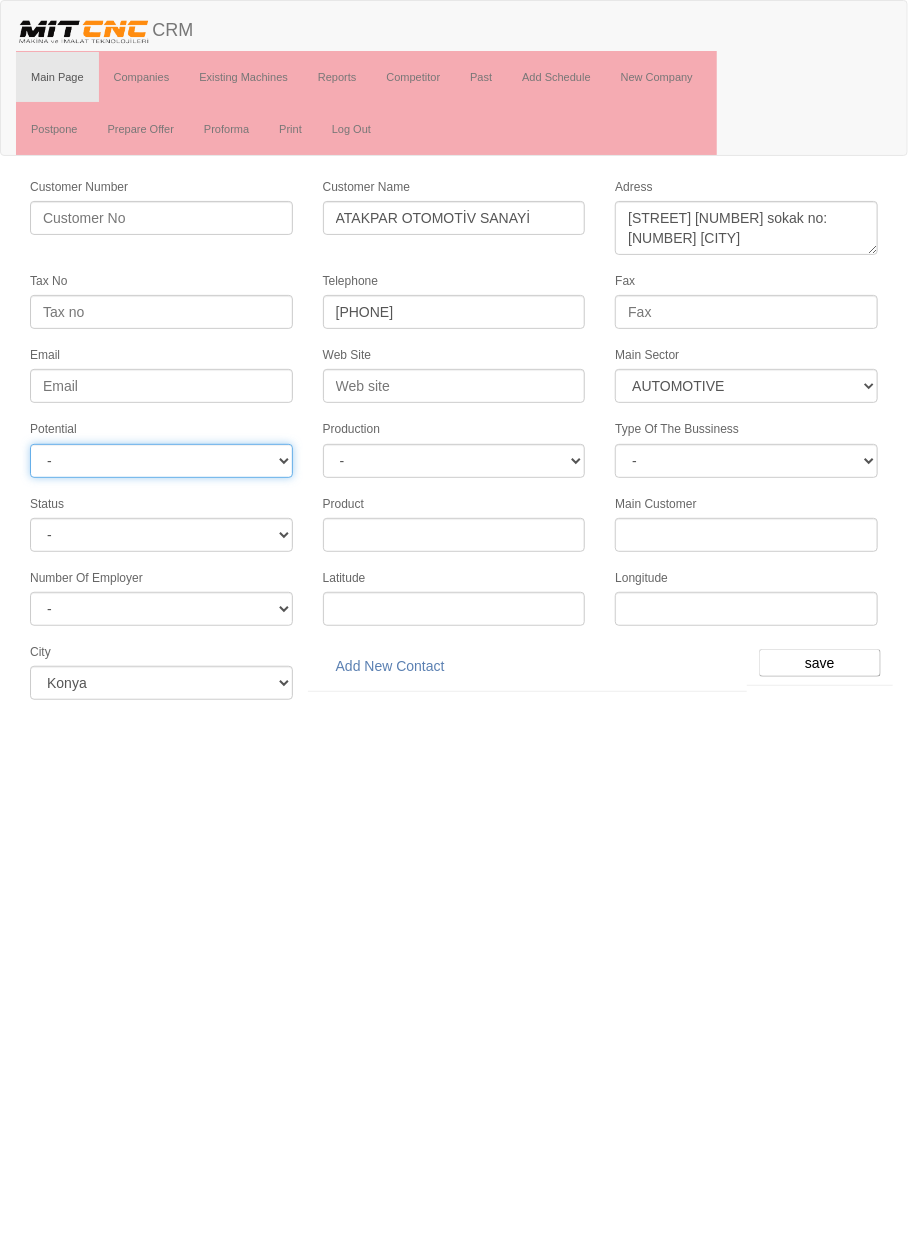 click on "-
A1
A2
A3
B1
B2
B3
C1
C2
C3" at bounding box center [161, 461] 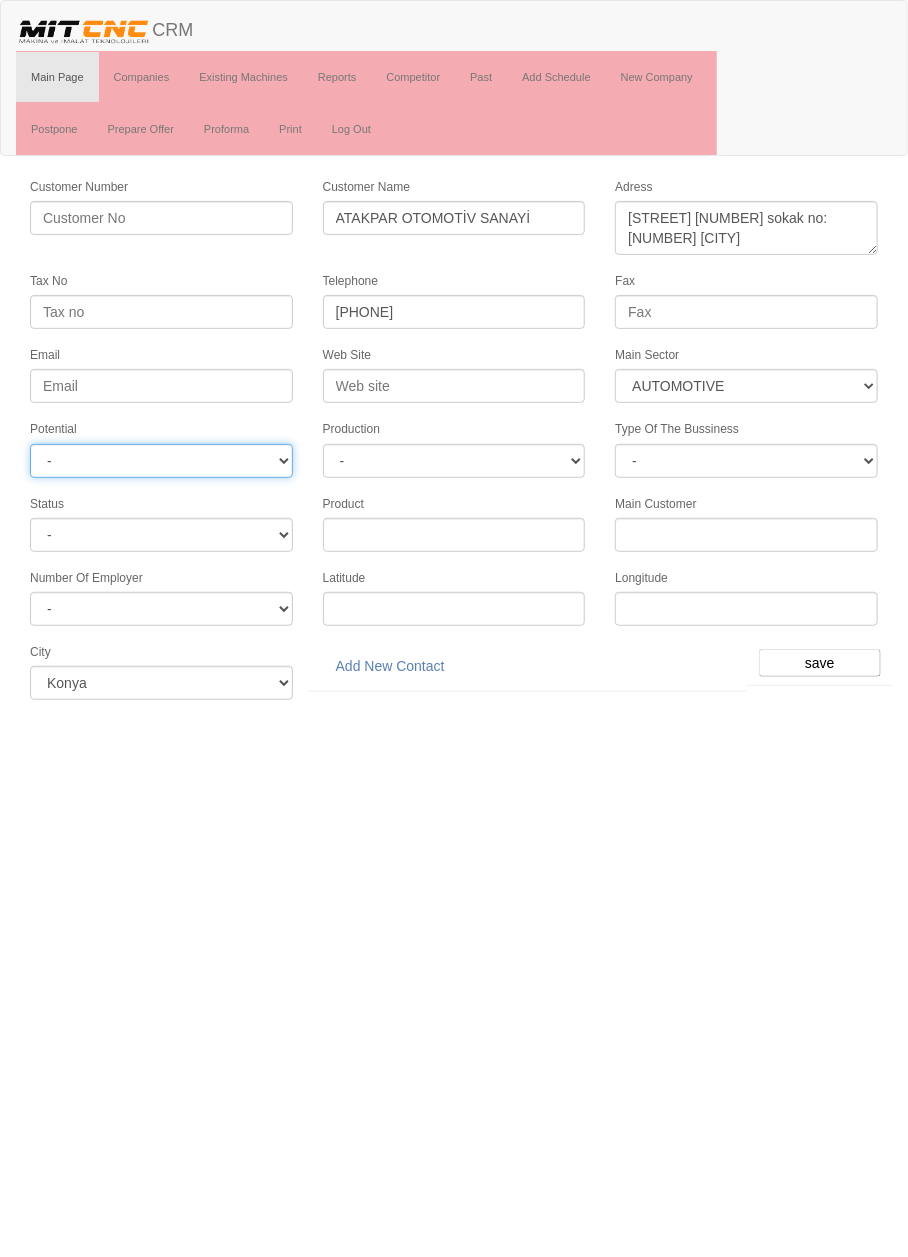 select on "2" 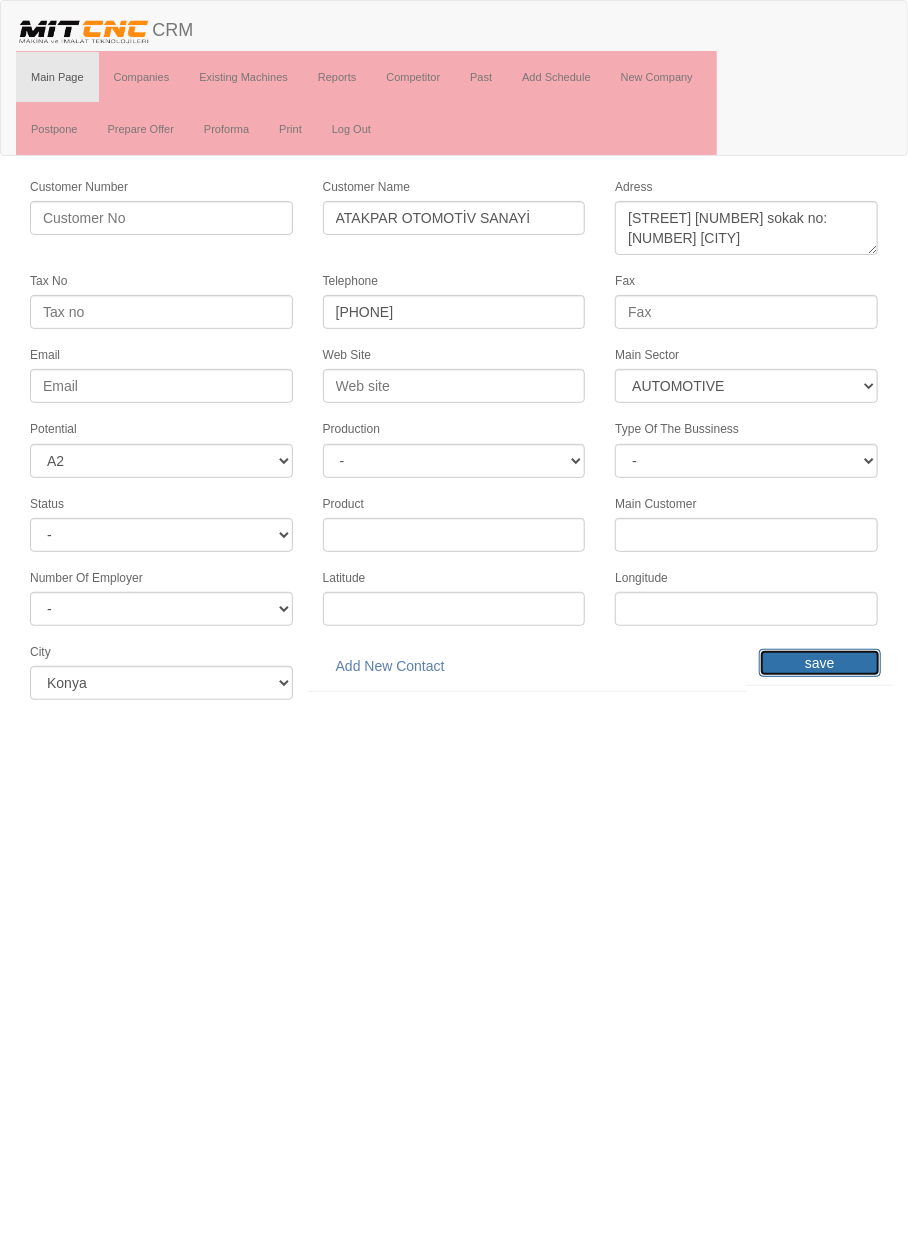 click on "save" at bounding box center (820, 663) 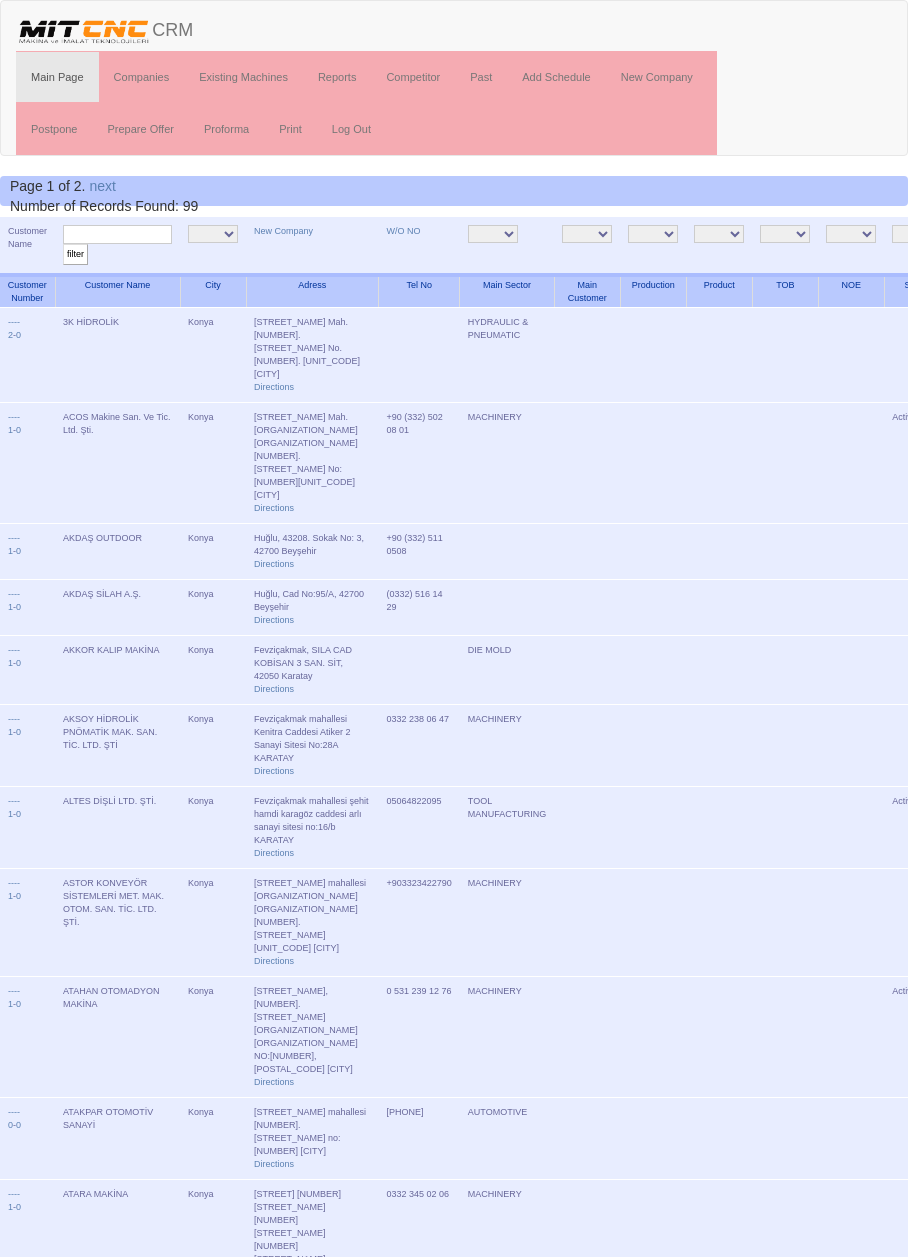 scroll, scrollTop: 0, scrollLeft: 0, axis: both 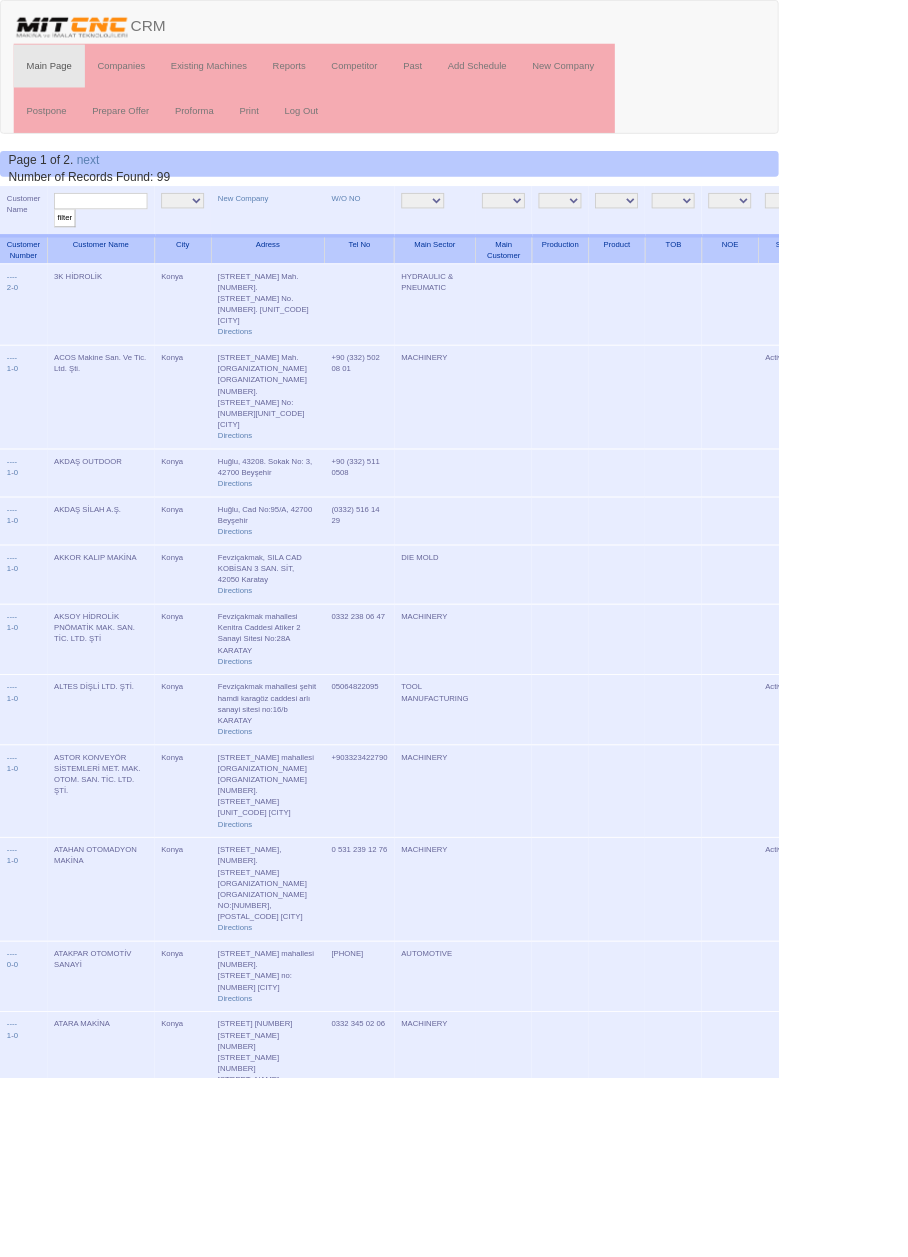 click on "filter" at bounding box center (75, 254) 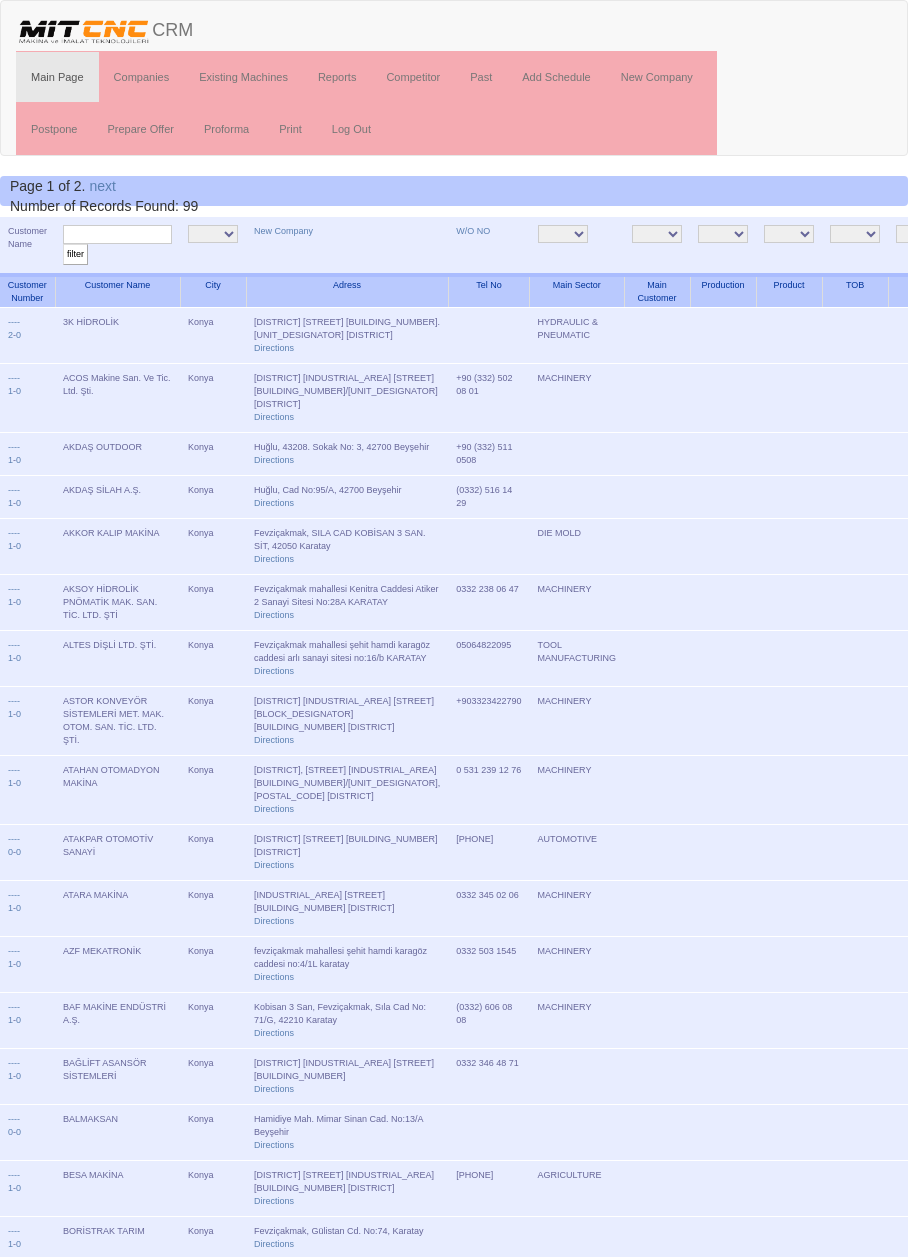 scroll, scrollTop: 0, scrollLeft: 0, axis: both 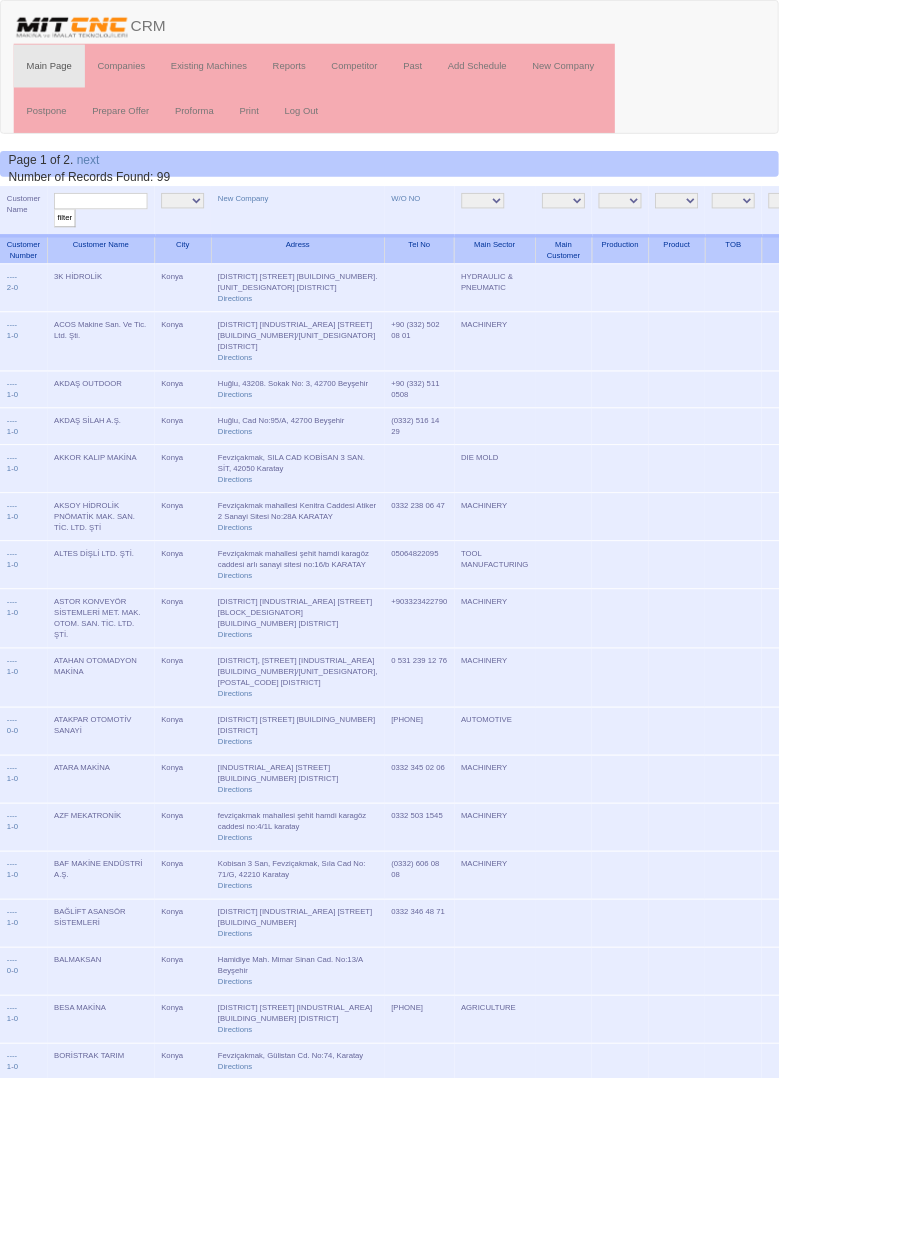 click at bounding box center [117, 234] 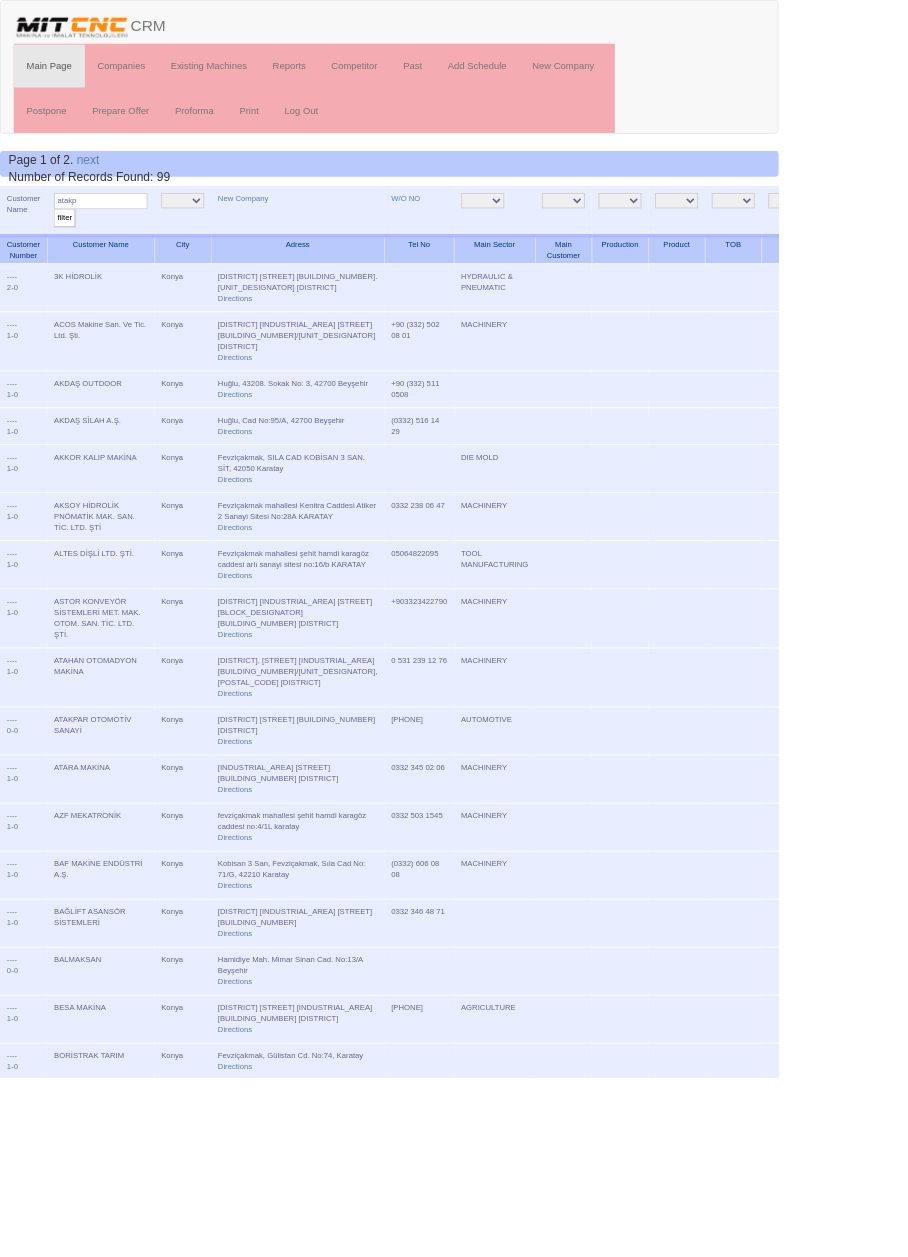 type on "atakp" 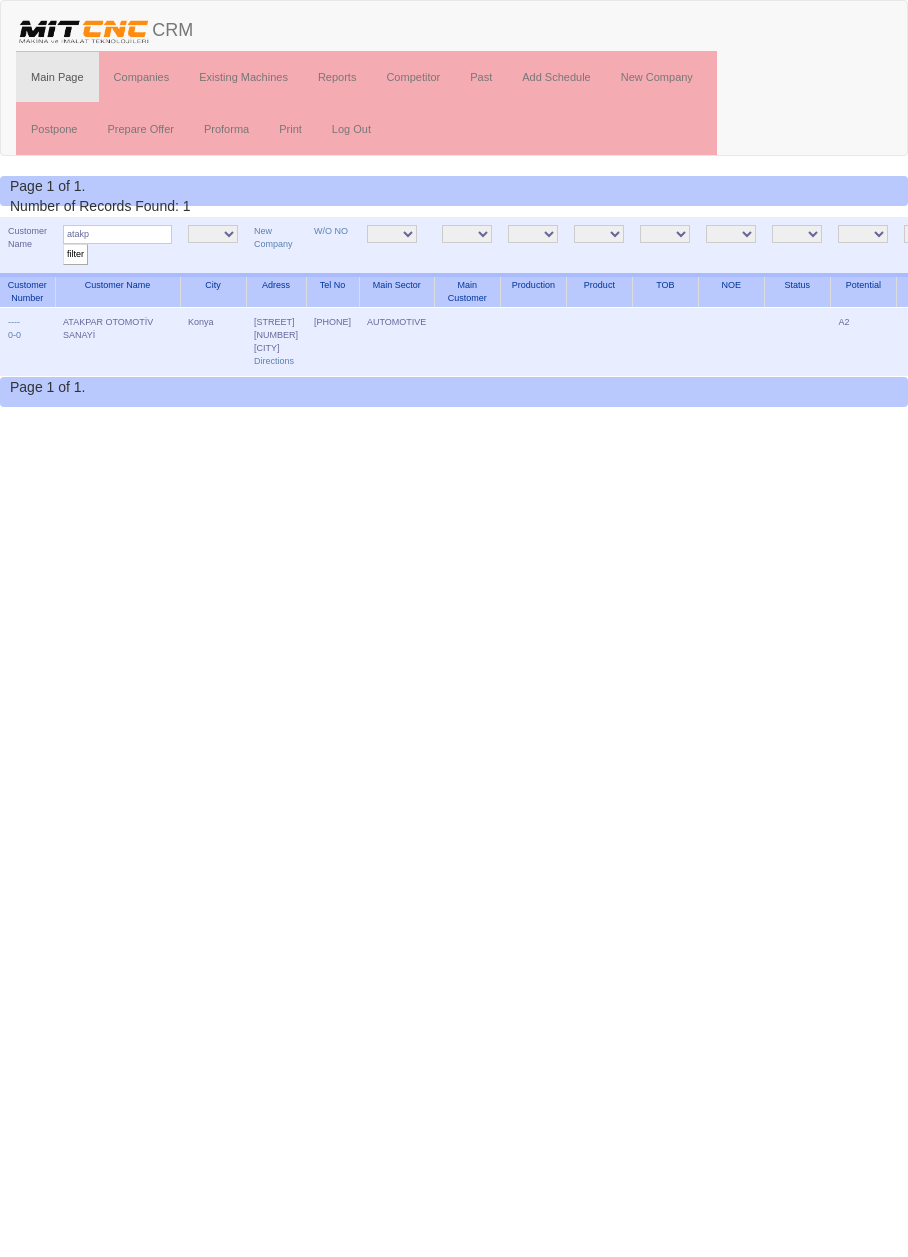 scroll, scrollTop: 0, scrollLeft: 0, axis: both 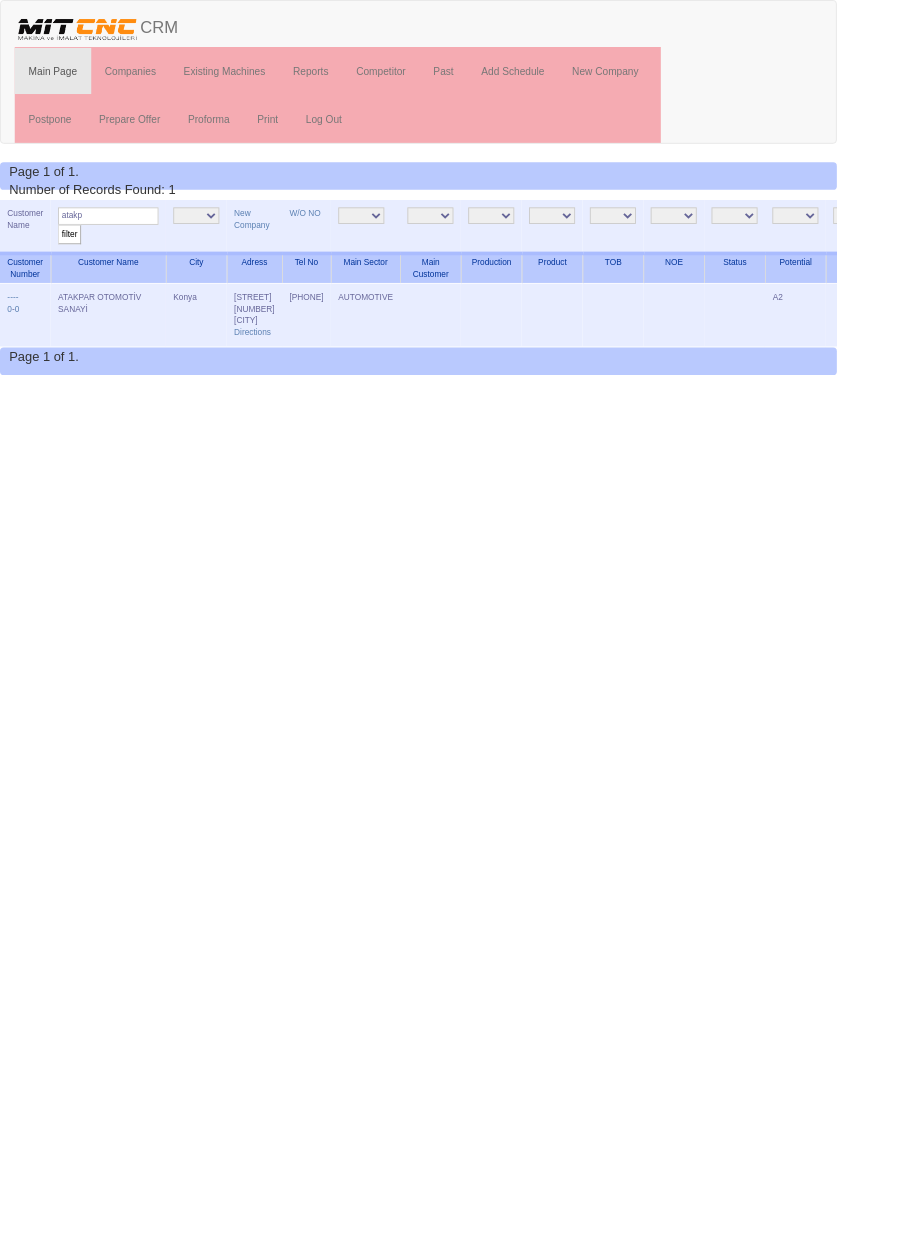 click on "Edit" at bounding box center (978, 322) 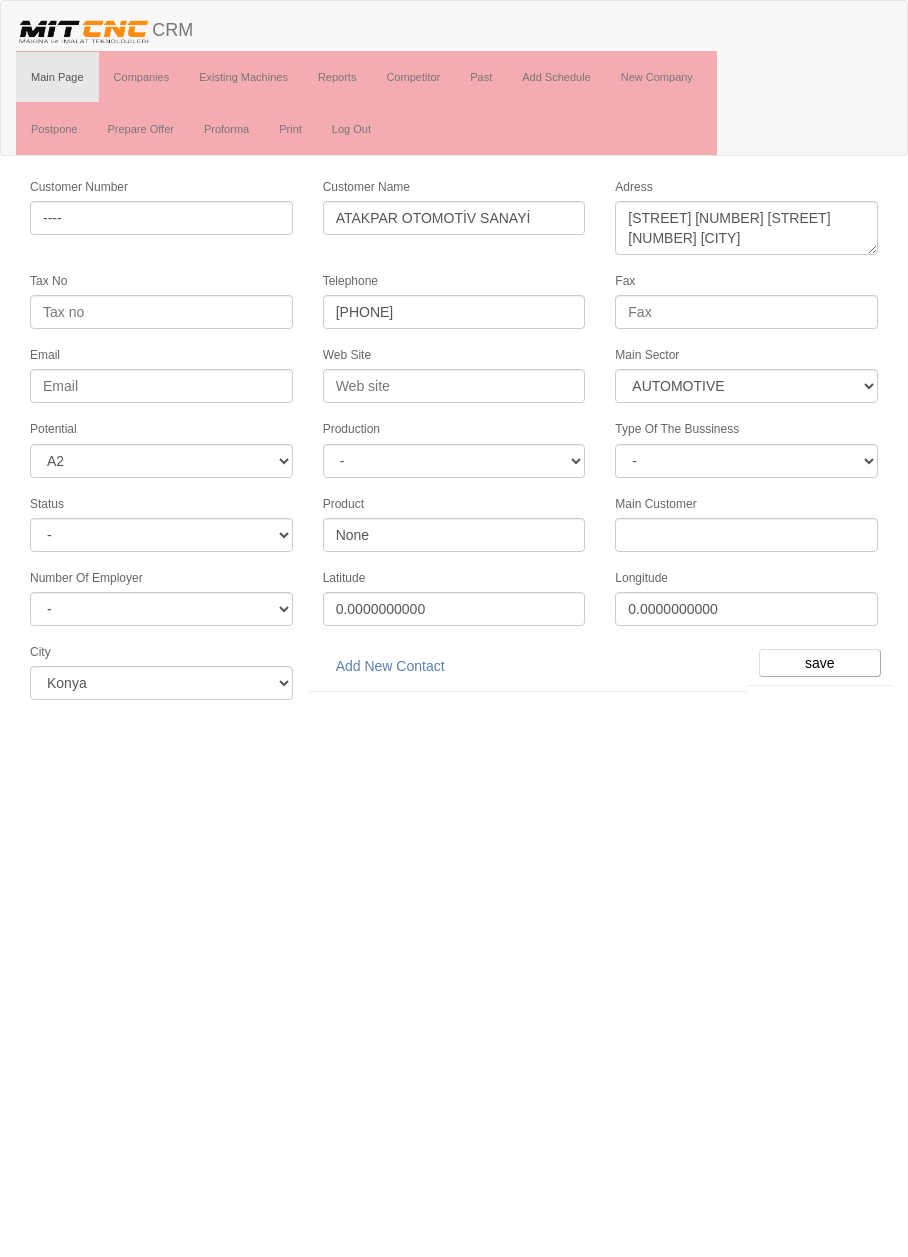 select on "370" 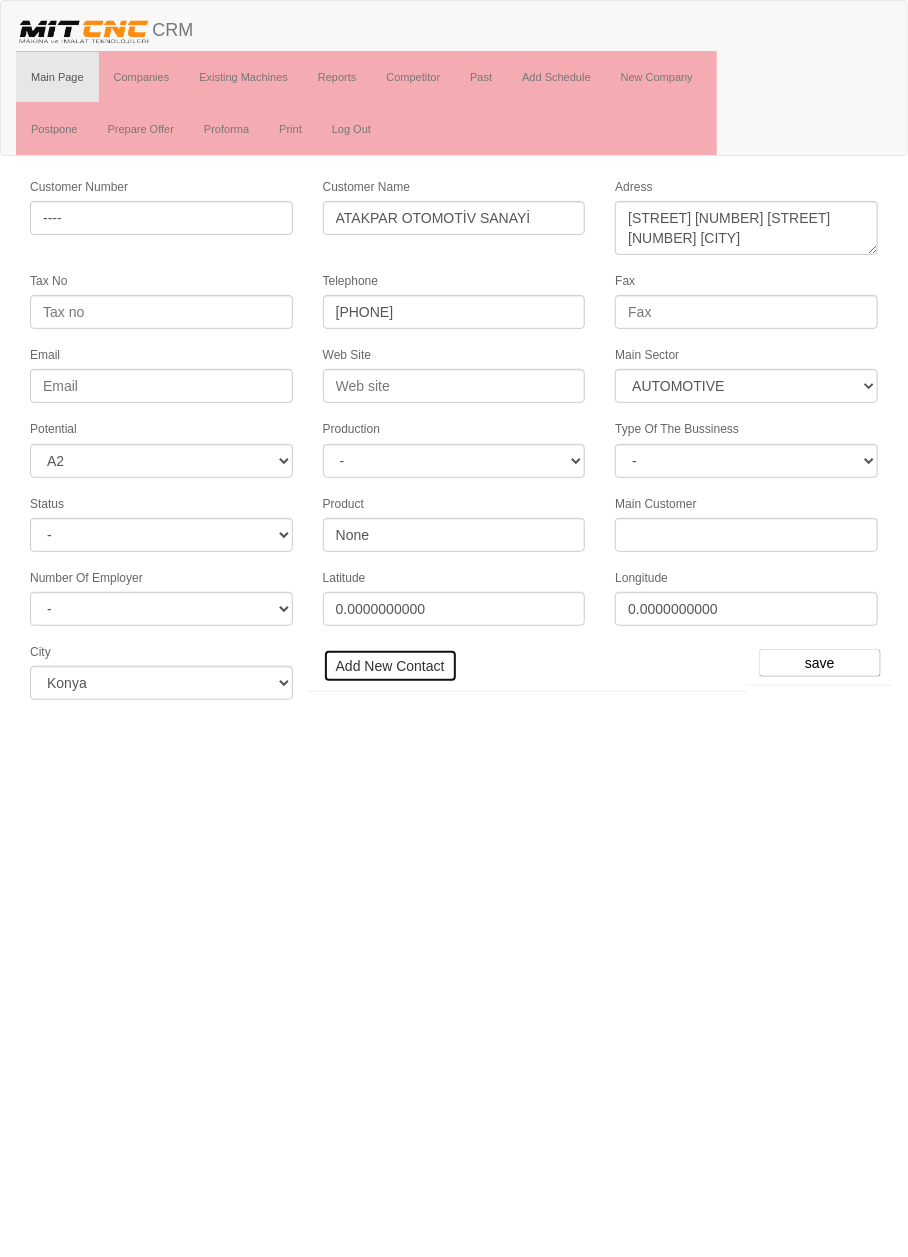 click on "Add New Contact" at bounding box center (390, 666) 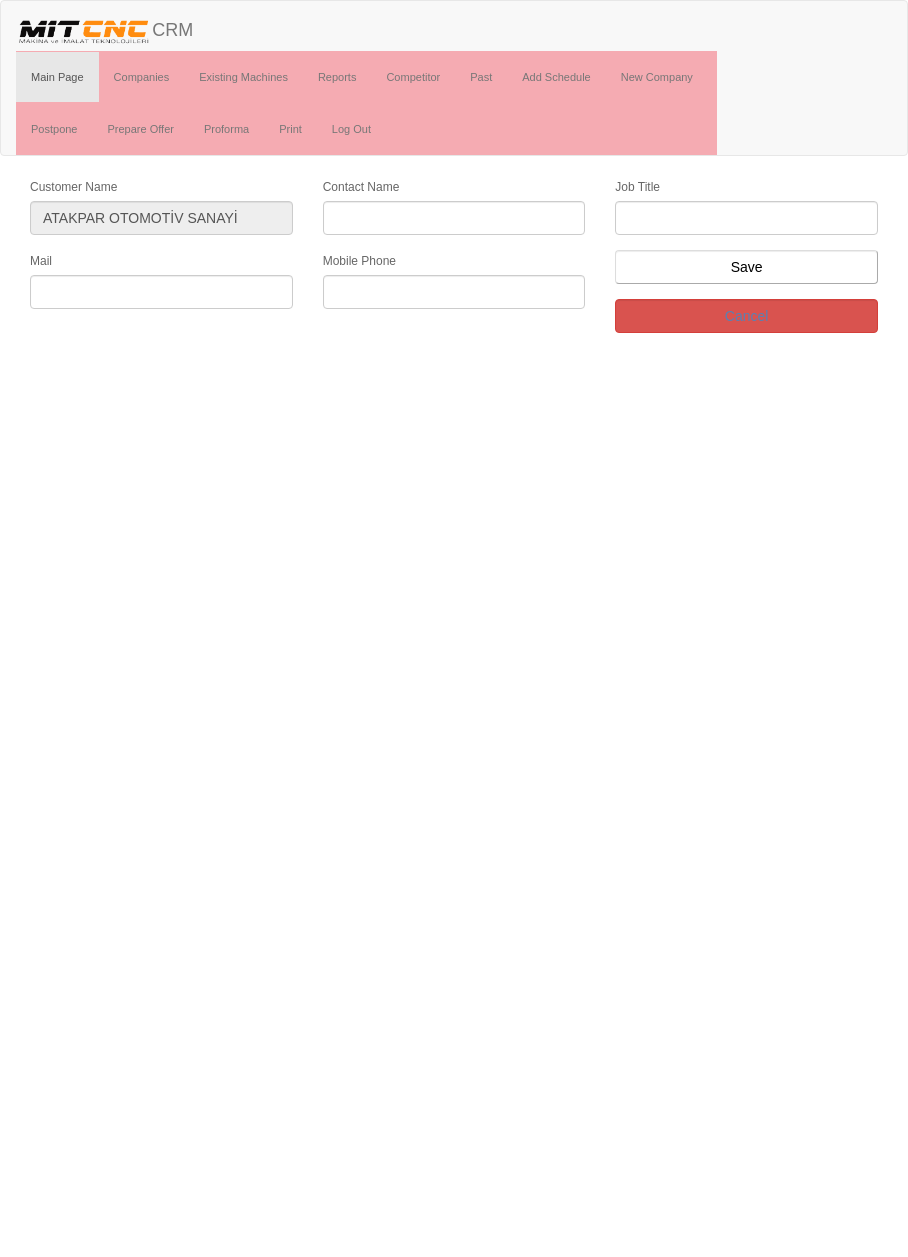 scroll, scrollTop: 0, scrollLeft: 0, axis: both 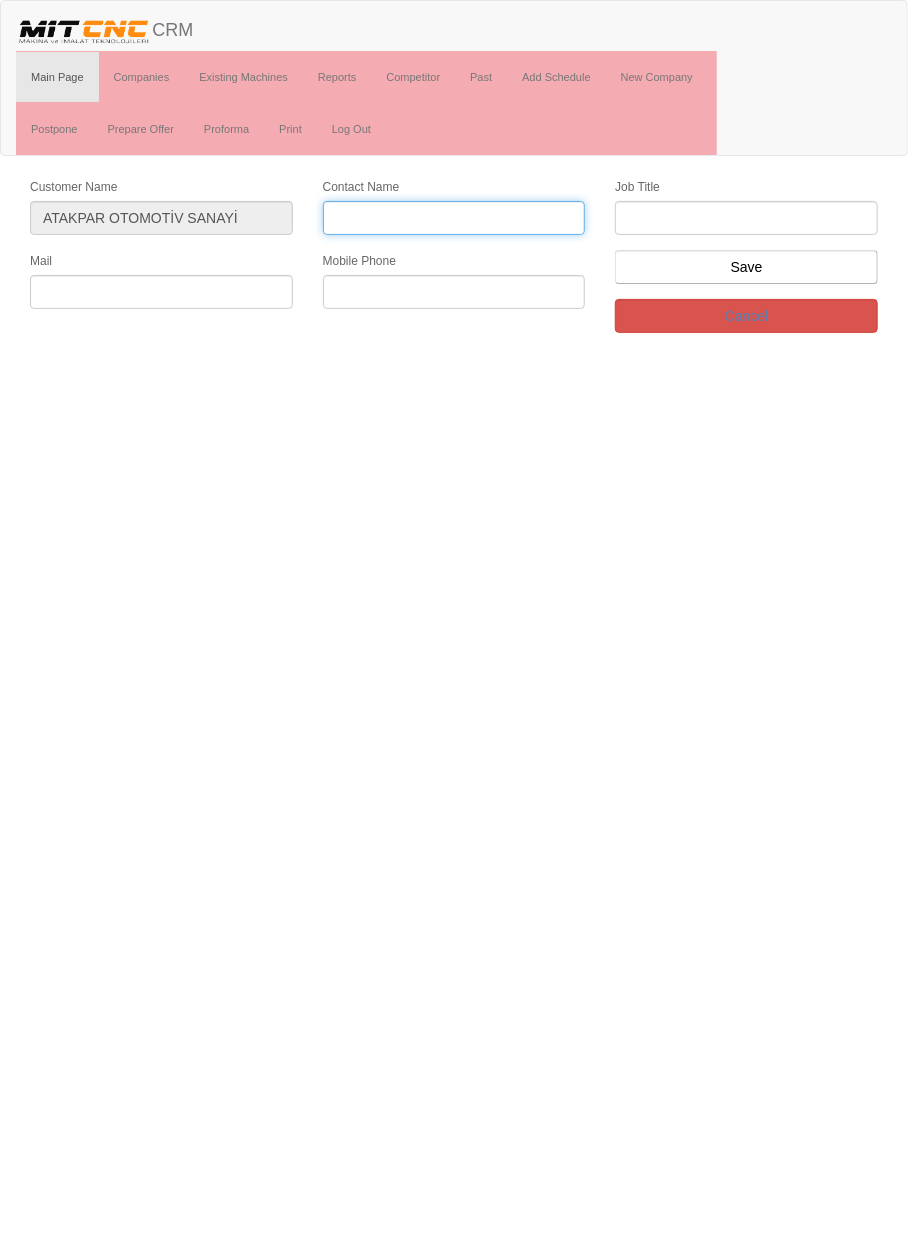 click on "Contact Name" at bounding box center [454, 218] 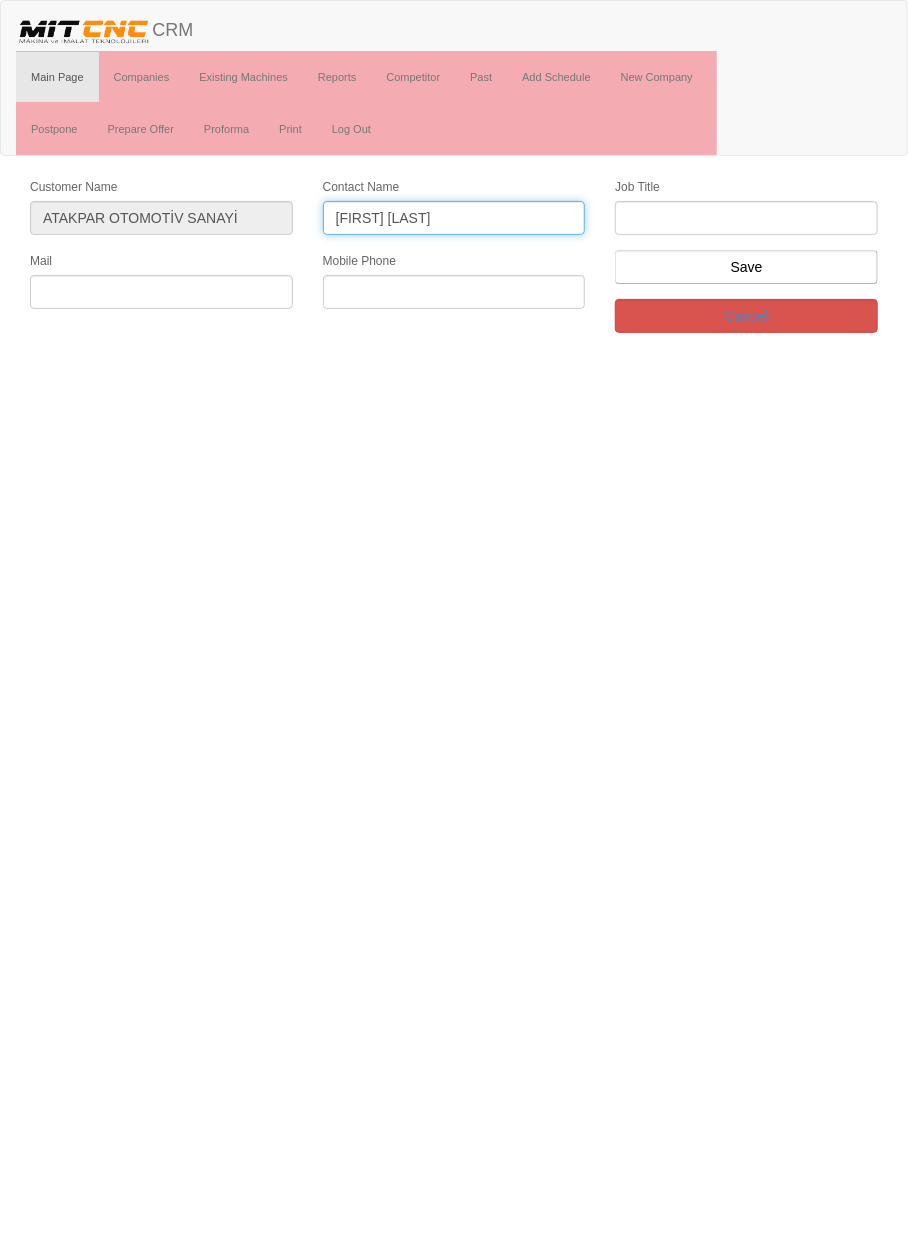type on "[FIRST] [LAST]" 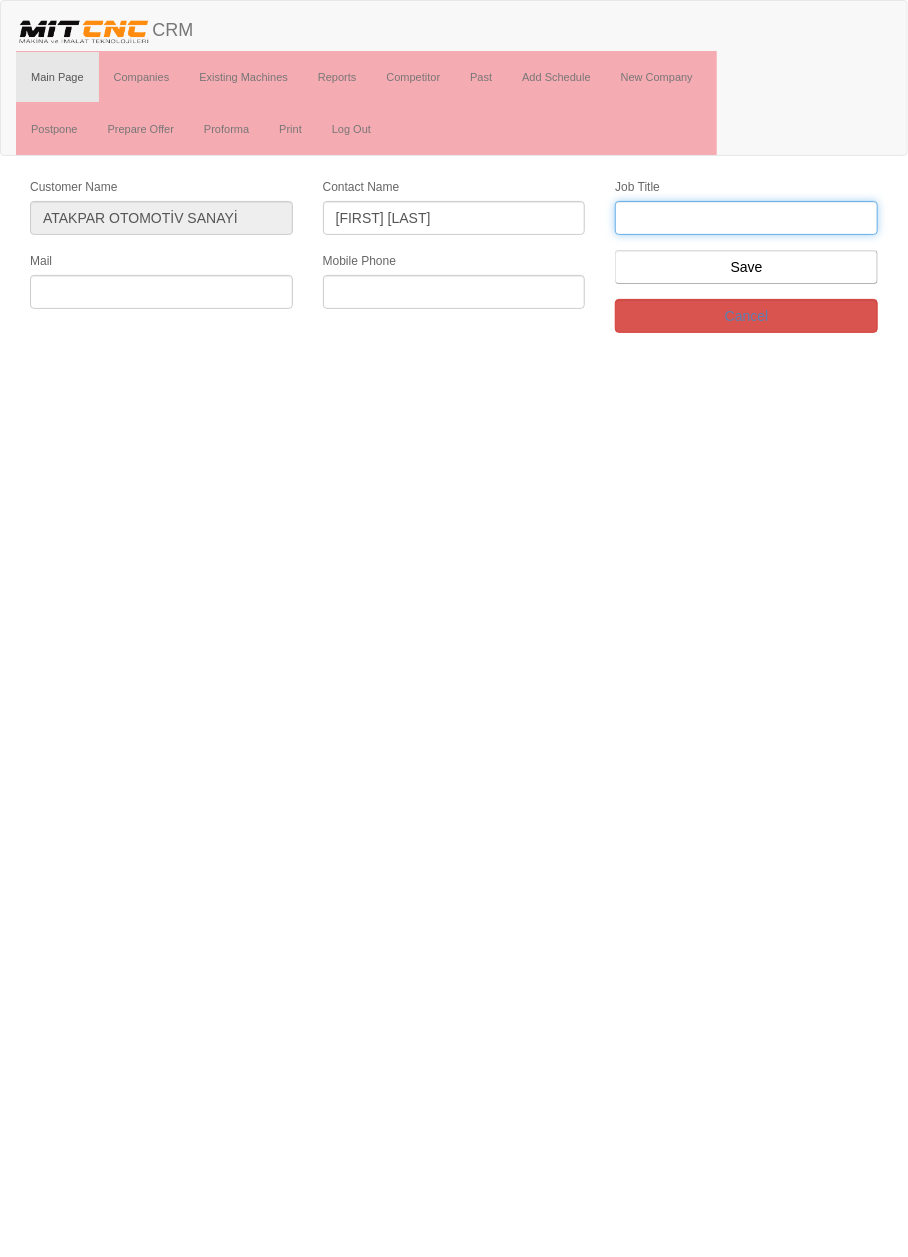 click at bounding box center (746, 218) 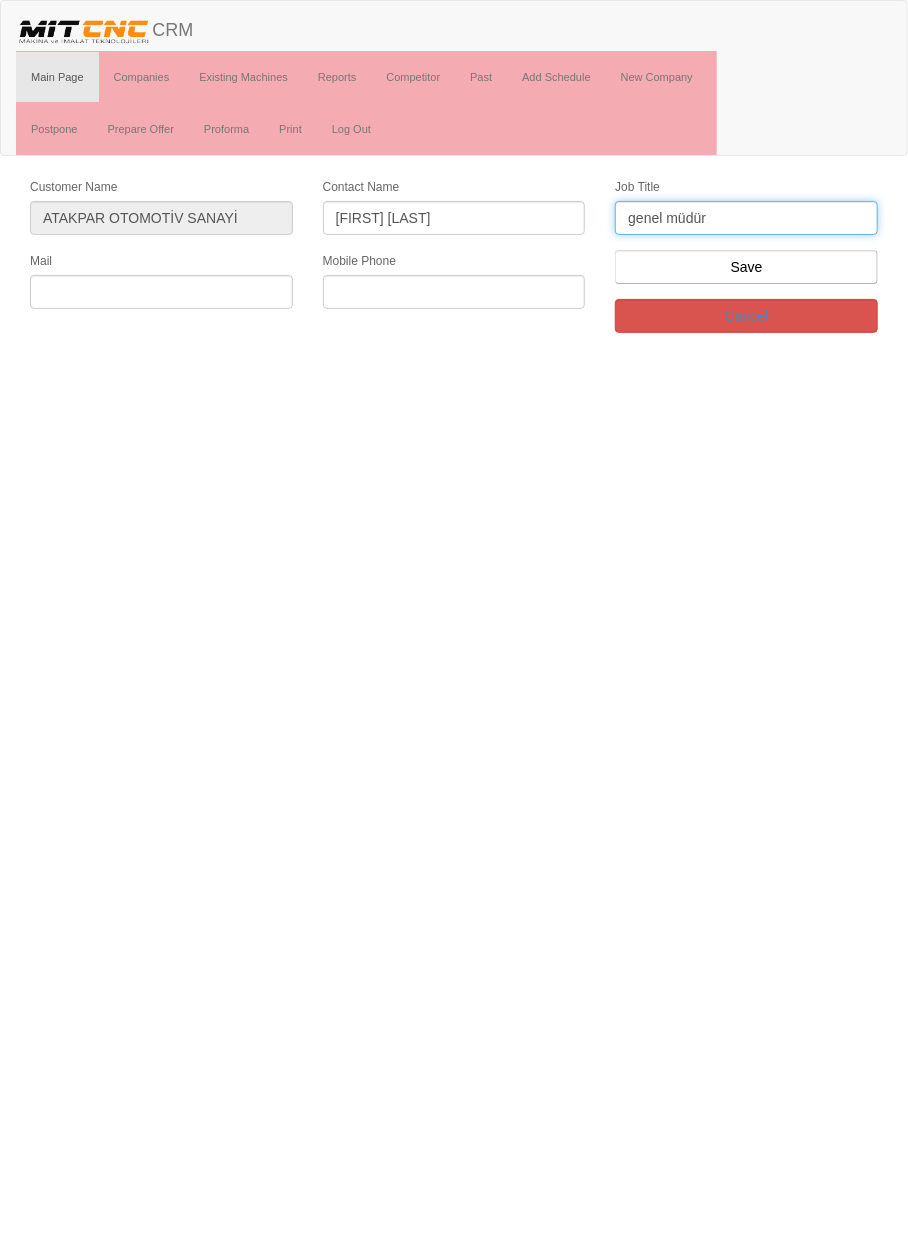 type on "genel müdür" 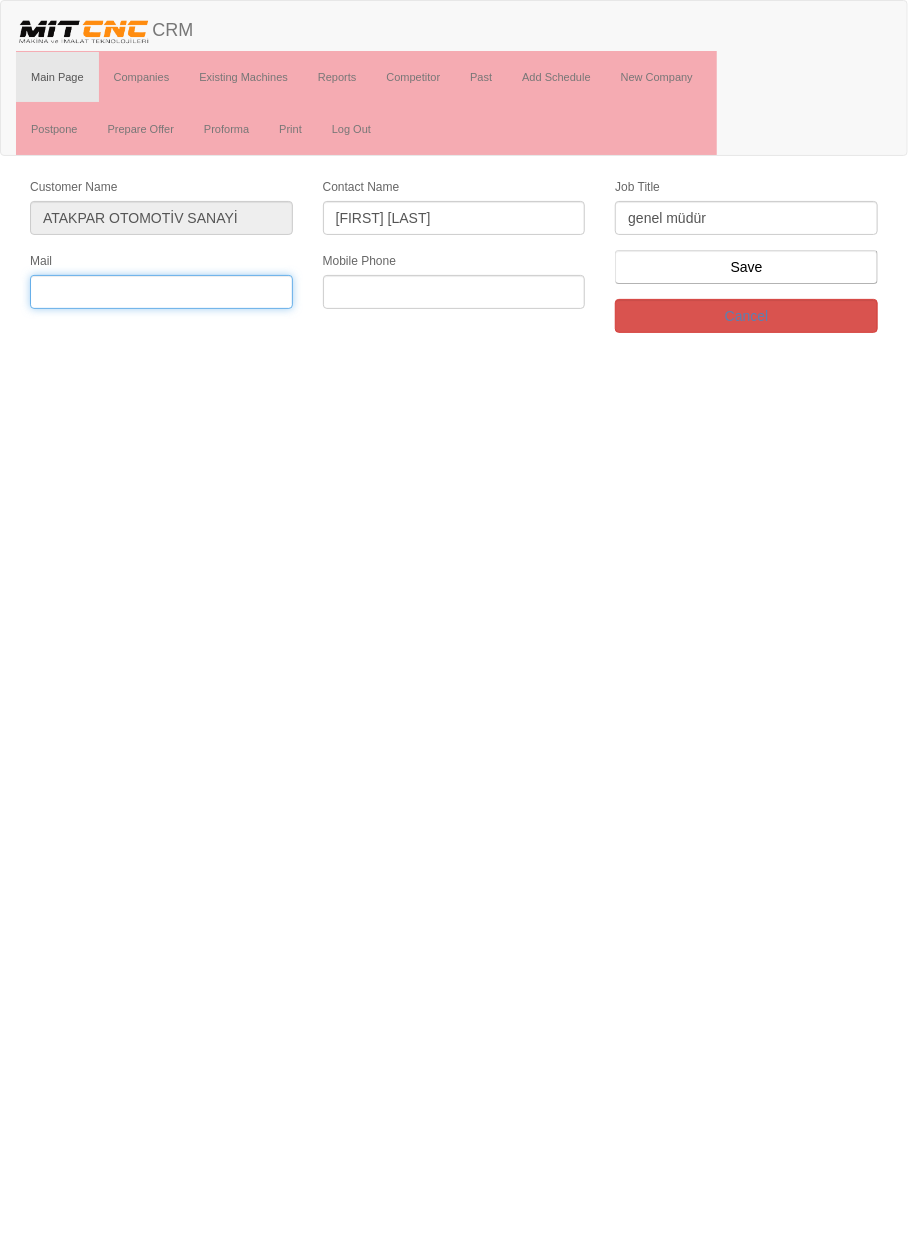 click at bounding box center (161, 292) 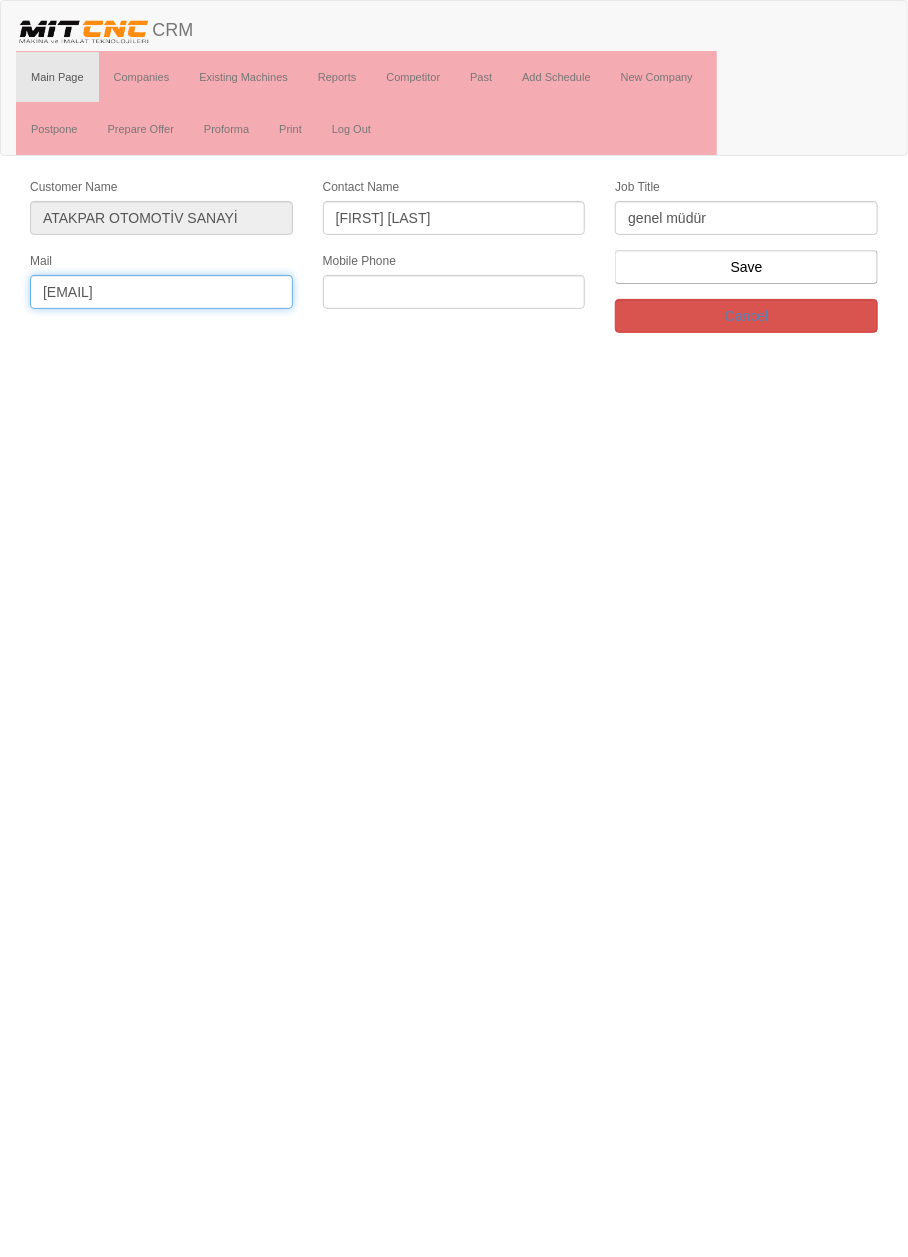 type on "[EMAIL]" 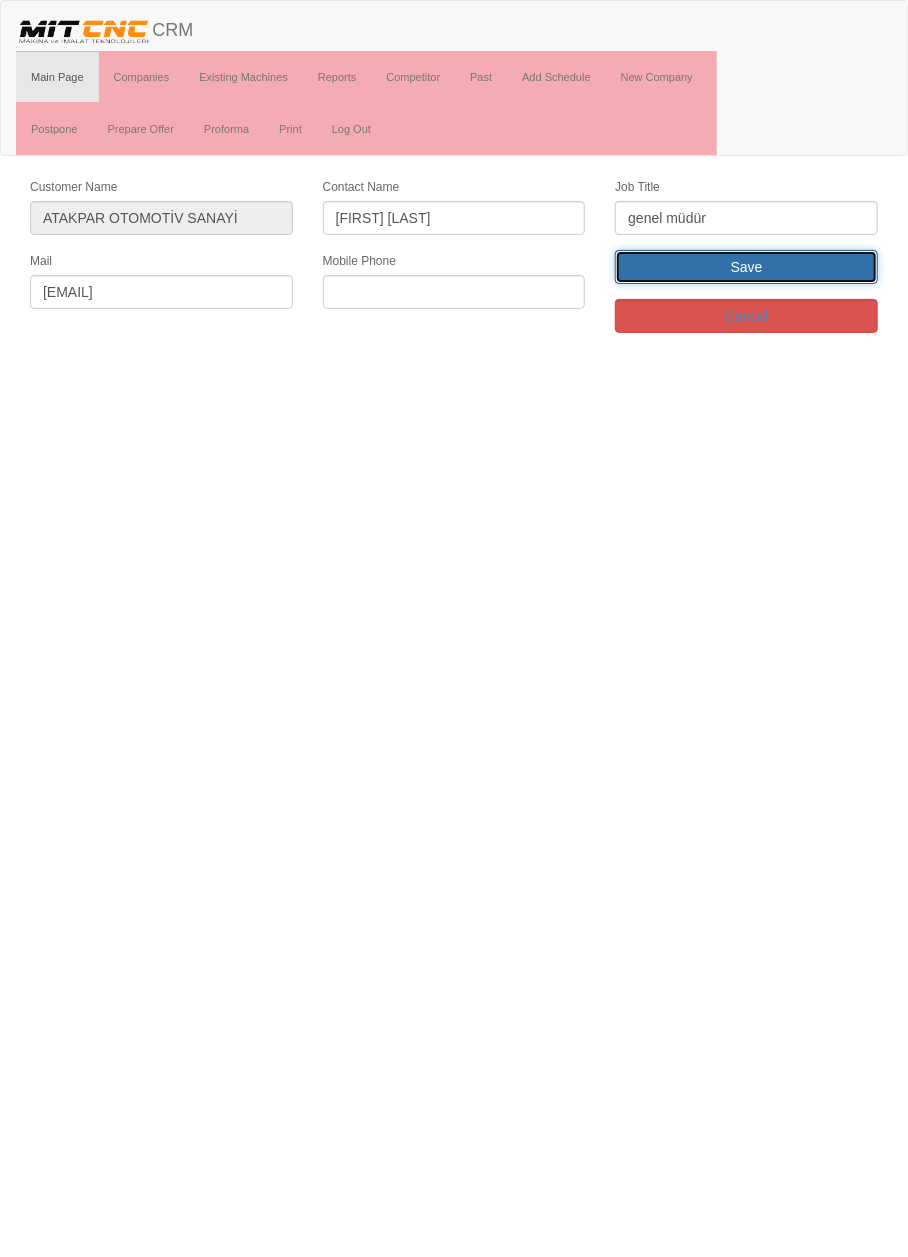 click on "Save" at bounding box center (746, 267) 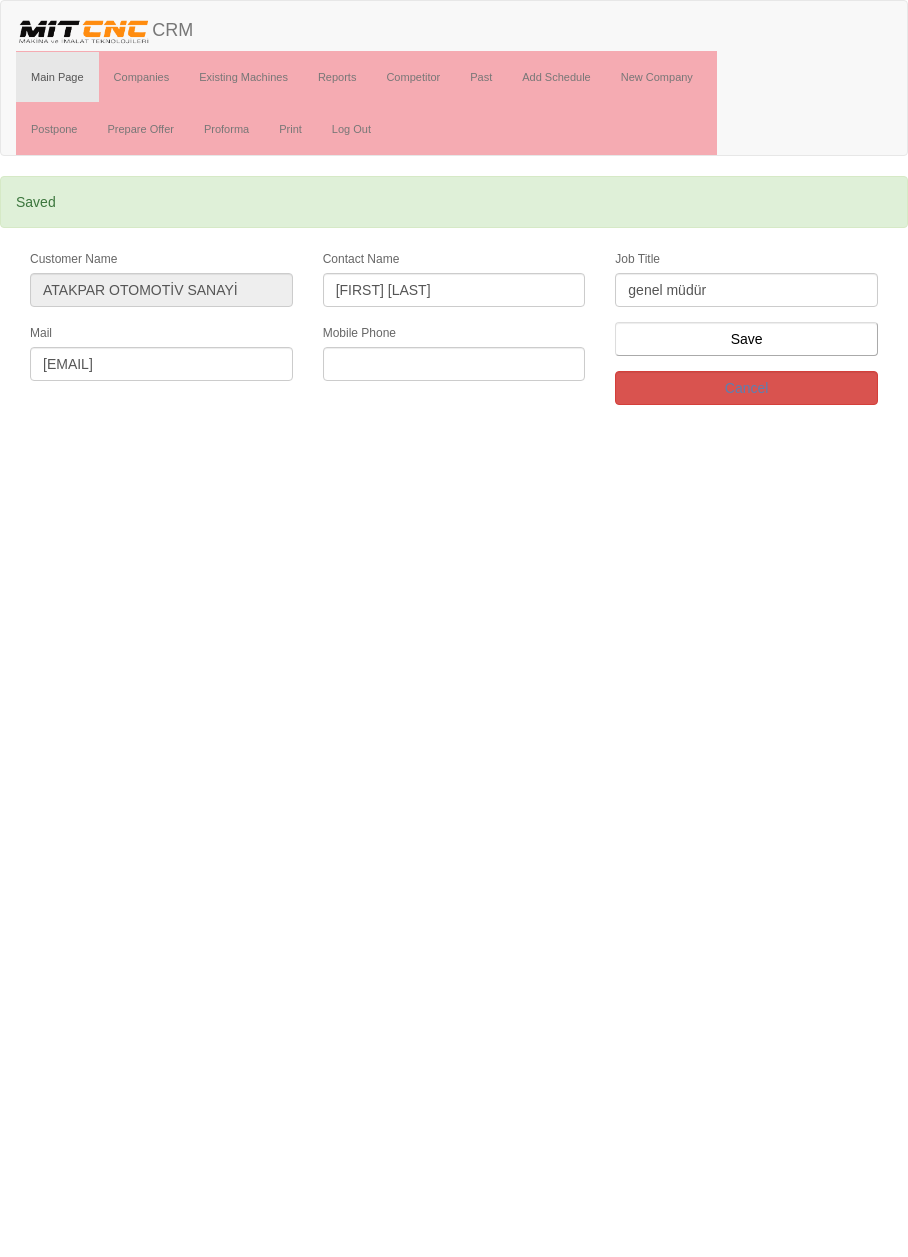 scroll, scrollTop: 0, scrollLeft: 0, axis: both 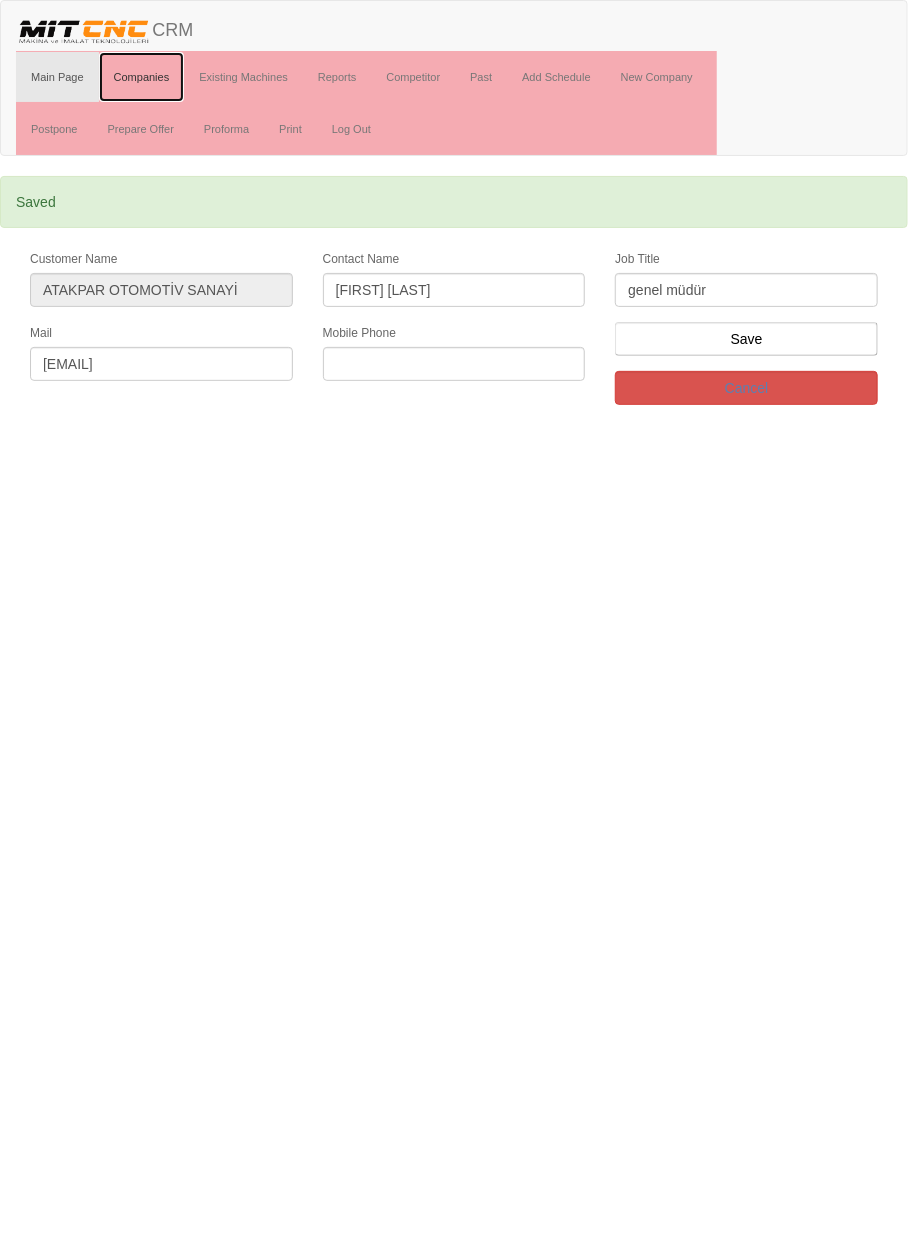 click on "Companies" at bounding box center [142, 77] 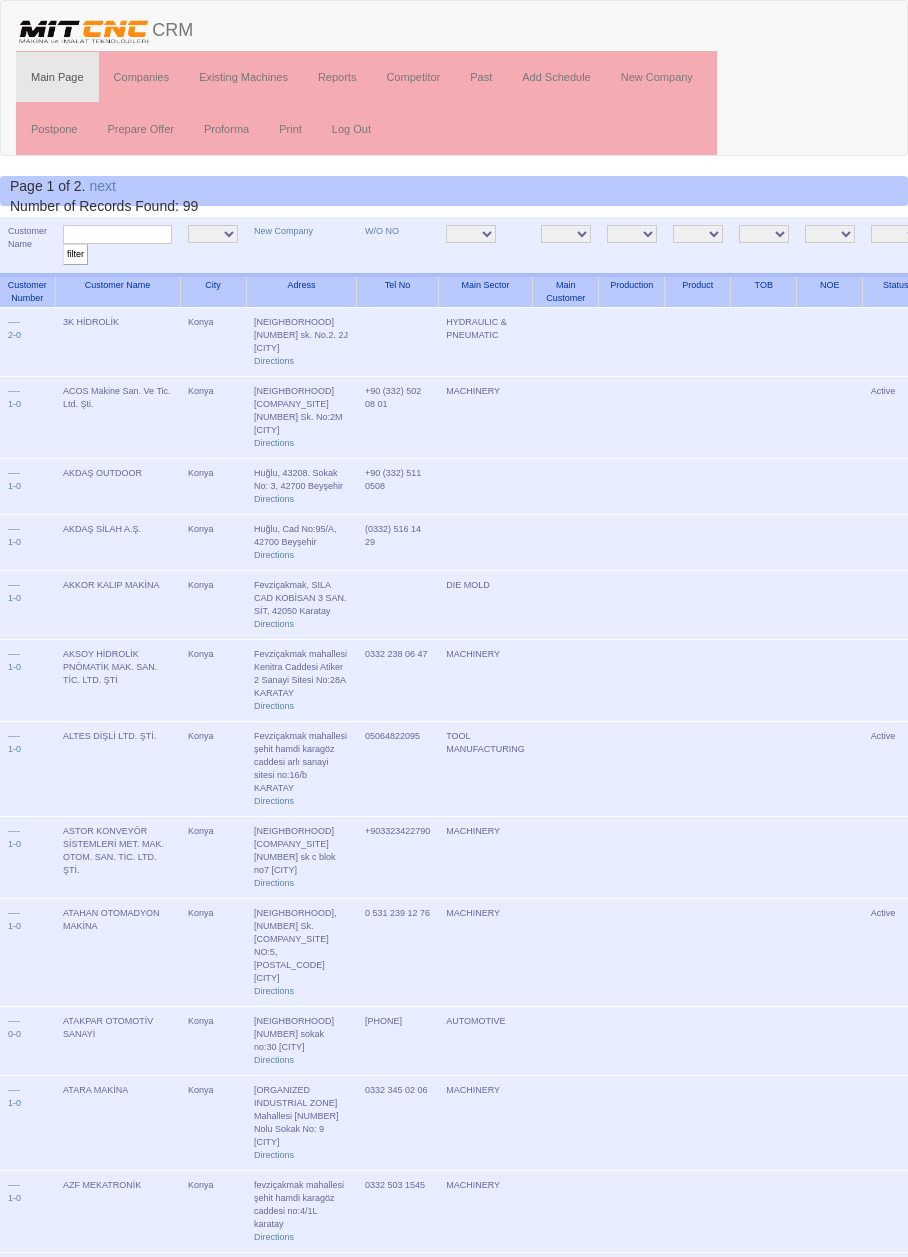 scroll, scrollTop: 0, scrollLeft: 0, axis: both 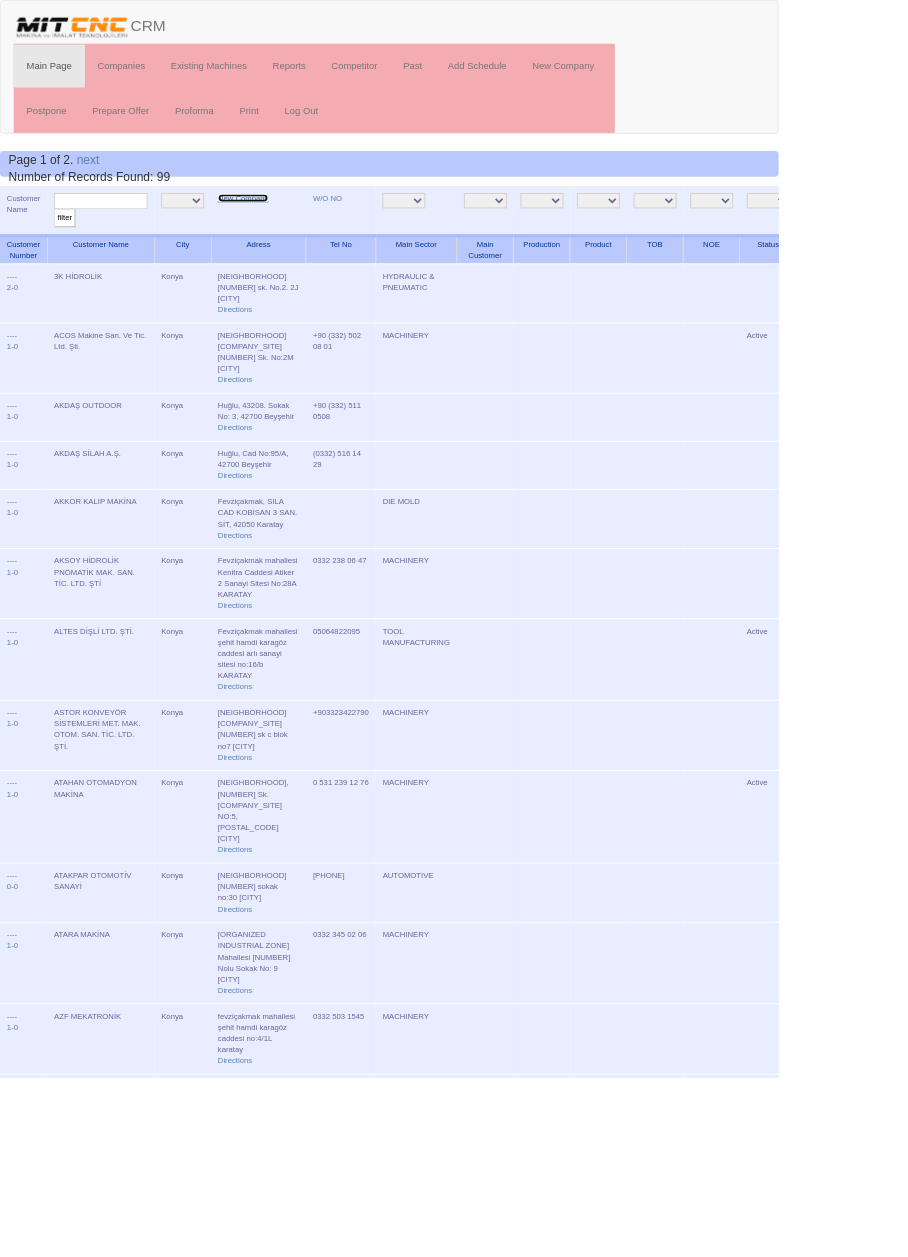 click on "New Company" at bounding box center (283, 231) 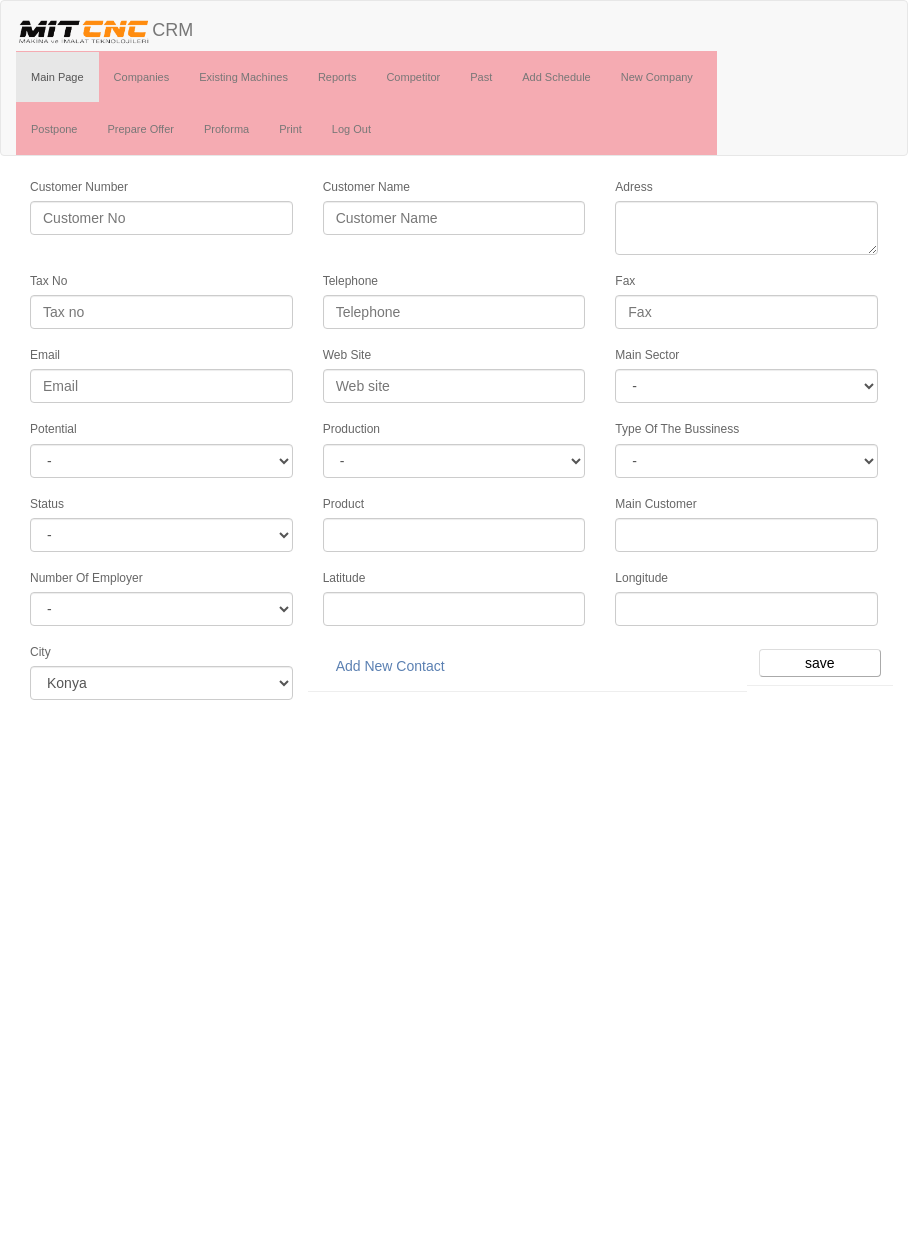 scroll, scrollTop: 0, scrollLeft: 0, axis: both 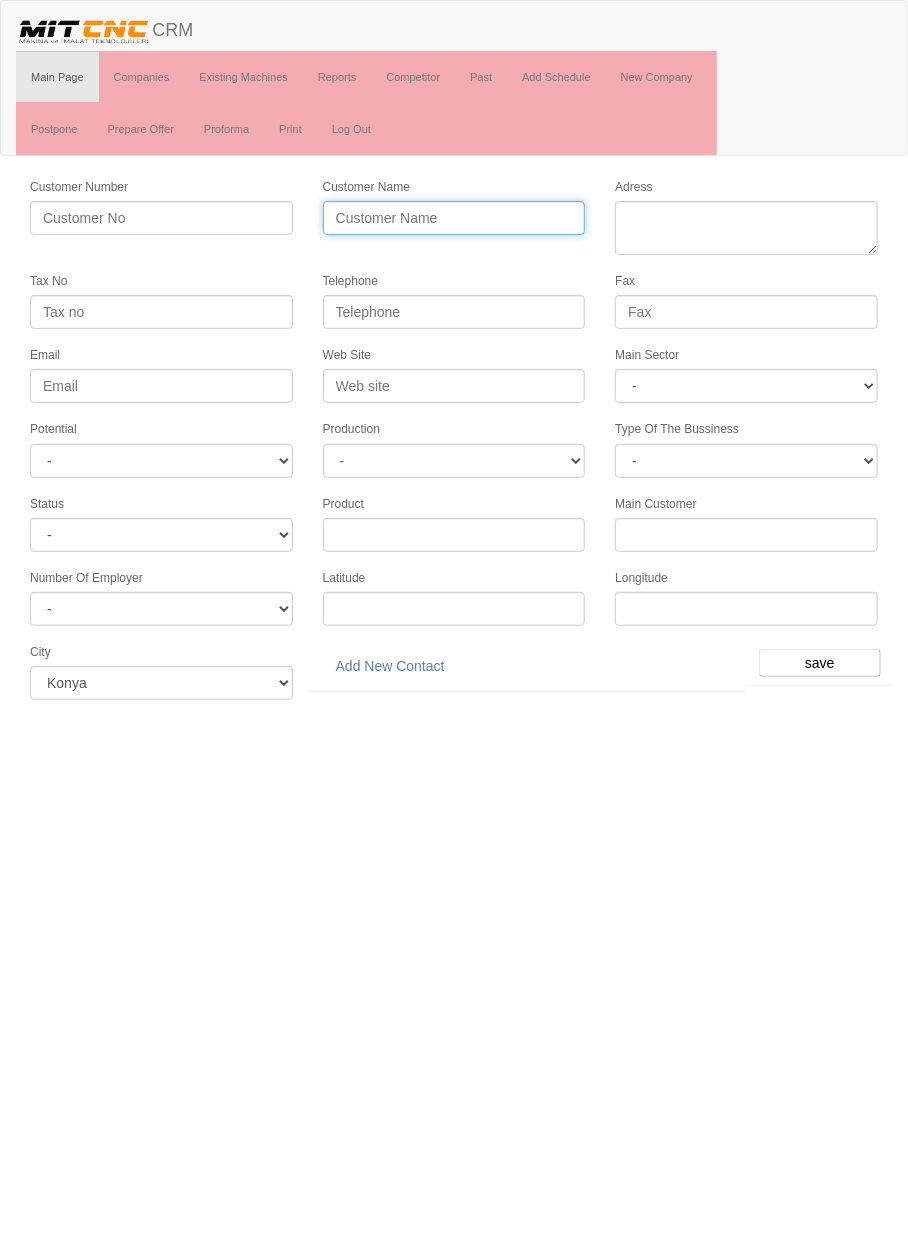 click on "Customer Name" at bounding box center [454, 218] 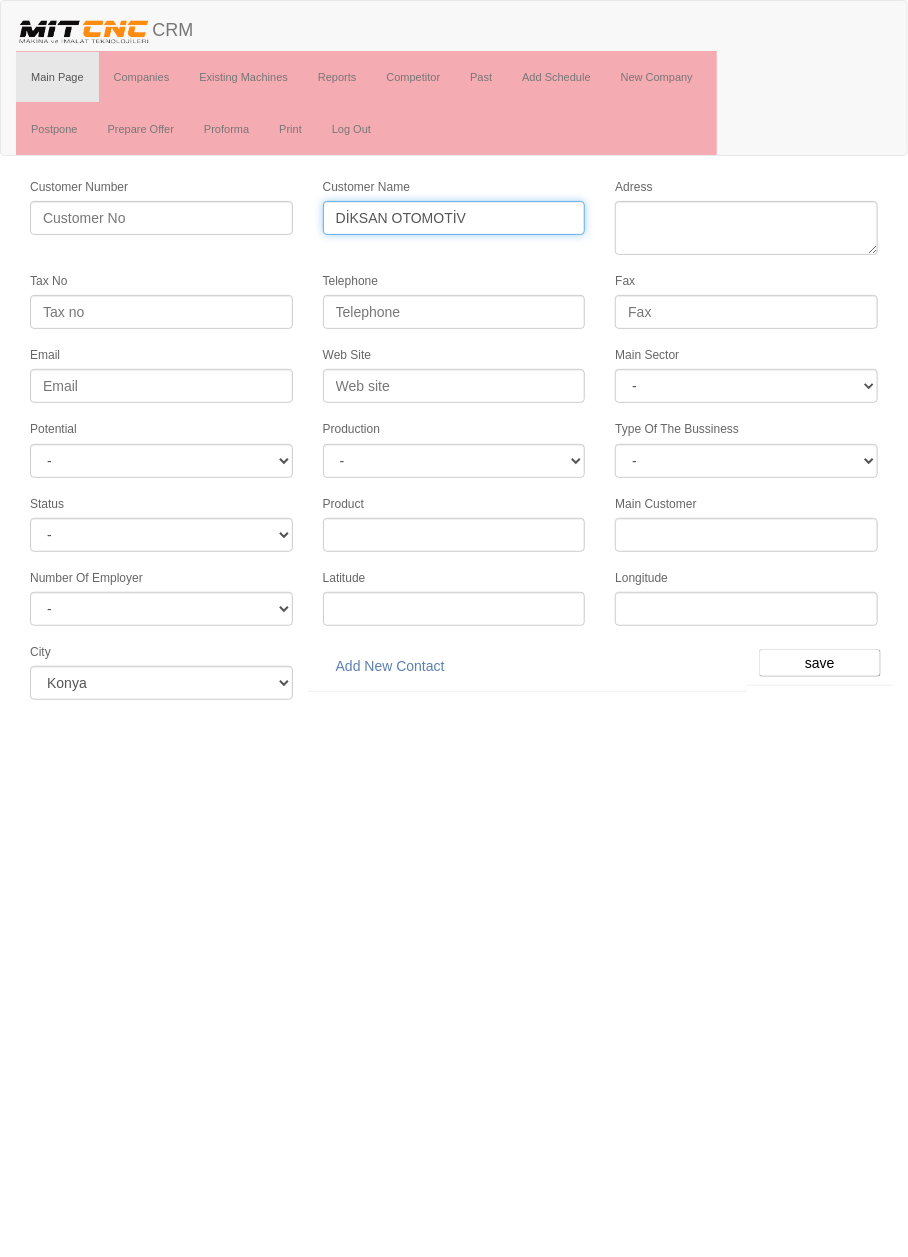 type on "DİKSAN OTOMOTİV" 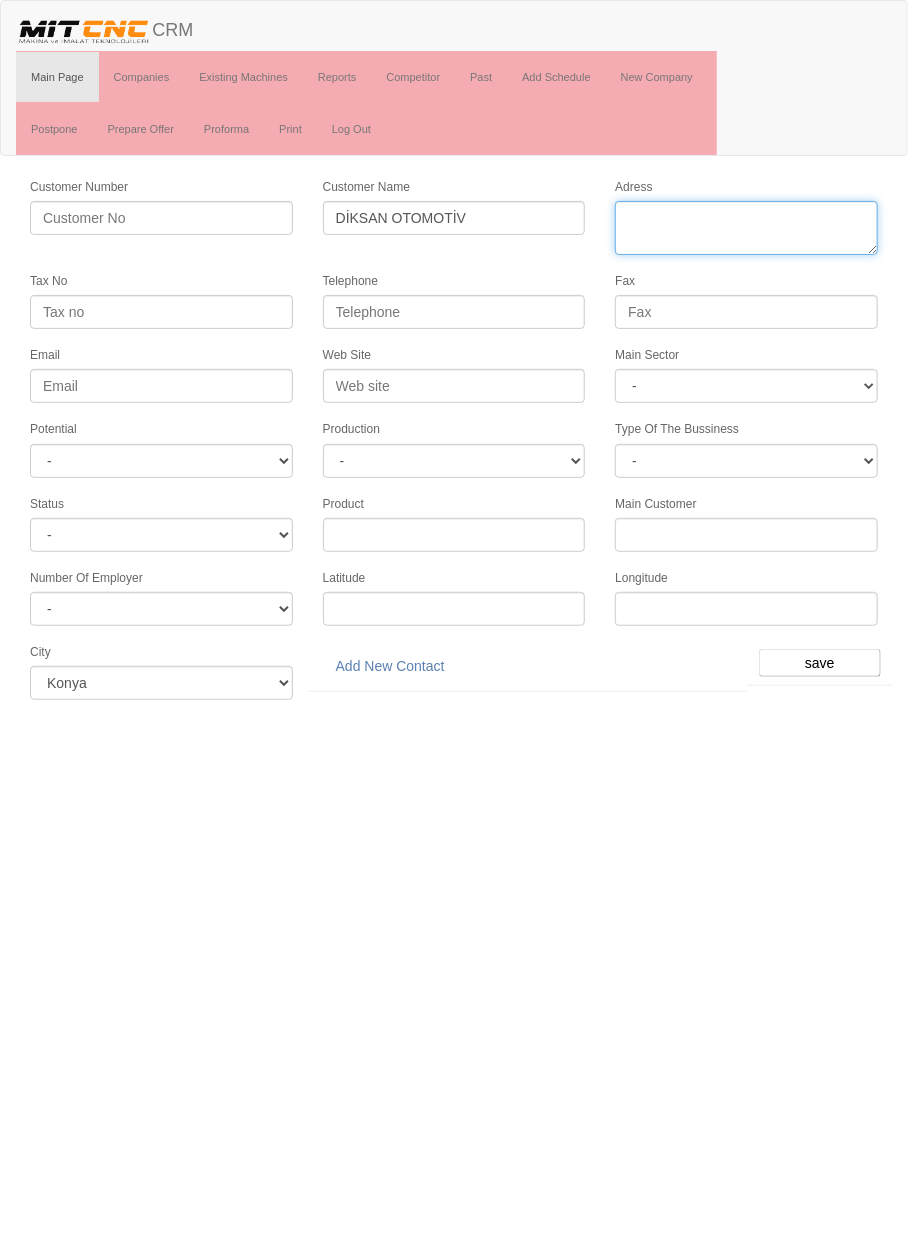 click on "Adress" at bounding box center [746, 228] 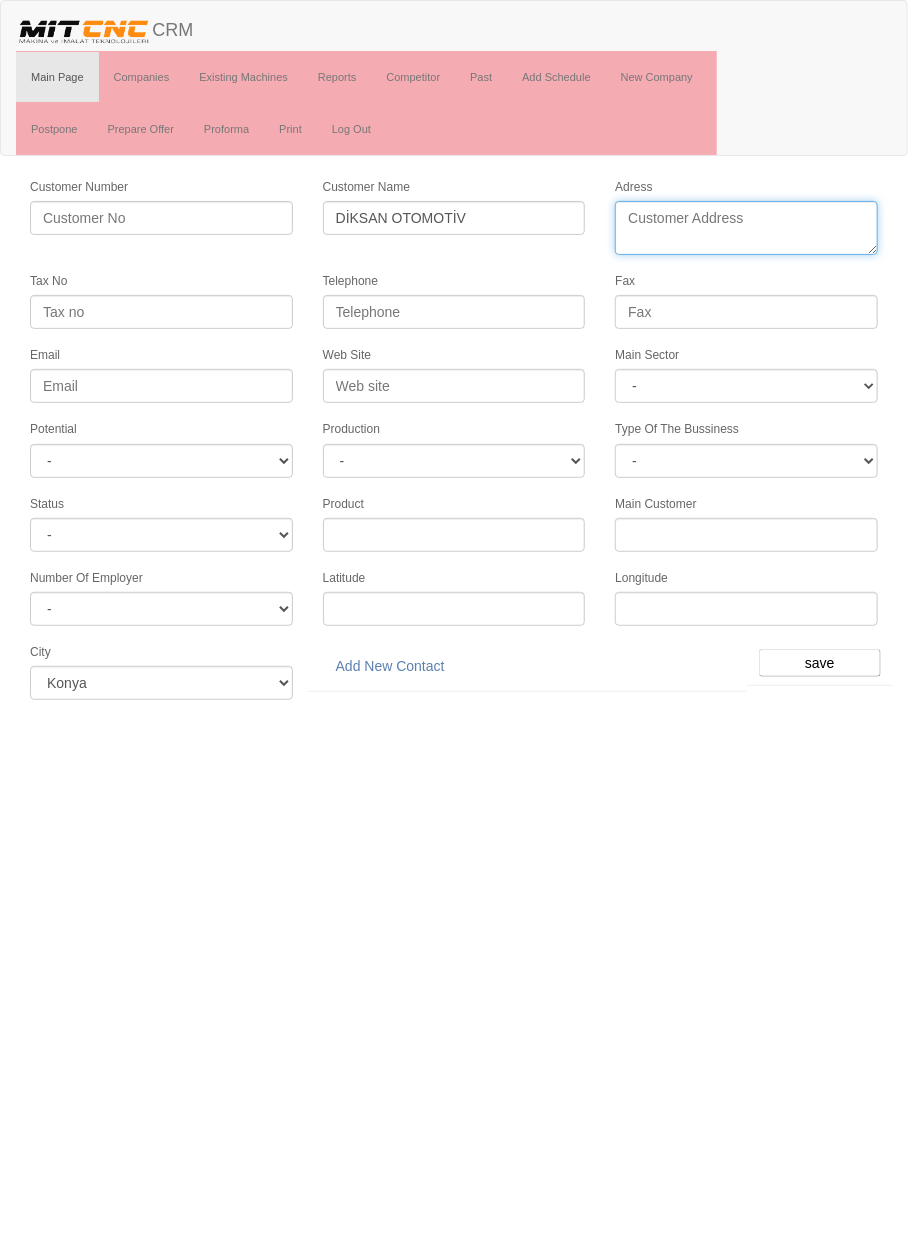 click on "Adress" at bounding box center (746, 228) 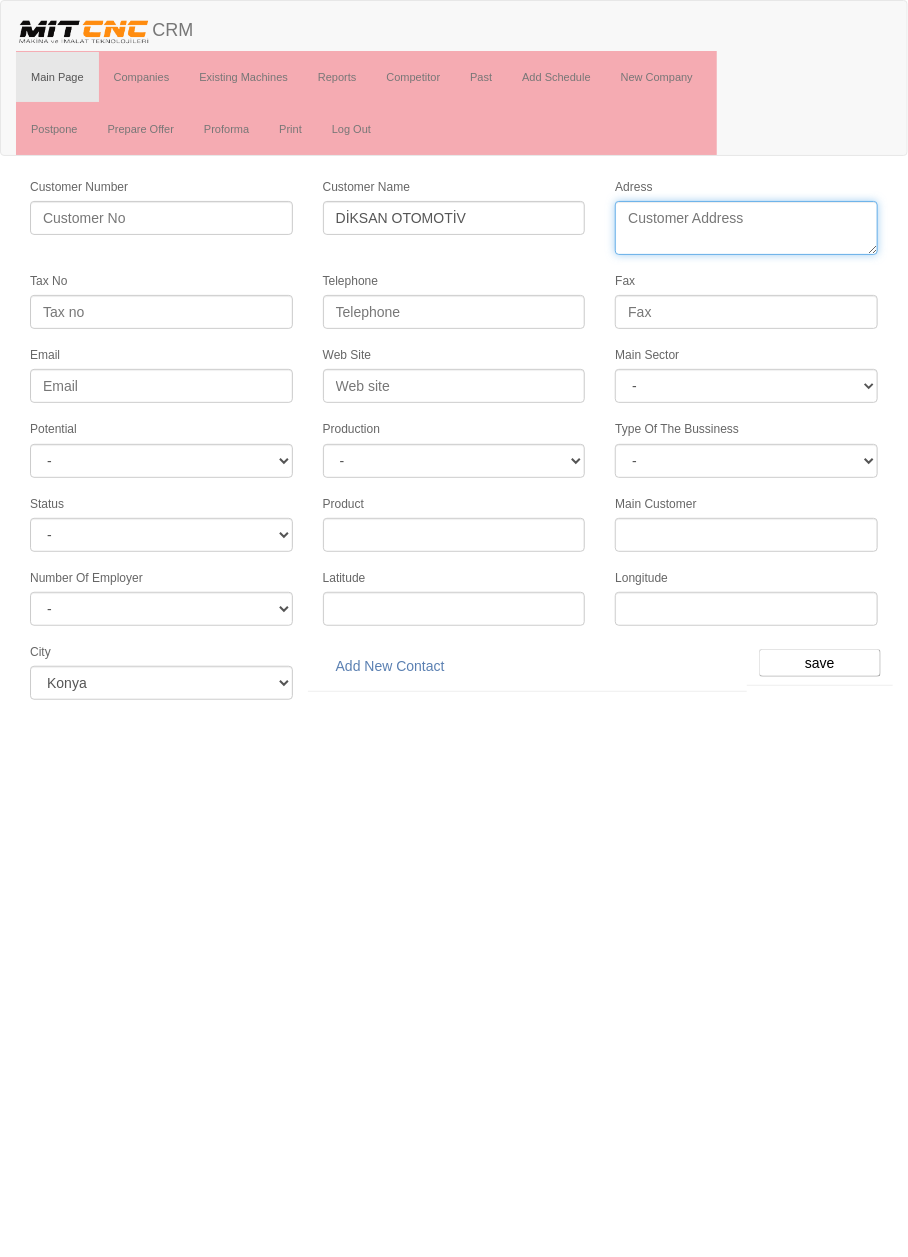 paste on "[STREET] [STREET] [NUMBER]/[LETTER] [DISTRICT]" 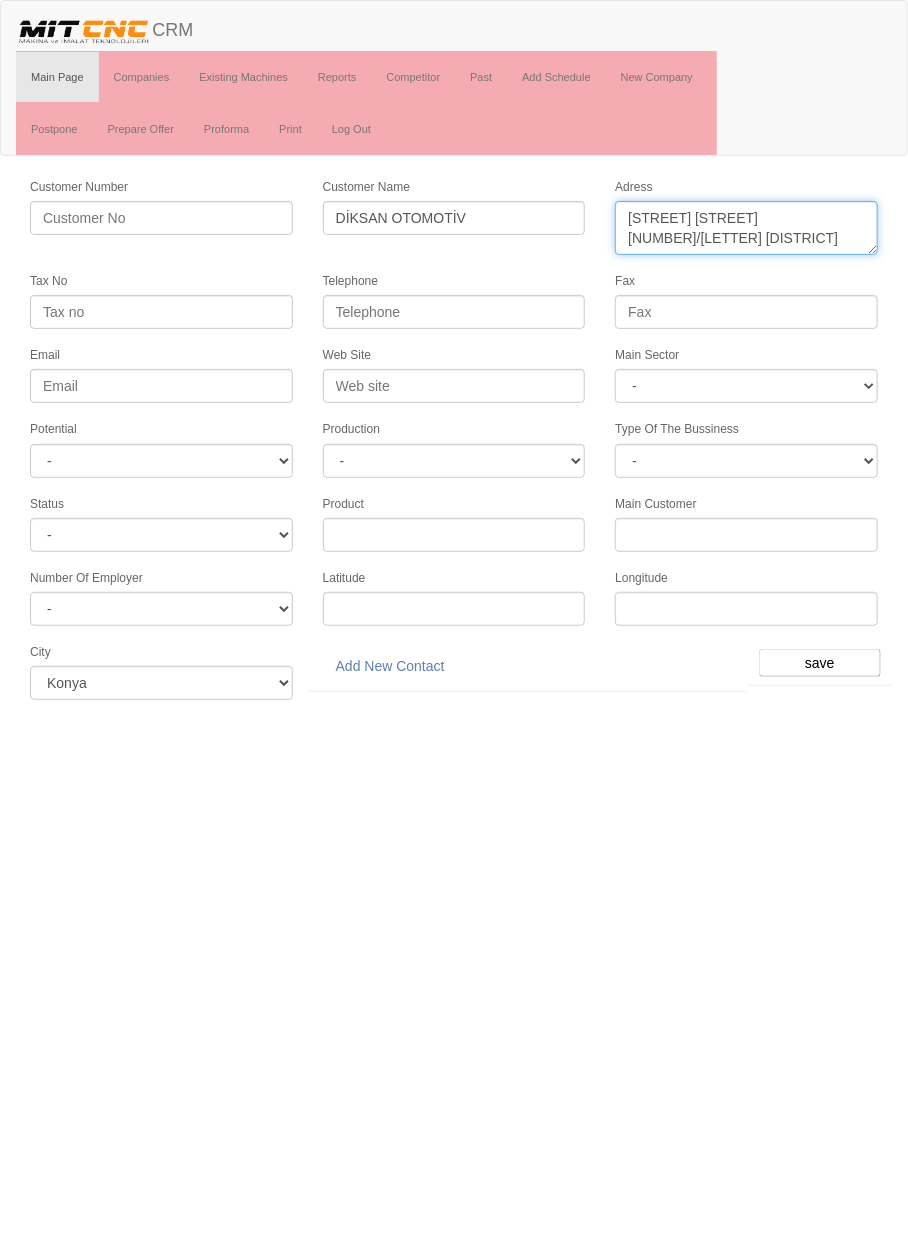 type on "[STREET] [STREET] [NUMBER]/[LETTER] [DISTRICT]" 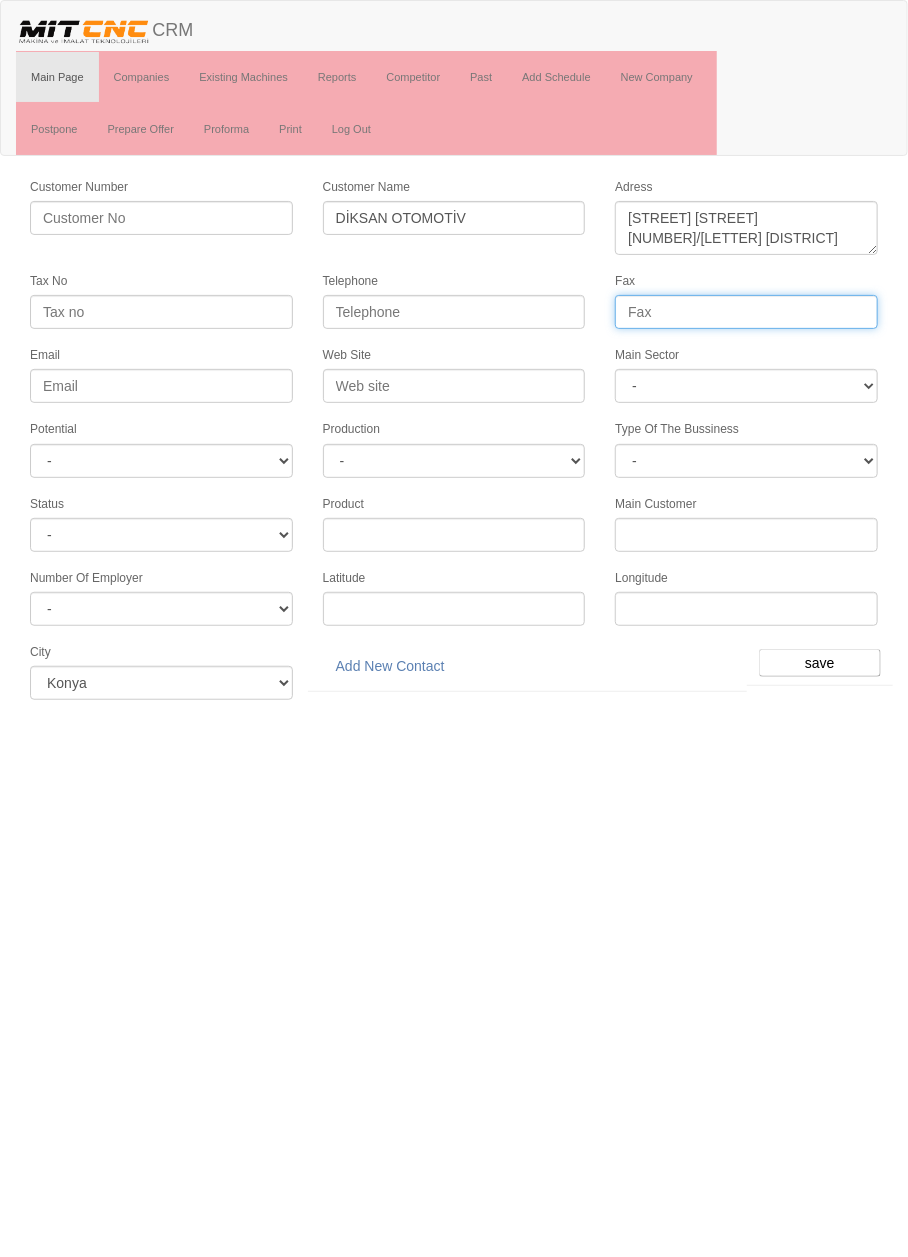 click on "Fax" at bounding box center (746, 312) 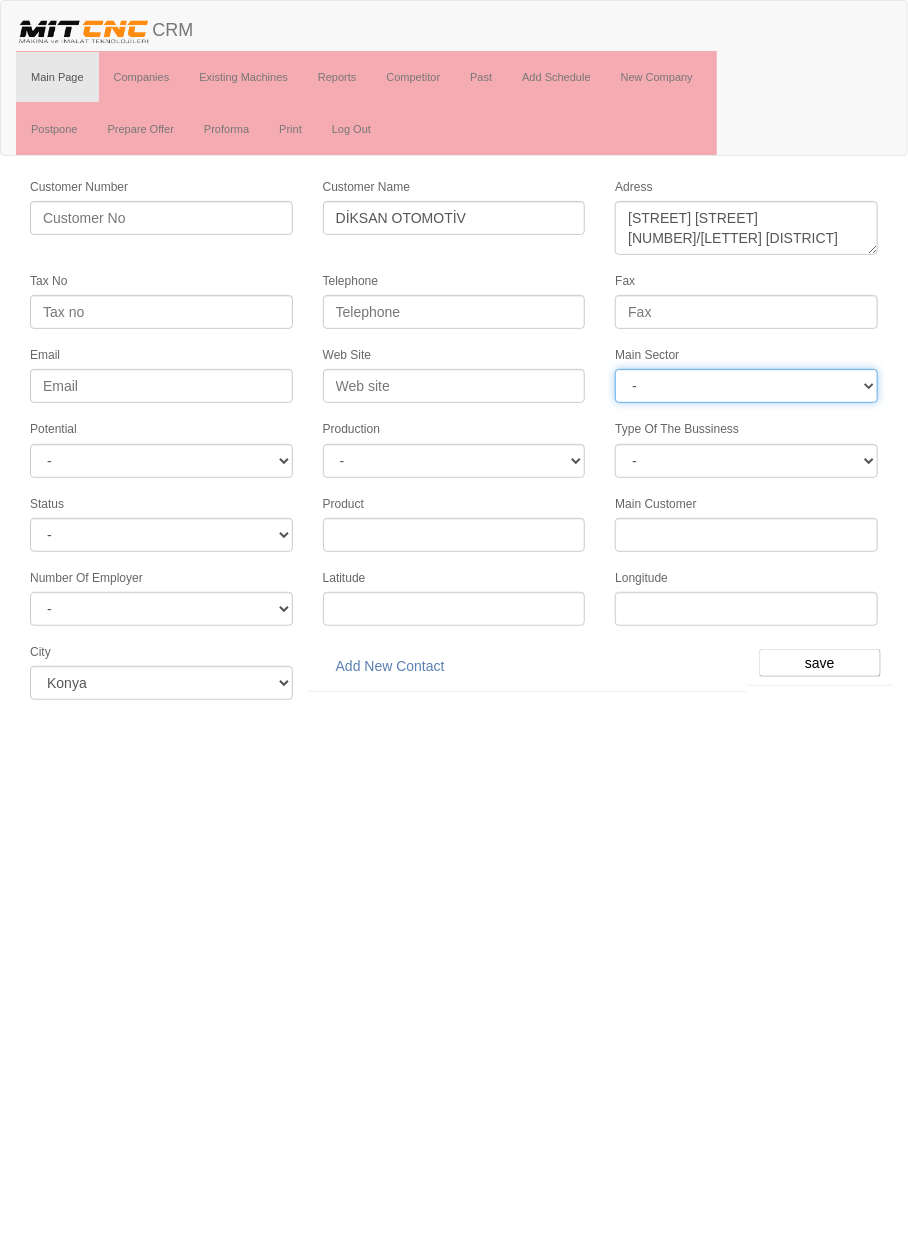 click on "-
DIE MOLD
MACHINERY
DEFENCE
ELECTRICAL COMPONENTS
MEDICAL
TOOL MANUFACTURING
JEWELERY
AGRICULTURE
AUTOMOTIVE
WHITE GOODS
HYDRAULIC & PNEUMATIC
CASTING
STAMPING DIE
AEROSPACE
CONSTRUCTION MAC.
GEN. PART. MAN.
EDUCATION
LASER POTENTIALS
FURNUTURE" at bounding box center (746, 386) 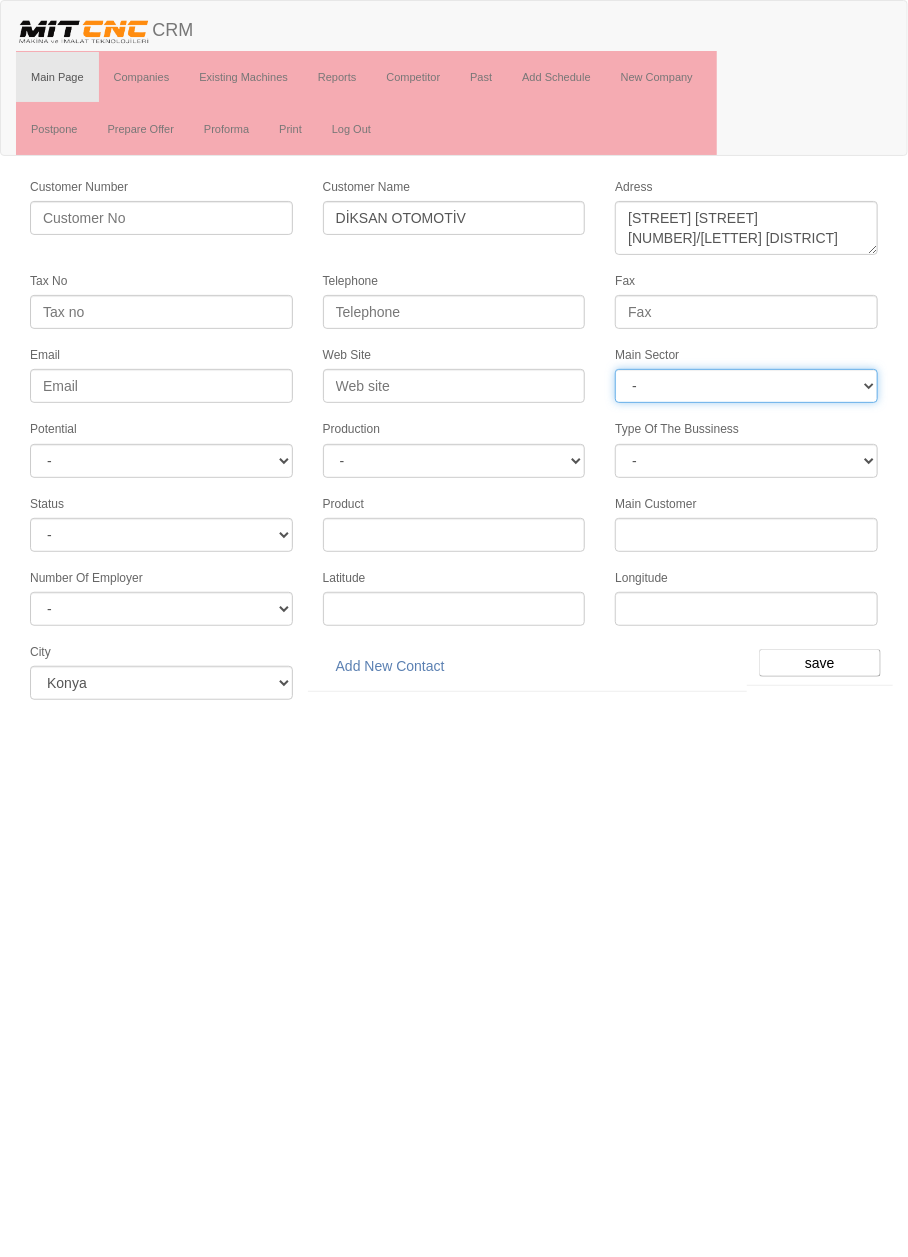 select on "370" 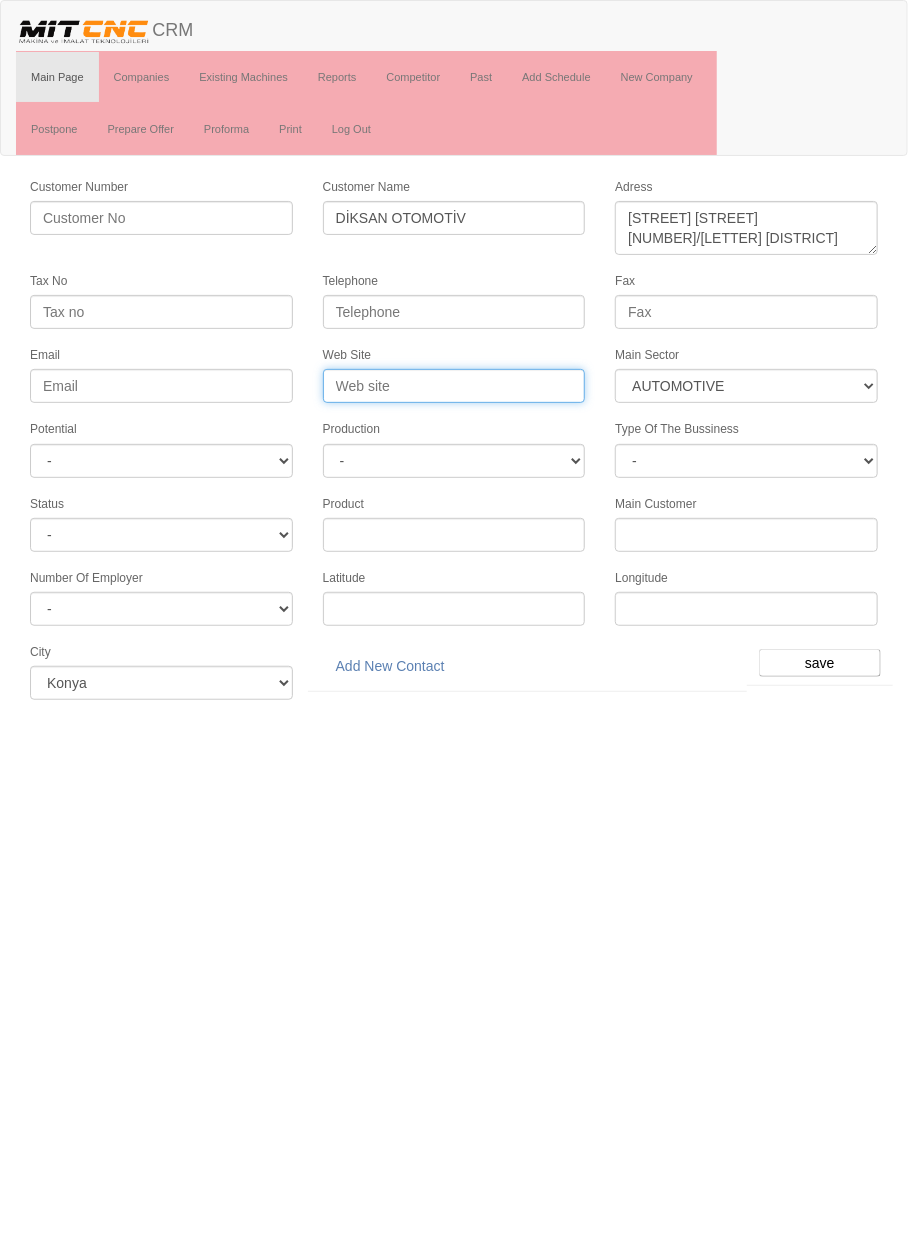 click on "Web Site" at bounding box center (454, 386) 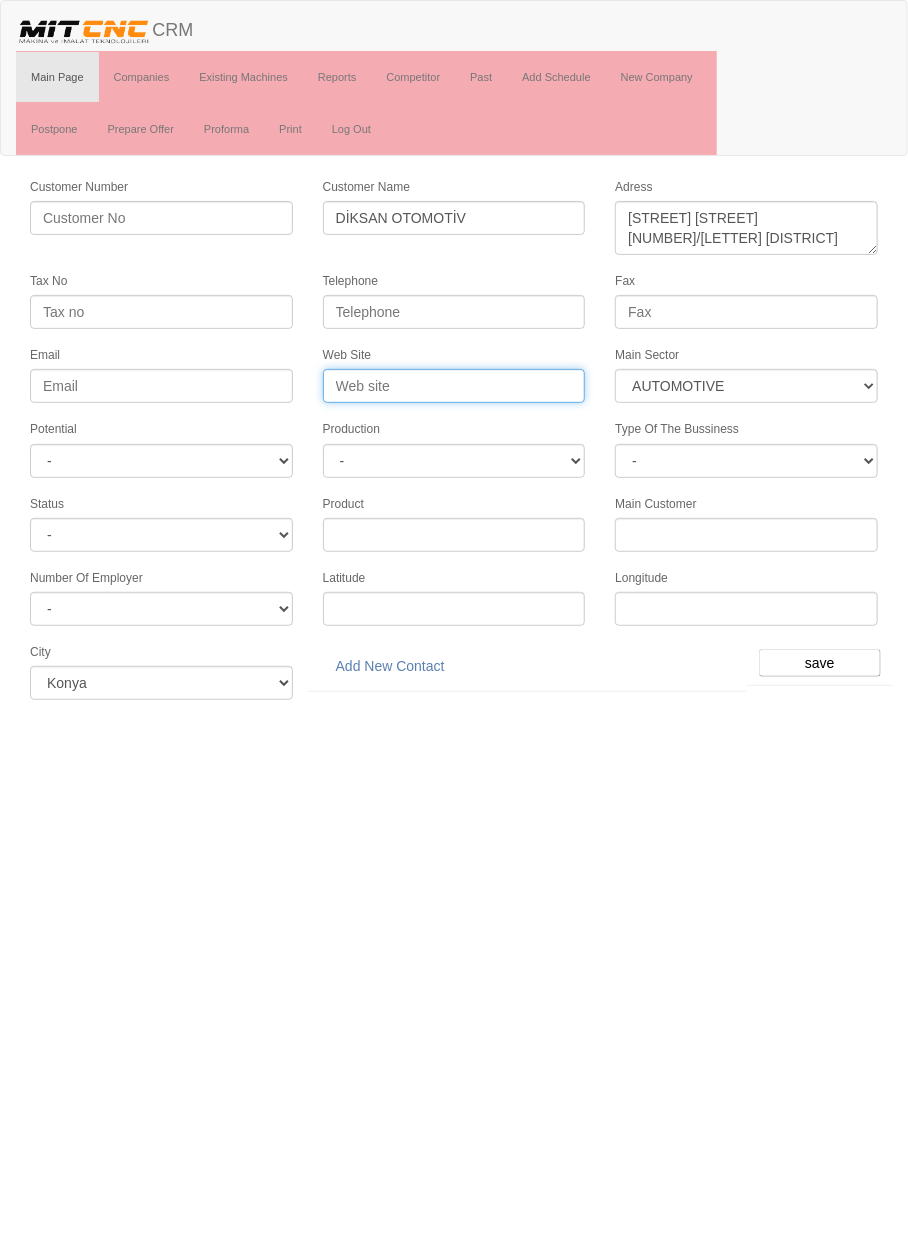 click on "Web Site" at bounding box center (454, 386) 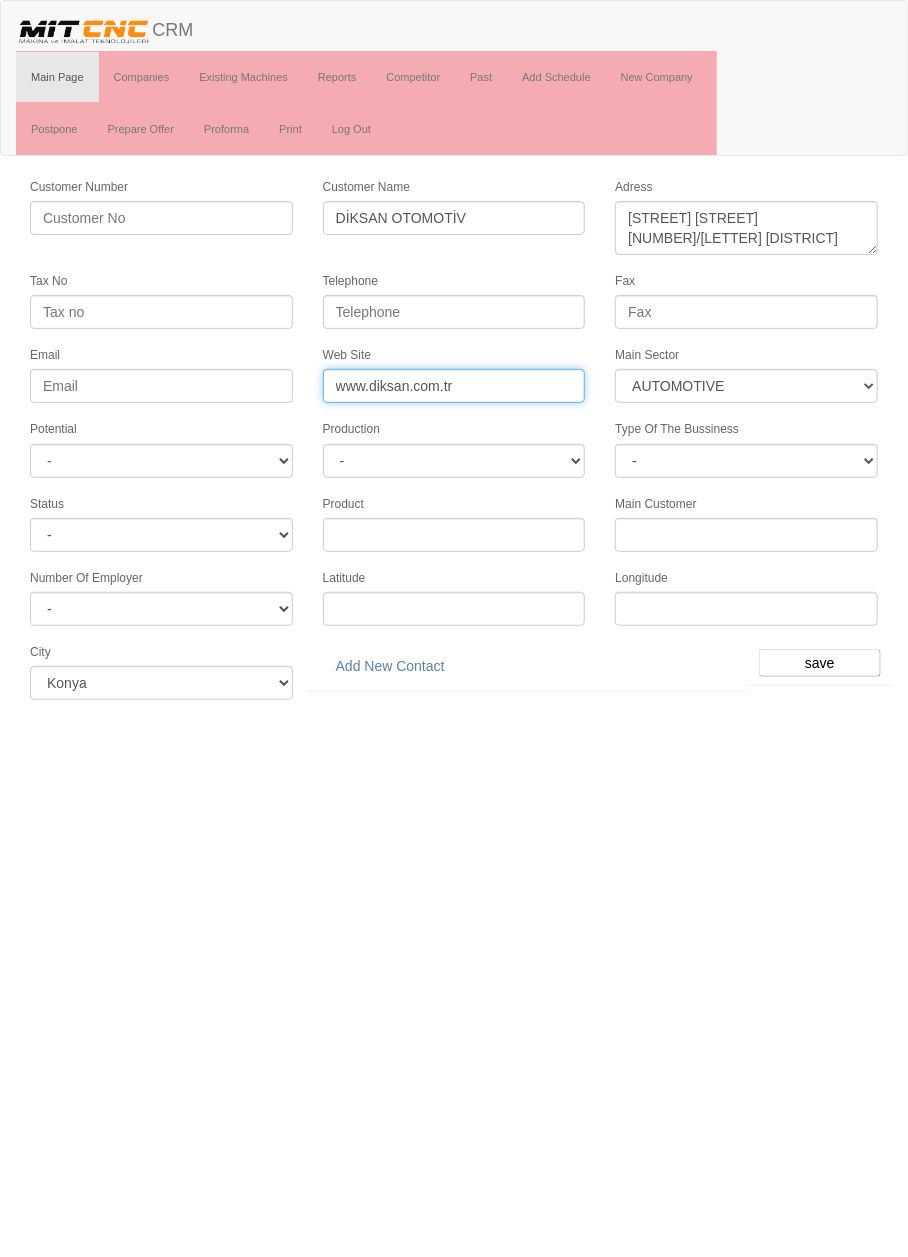 type on "www.diksan.com.tr" 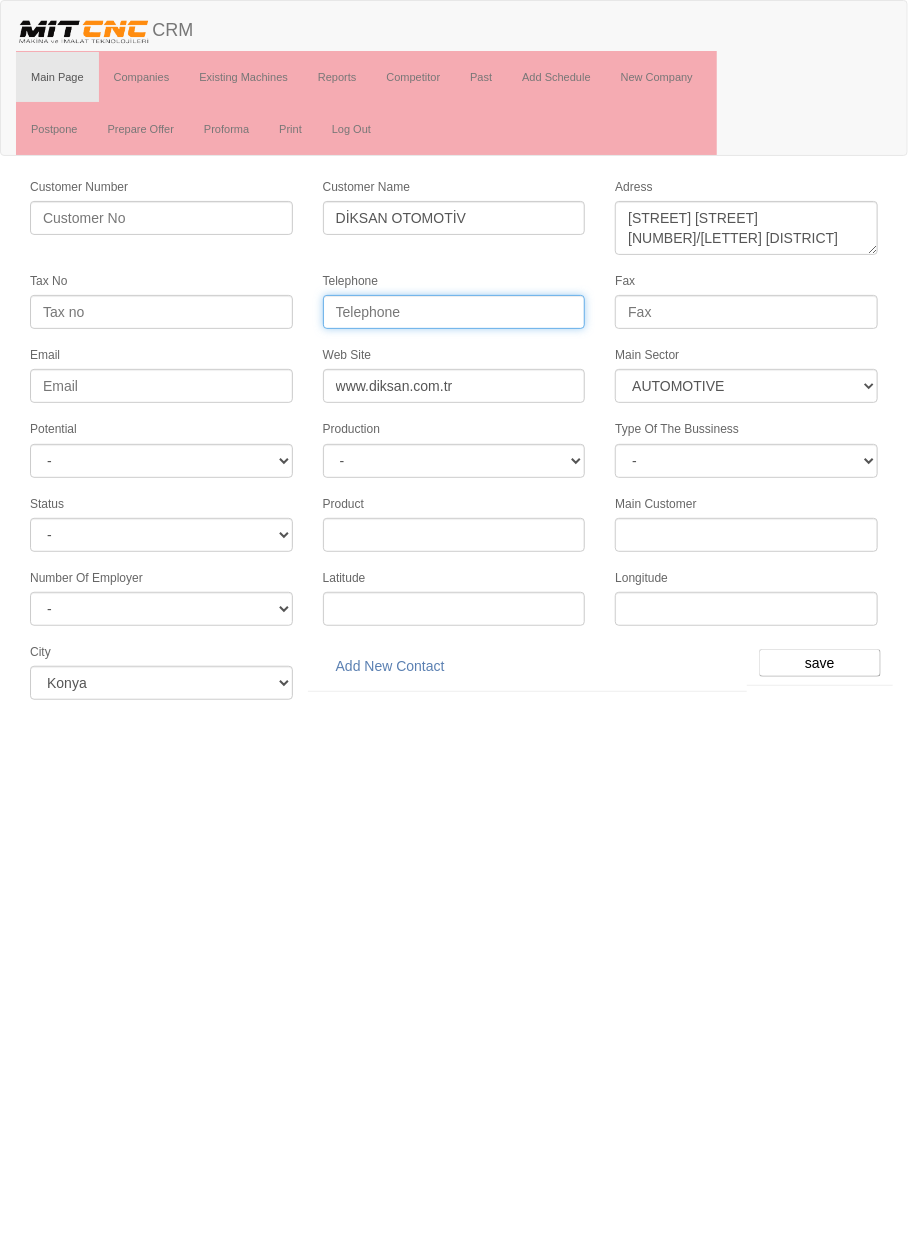 click on "Telephone" at bounding box center [454, 312] 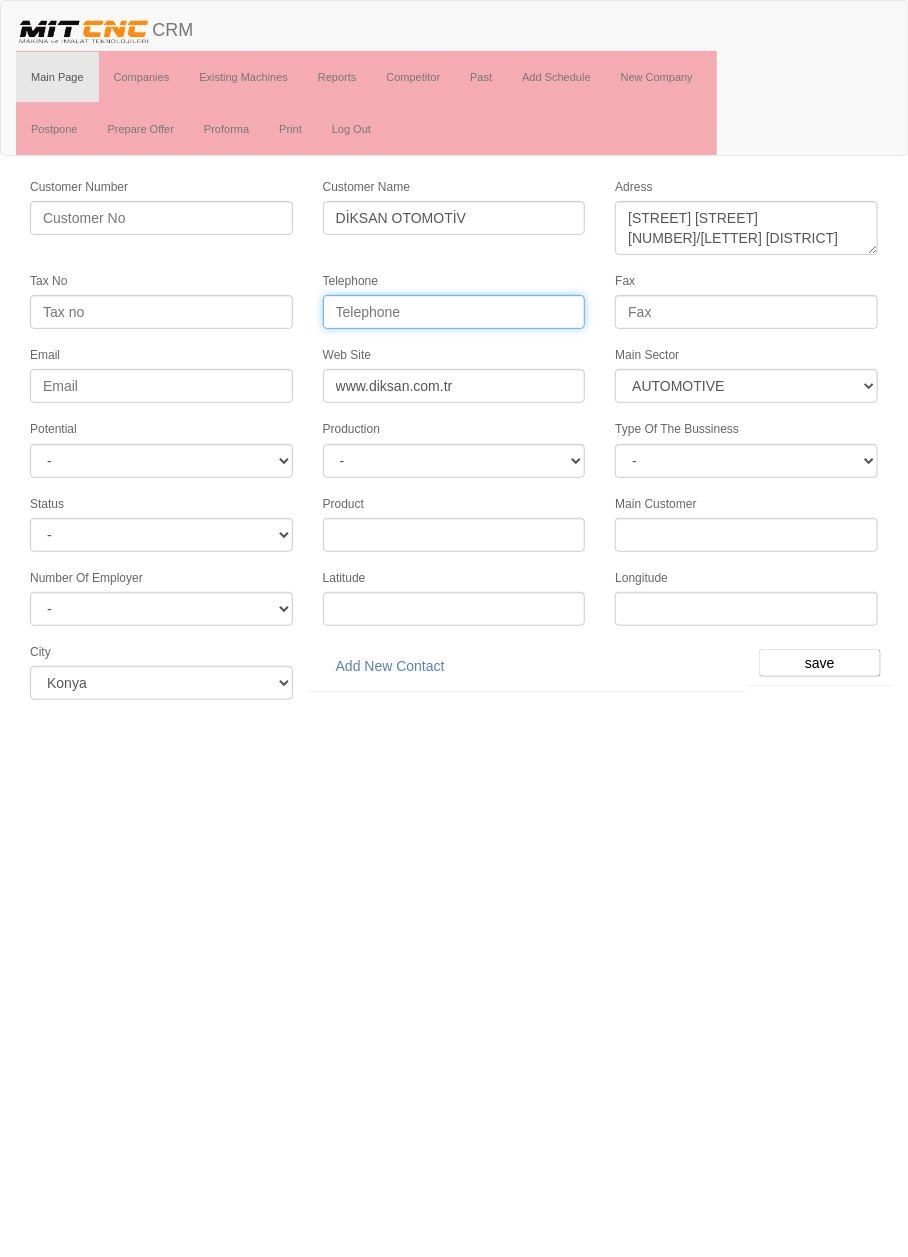 click on "Telephone" at bounding box center (454, 312) 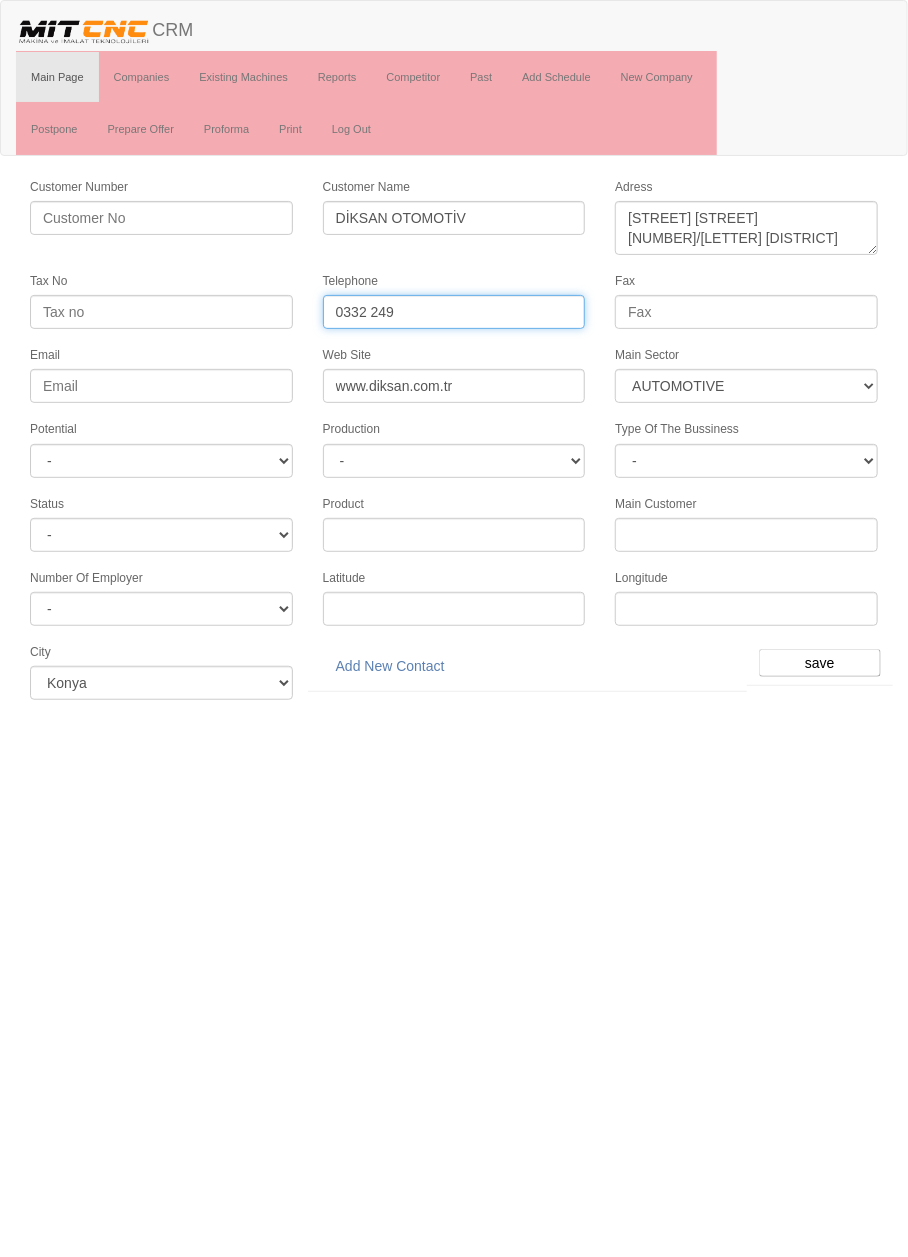 click on "0332 249" at bounding box center (454, 312) 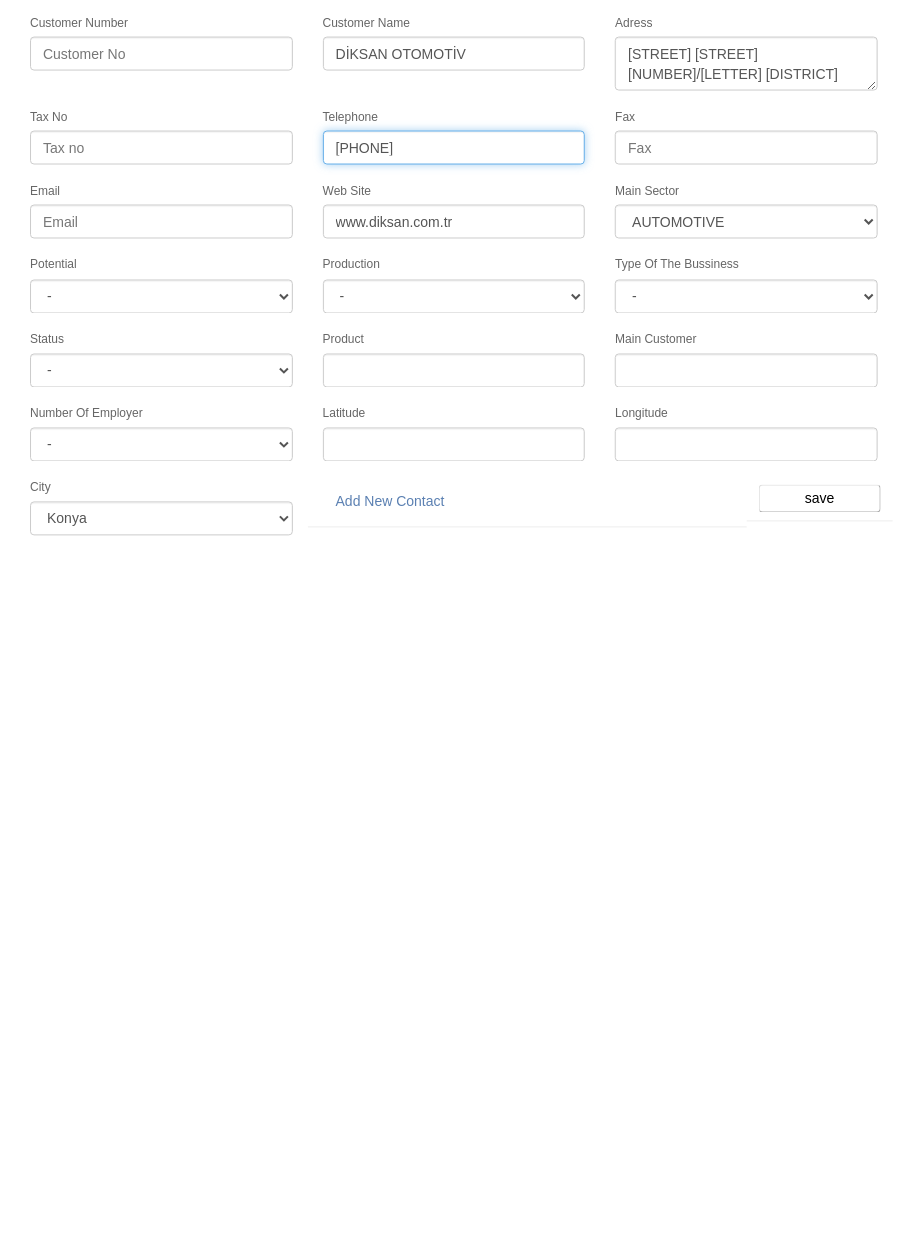 type on "[PHONE]" 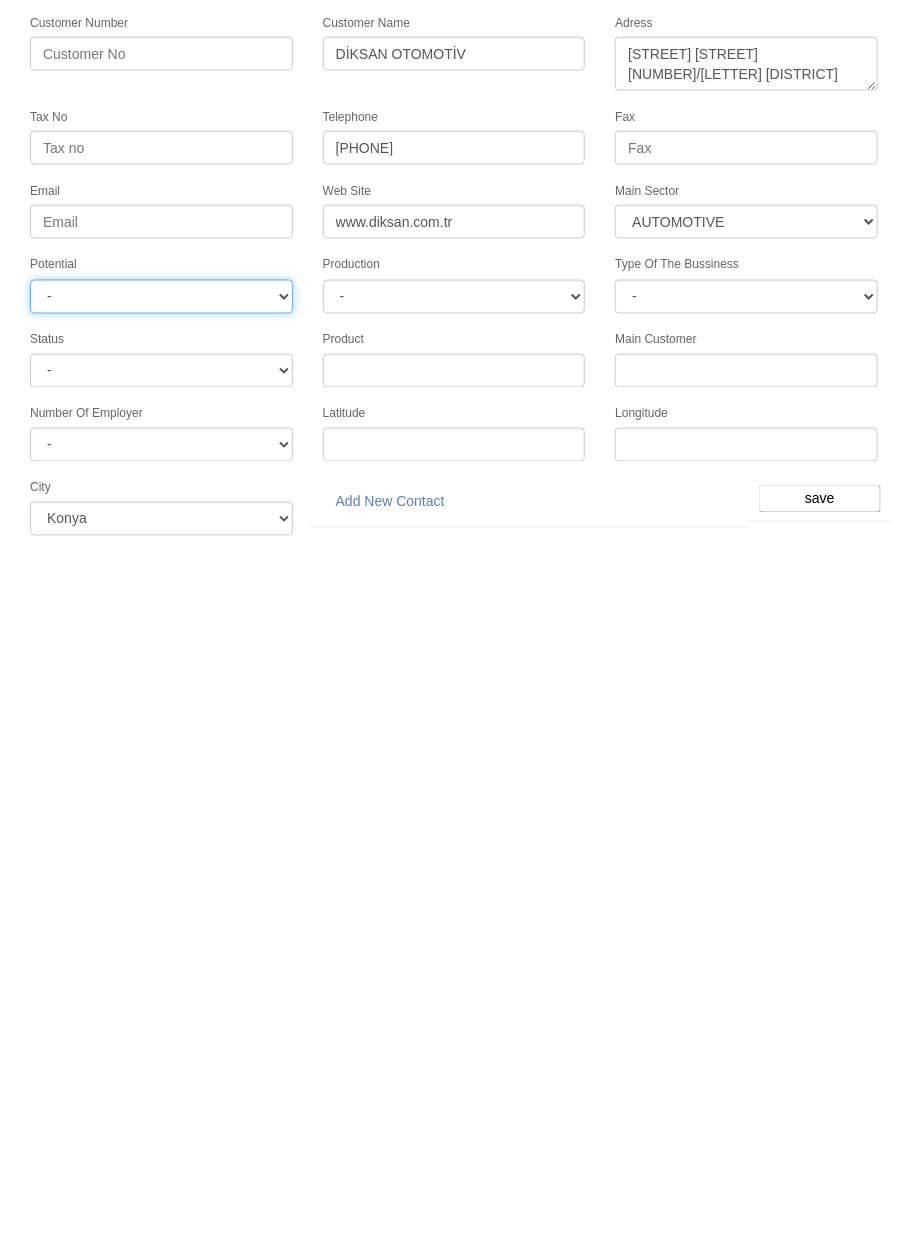 click on "-
A1
A2
A3
B1
B2
B3
C1
C2
C3" at bounding box center (161, 461) 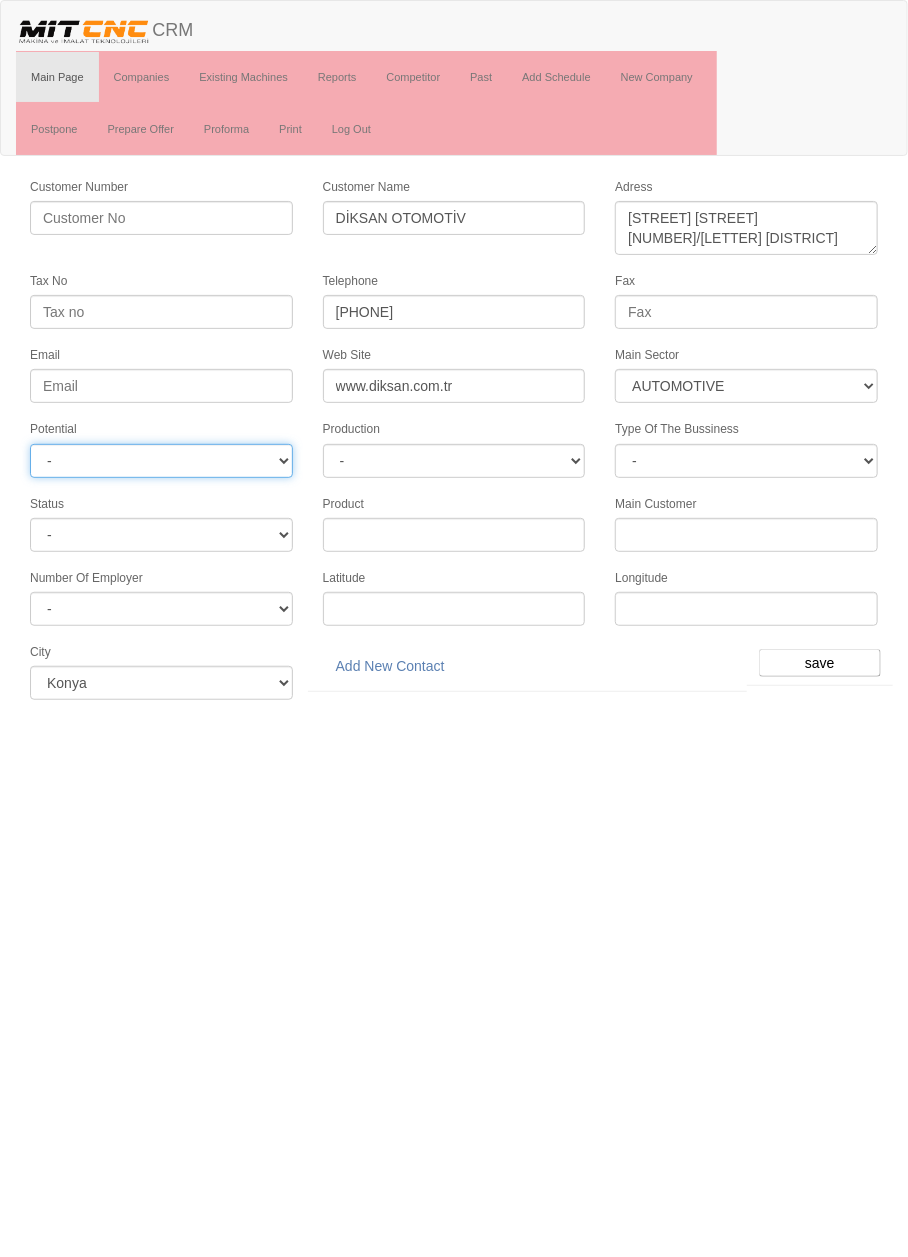 select on "3" 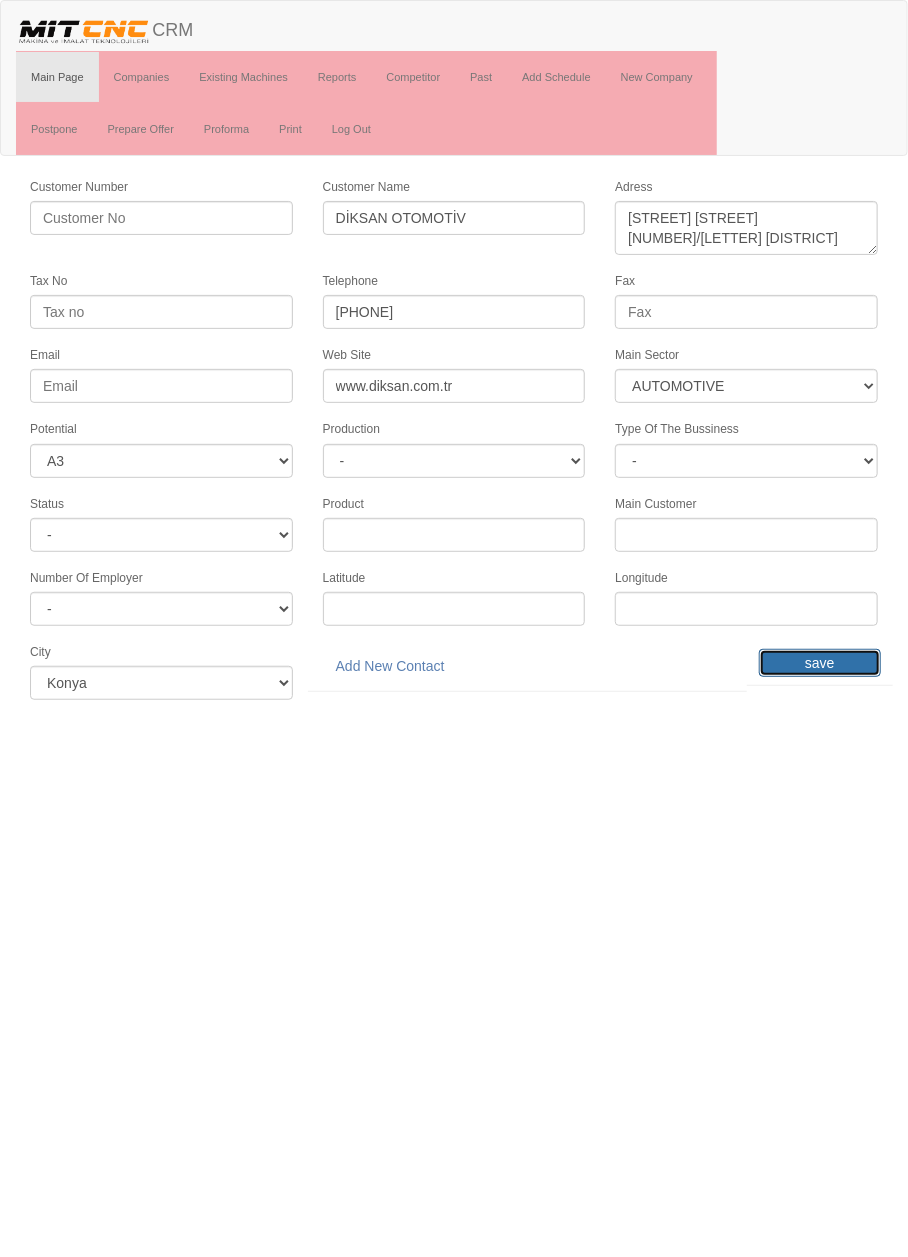 click on "save" at bounding box center (820, 663) 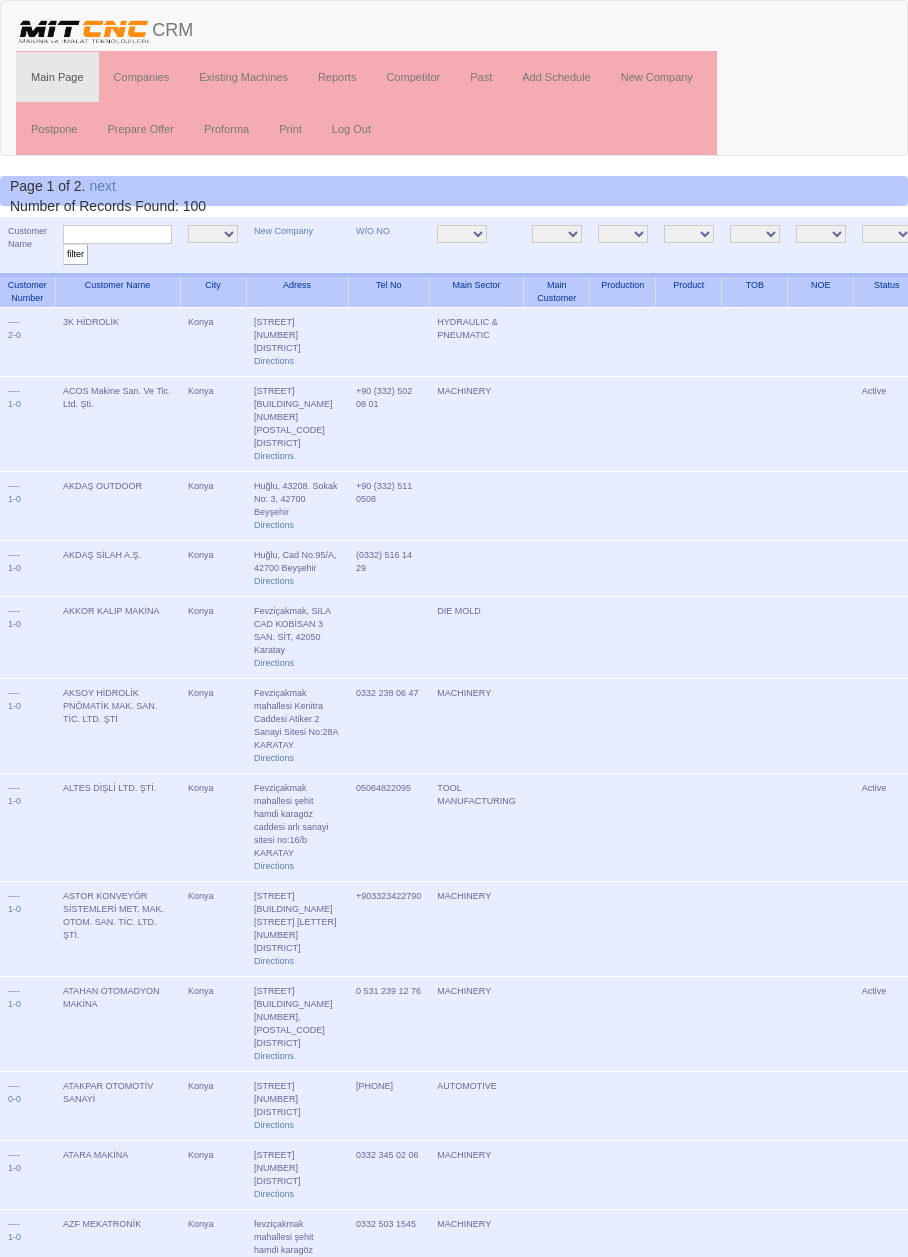scroll, scrollTop: 0, scrollLeft: 0, axis: both 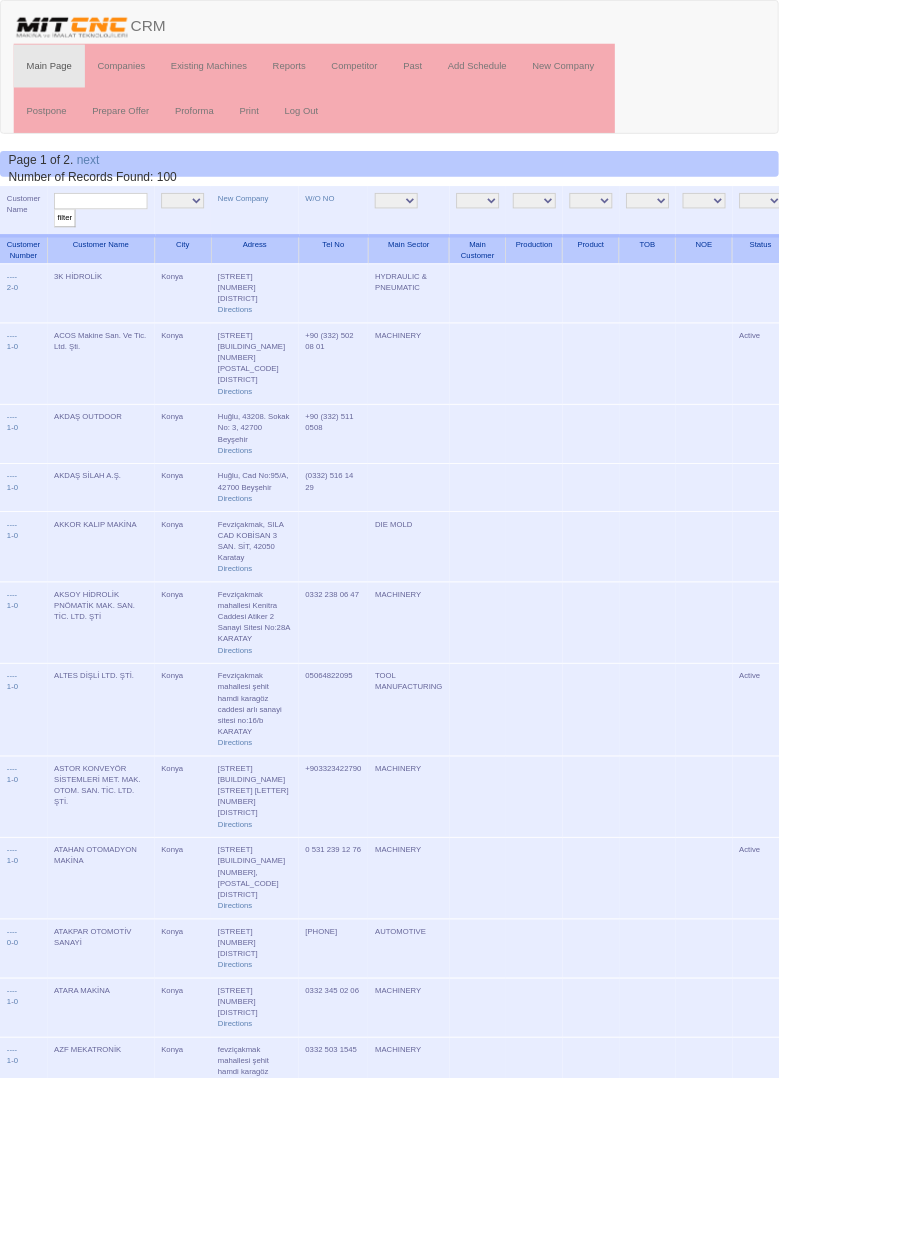 click at bounding box center (117, 234) 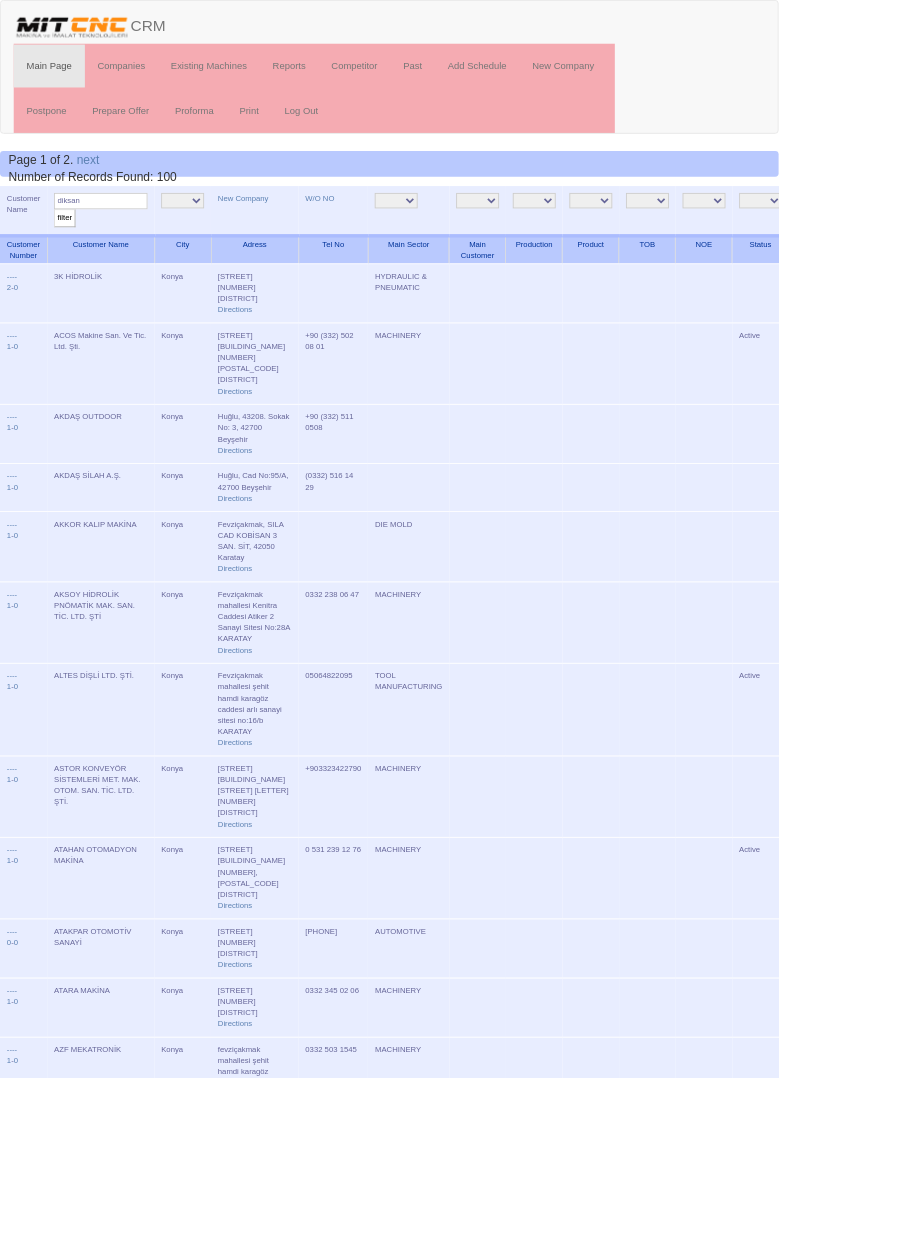 type on "diksan" 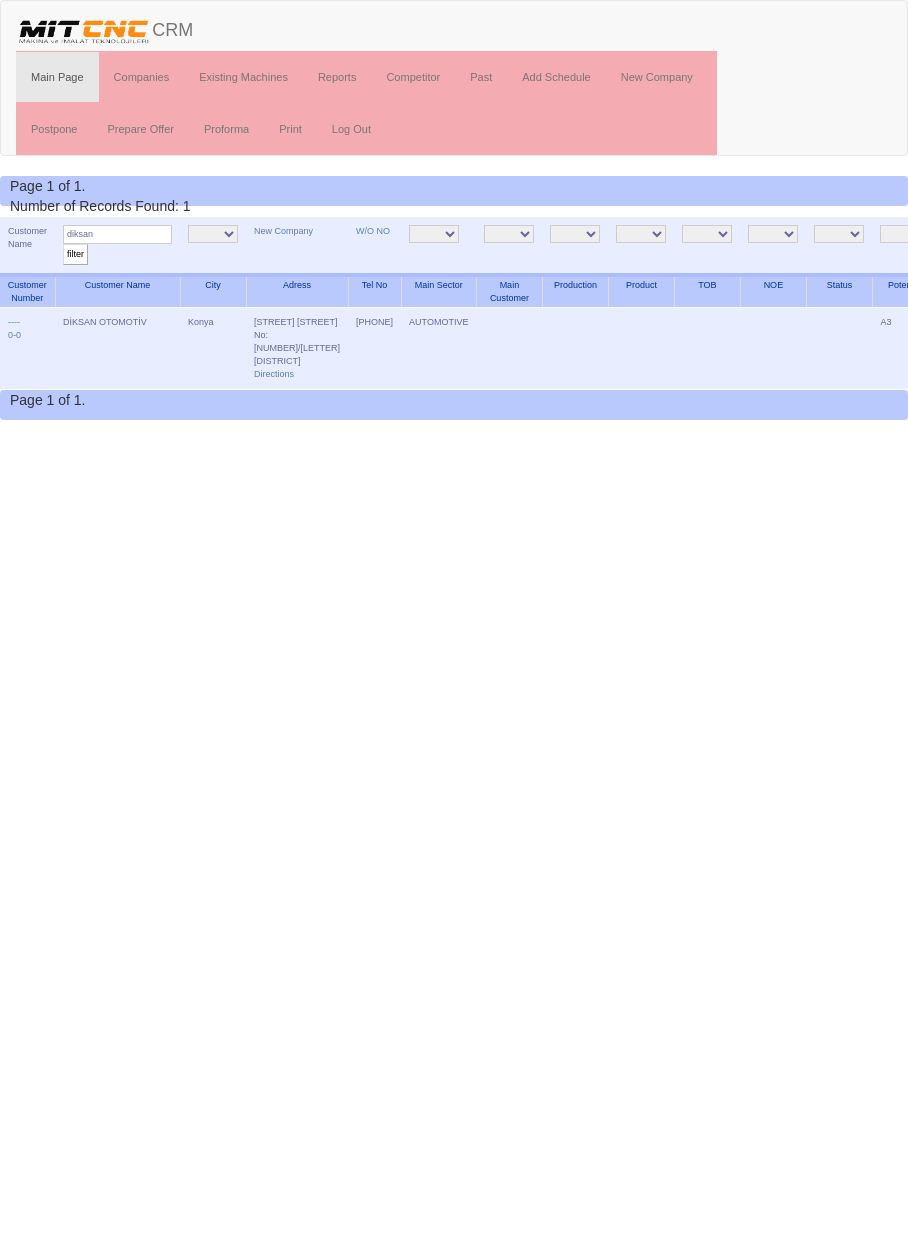 scroll, scrollTop: 0, scrollLeft: 0, axis: both 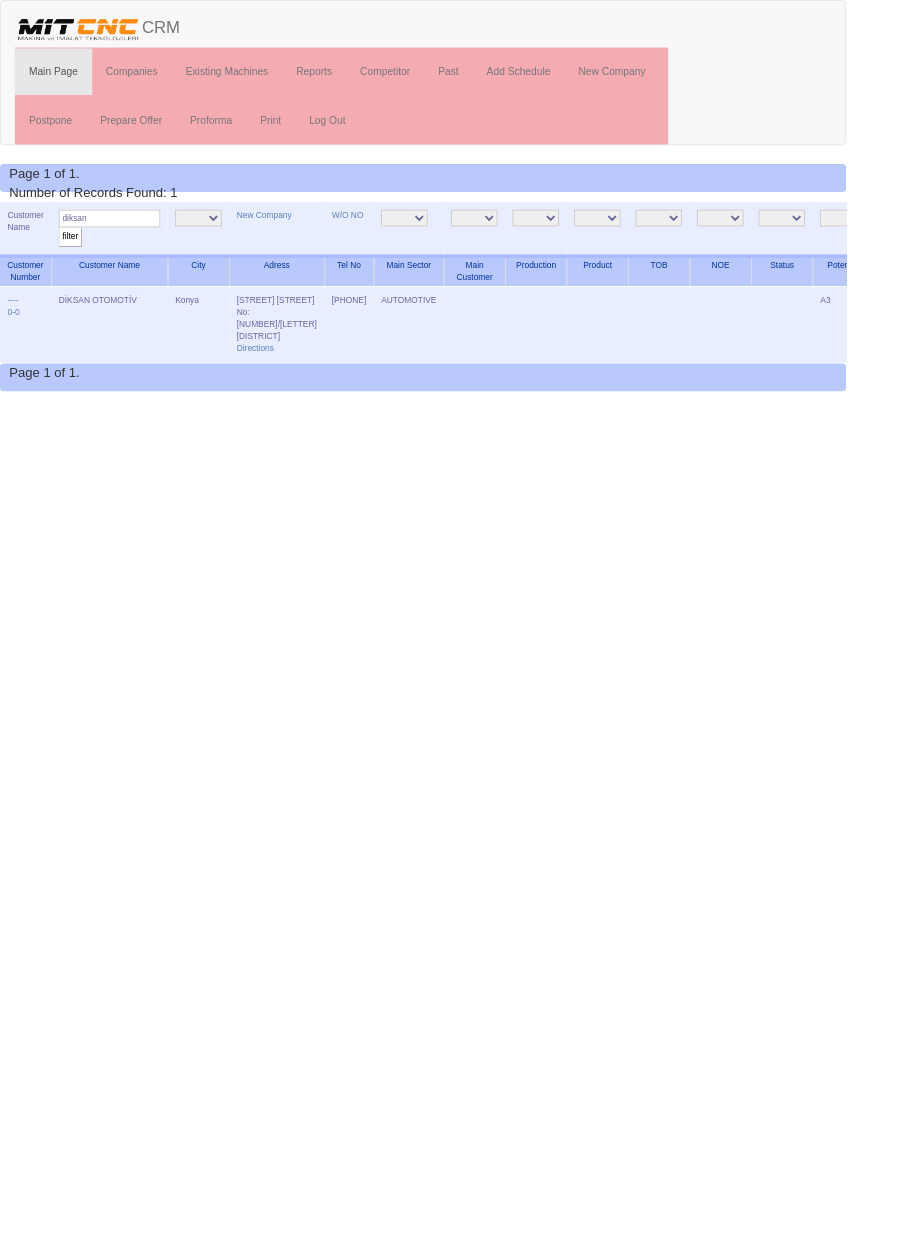 click on "Edit" at bounding box center [1020, 322] 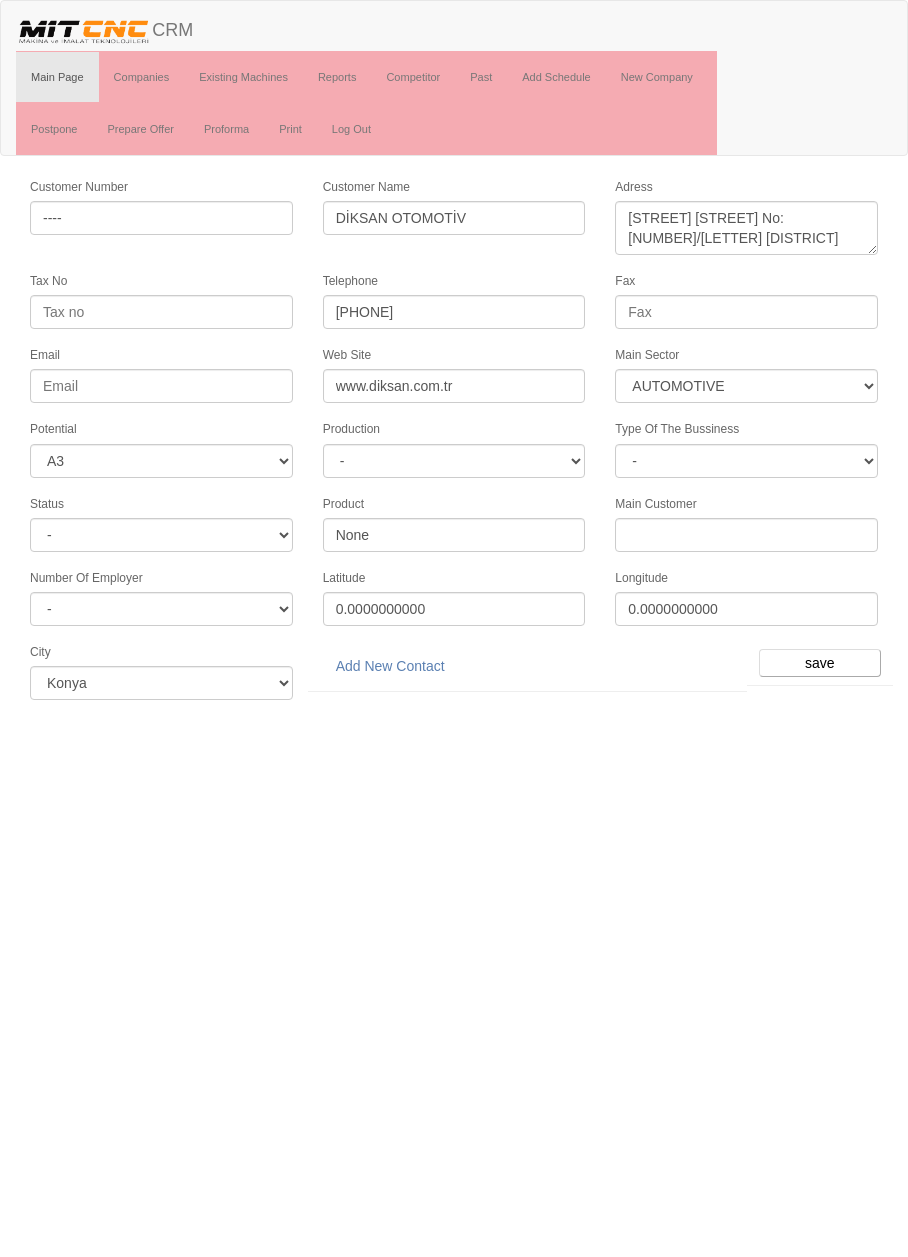 select on "370" 